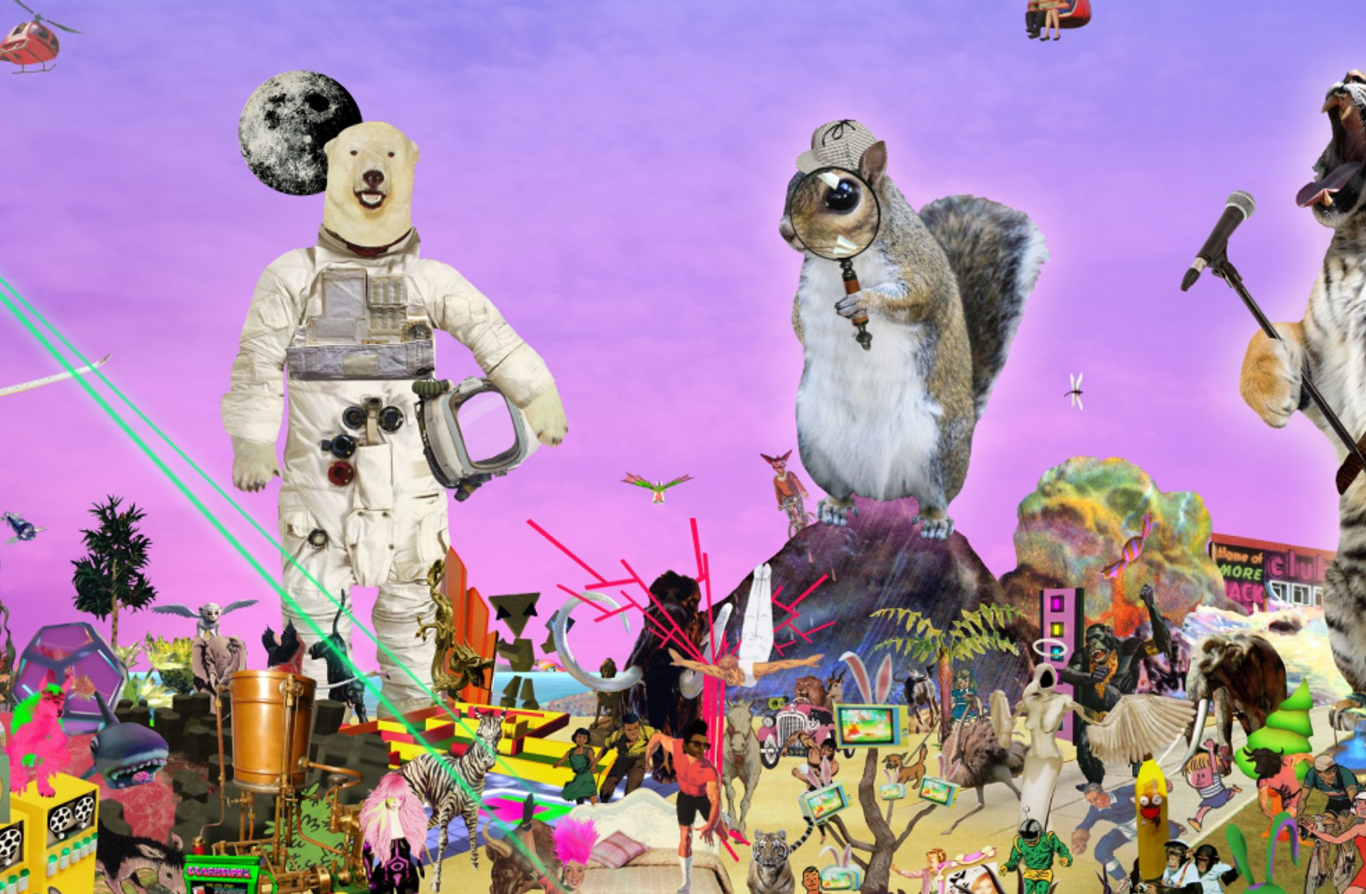 scroll, scrollTop: 0, scrollLeft: 0, axis: both 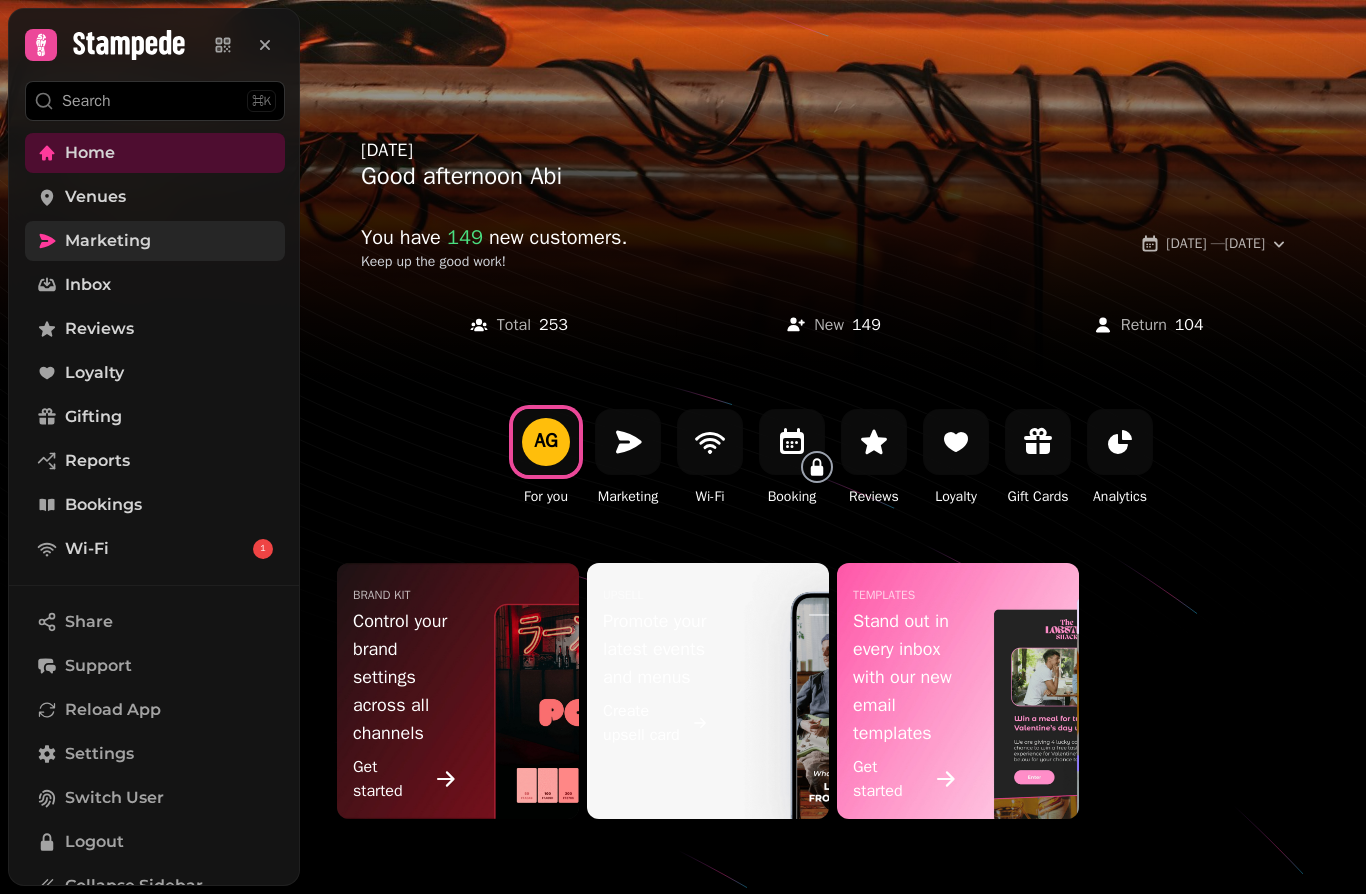 click on "Marketing" at bounding box center [108, 241] 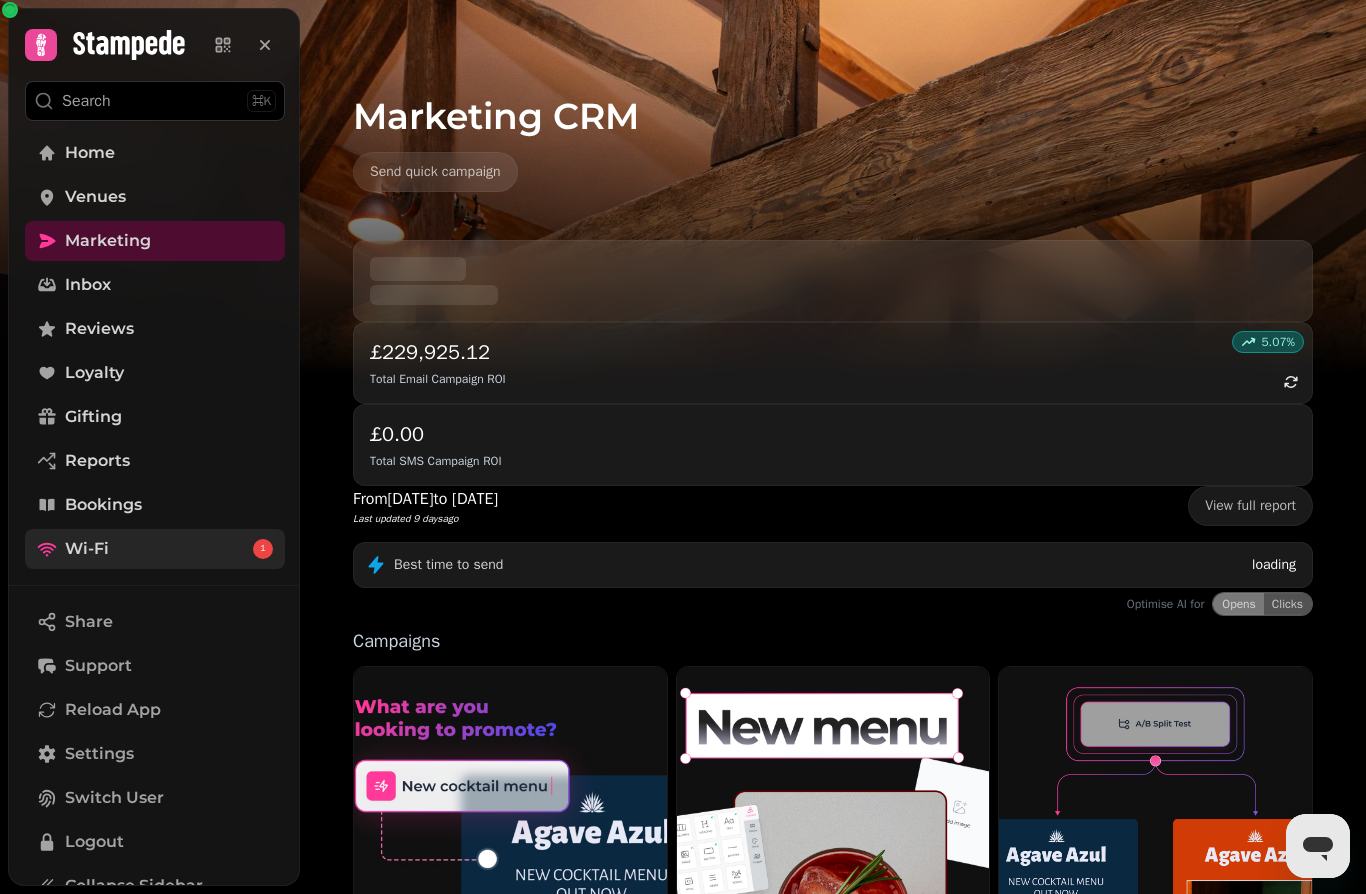 click on "Wi-Fi" at bounding box center [87, 549] 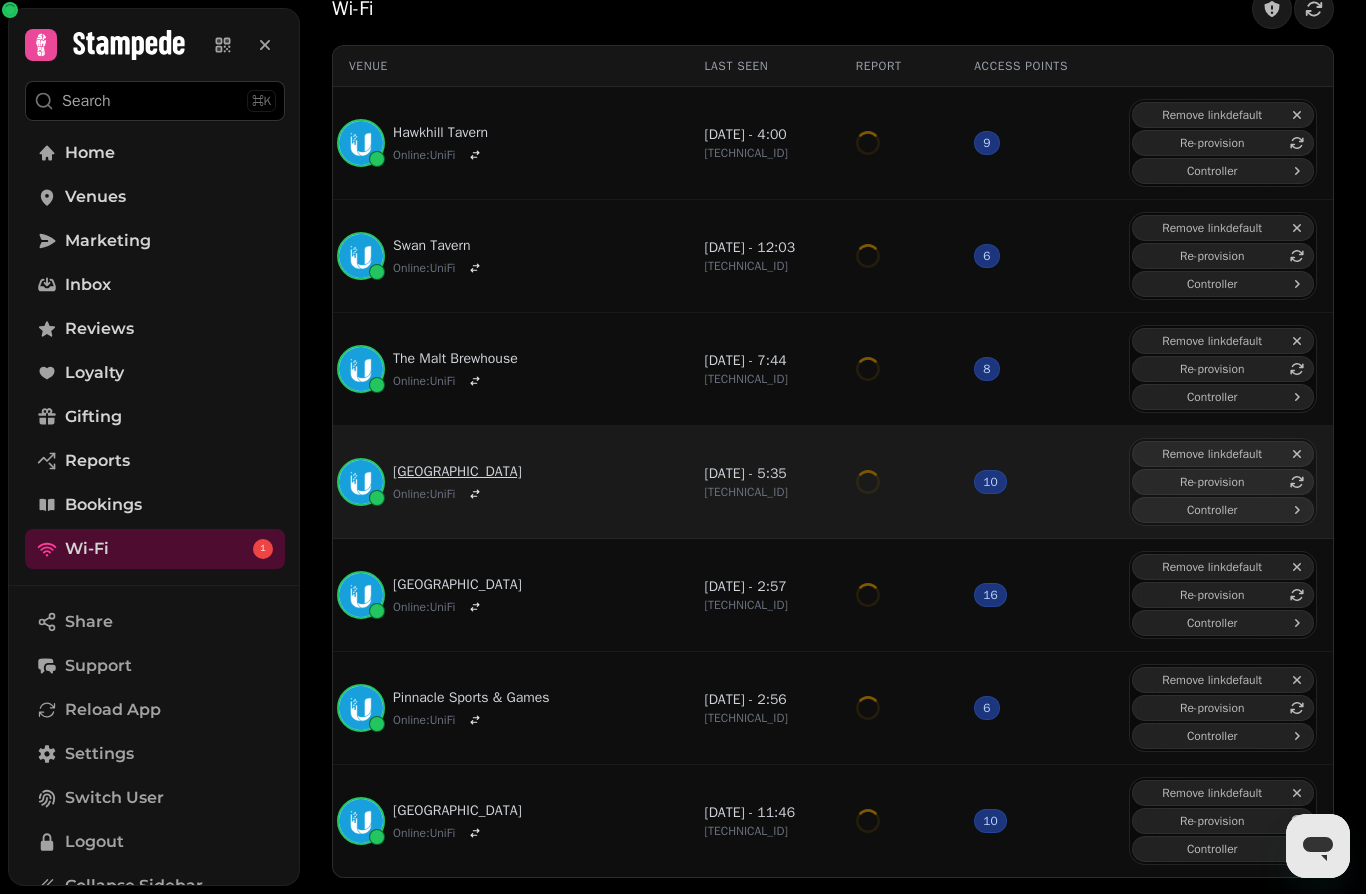 scroll, scrollTop: 99, scrollLeft: 0, axis: vertical 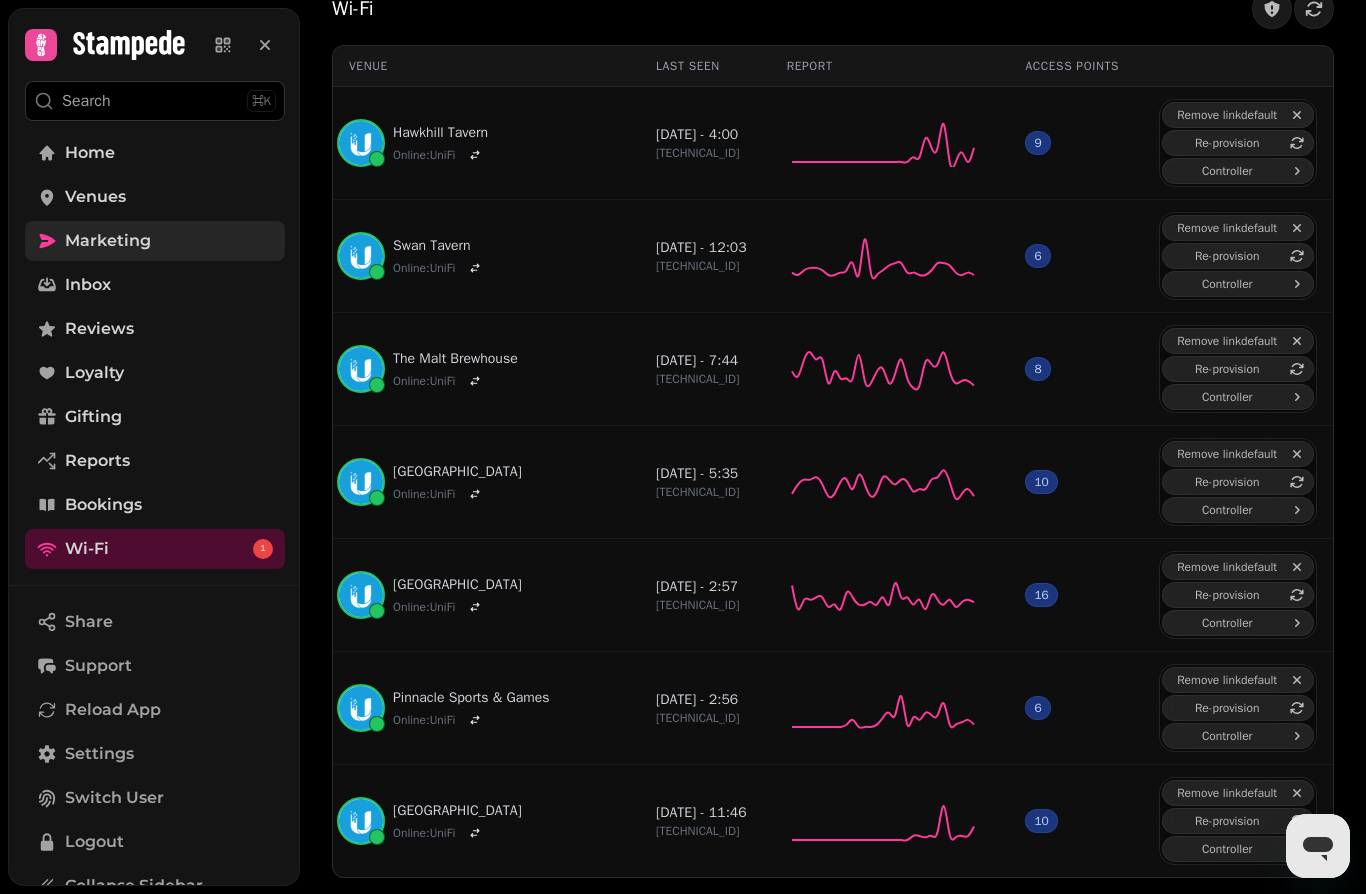 click on "Marketing" at bounding box center [108, 241] 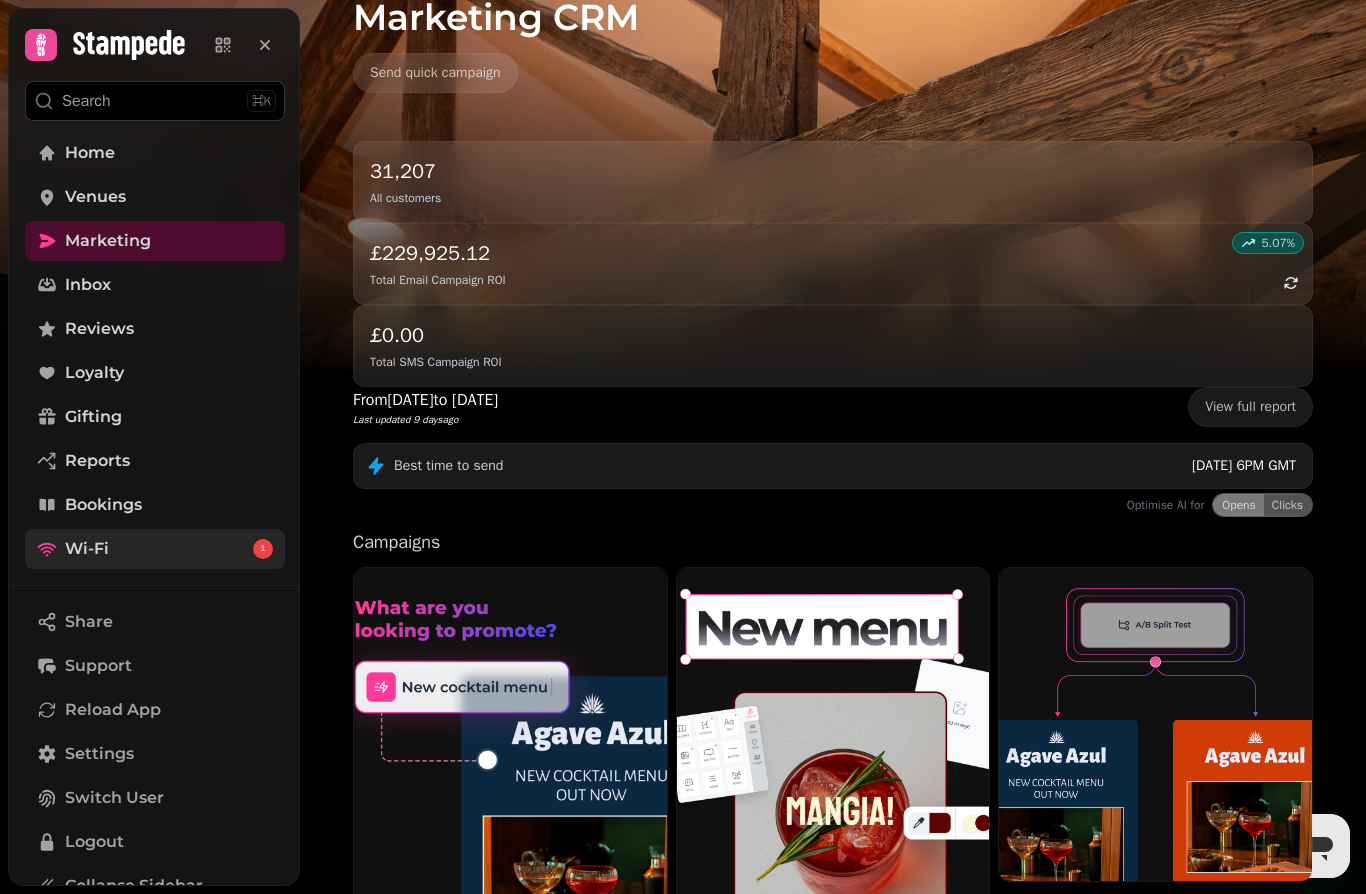 click on "Wi-Fi 1" at bounding box center [155, 549] 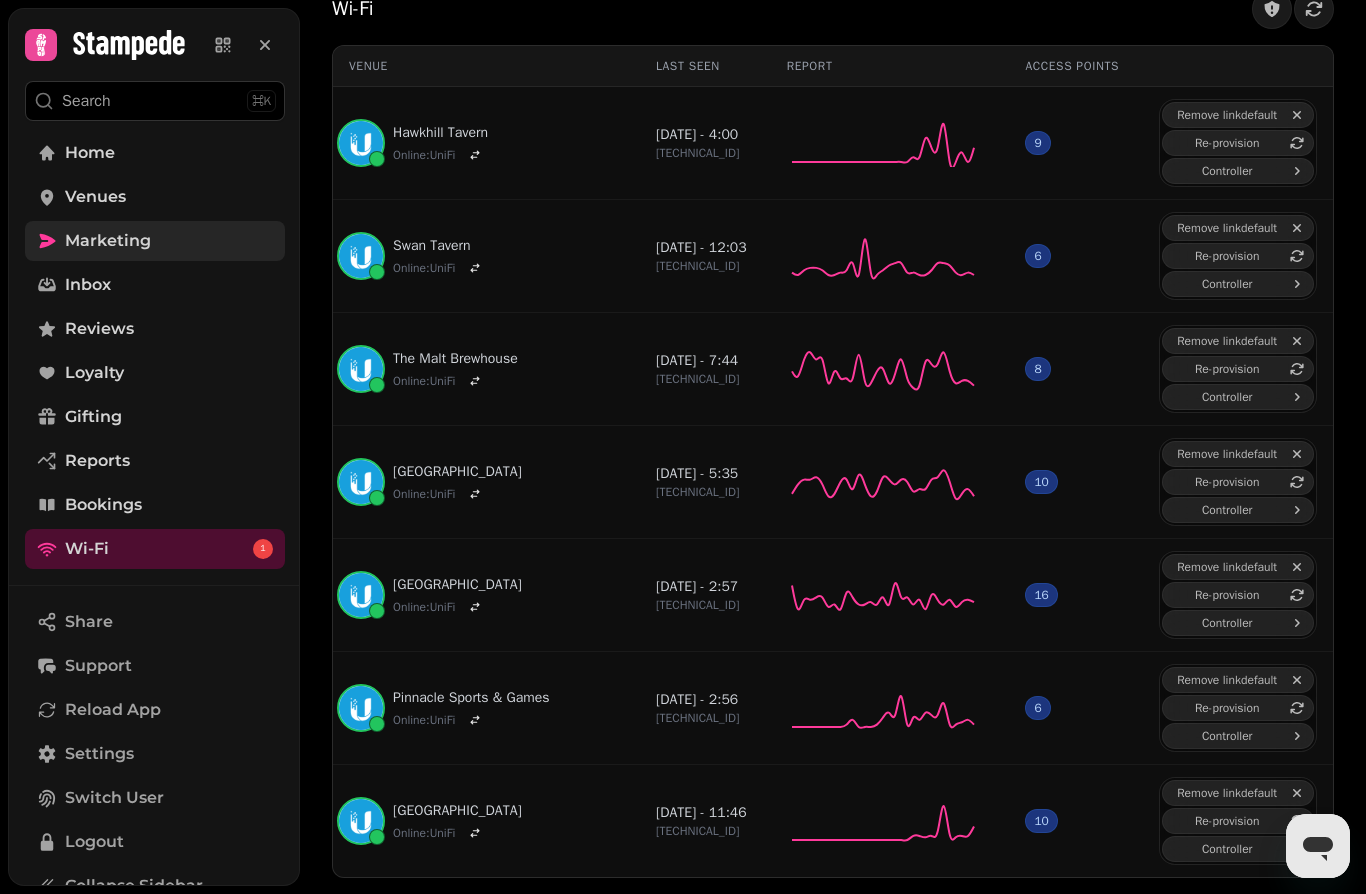 click on "Marketing" at bounding box center [108, 241] 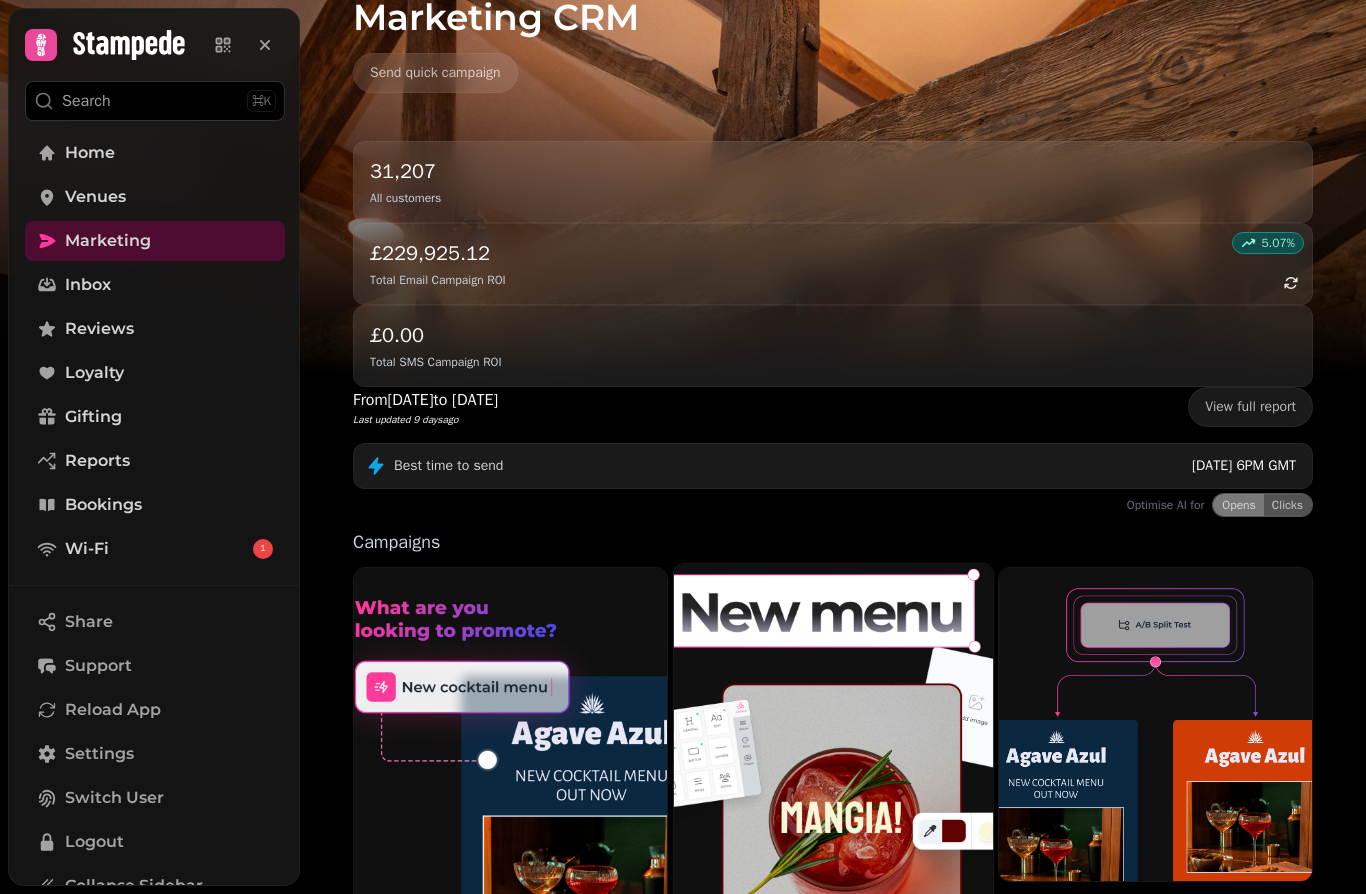 click at bounding box center (833, 750) 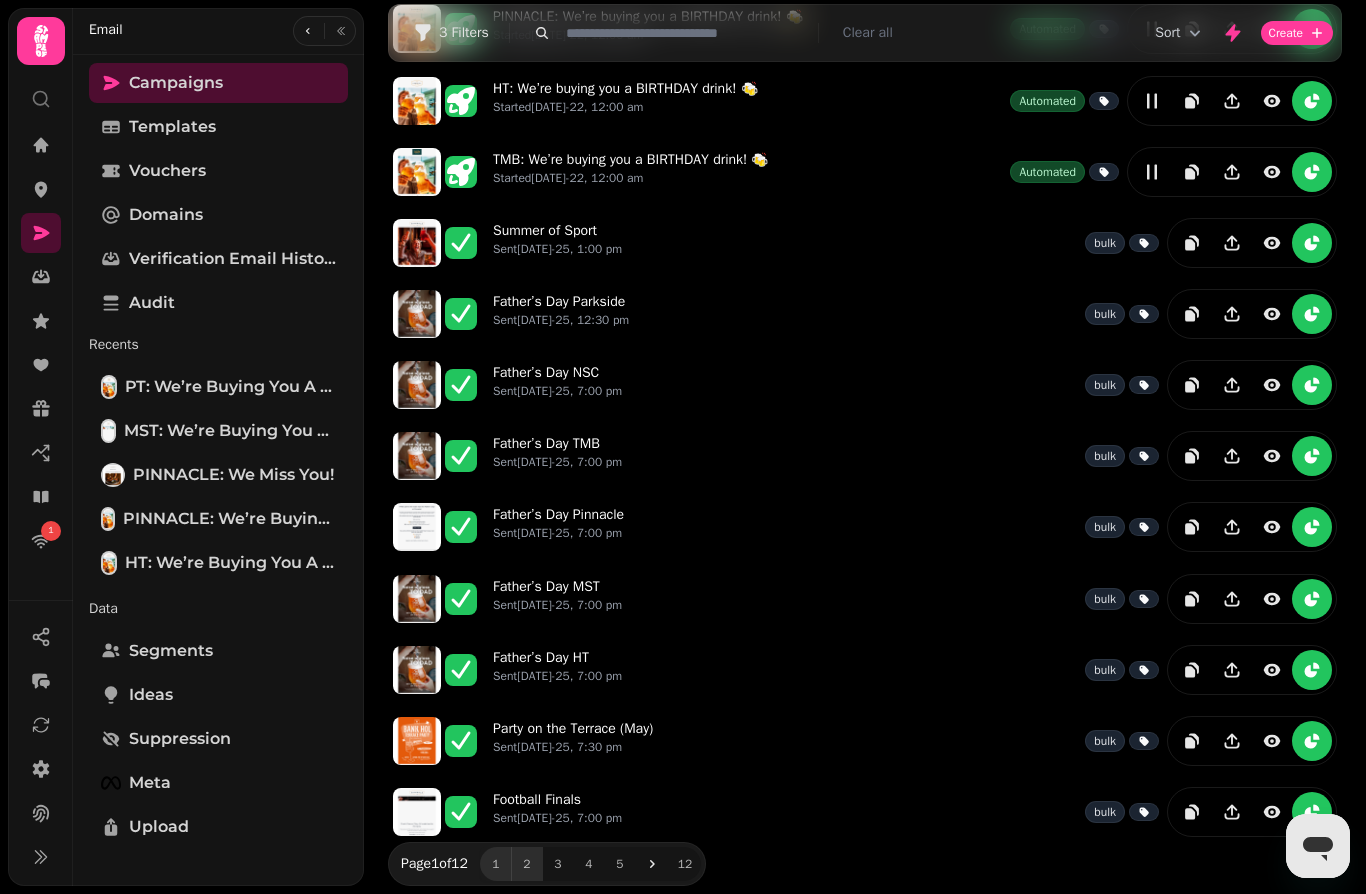 scroll, scrollTop: 352, scrollLeft: 0, axis: vertical 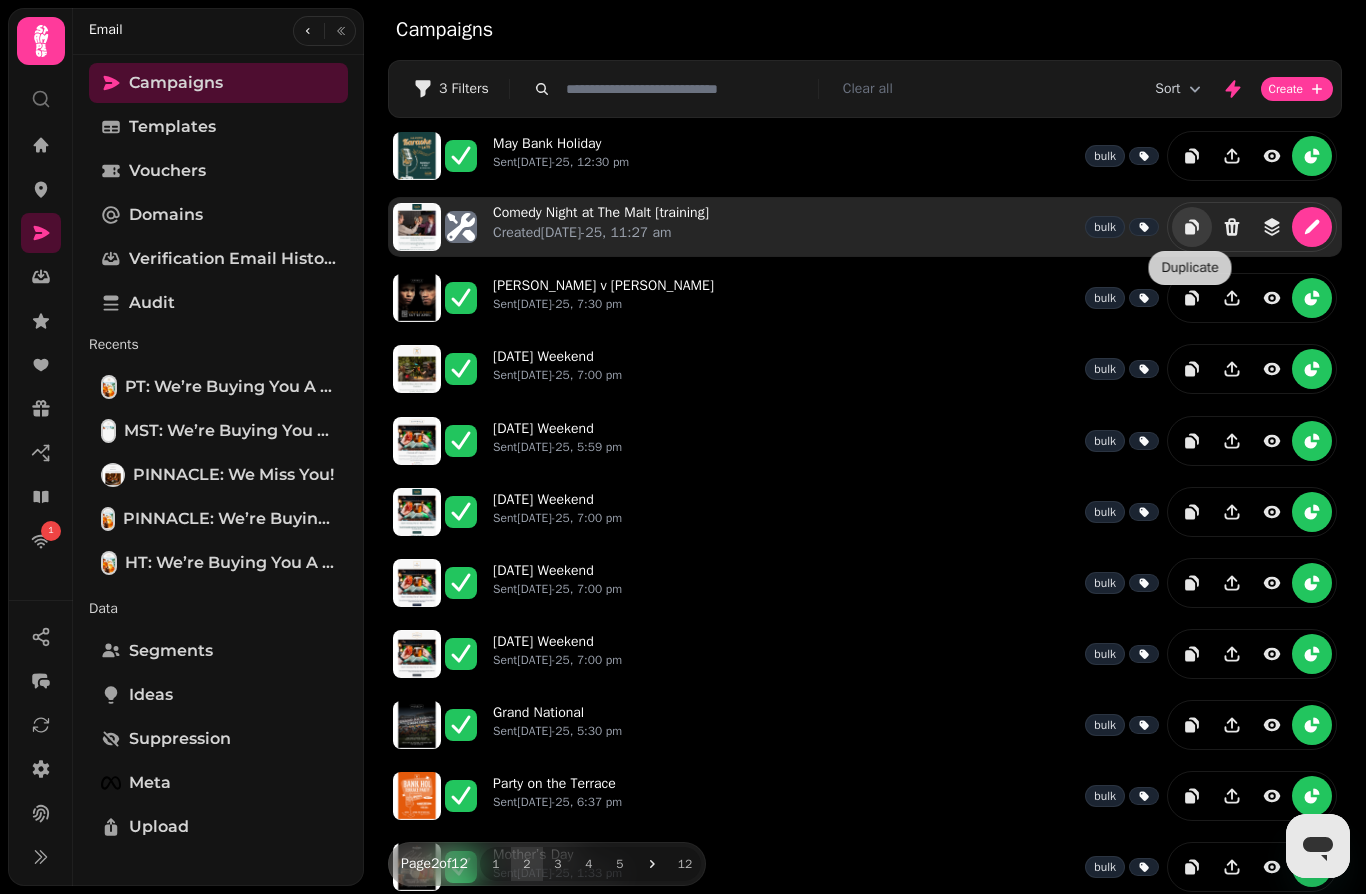 click 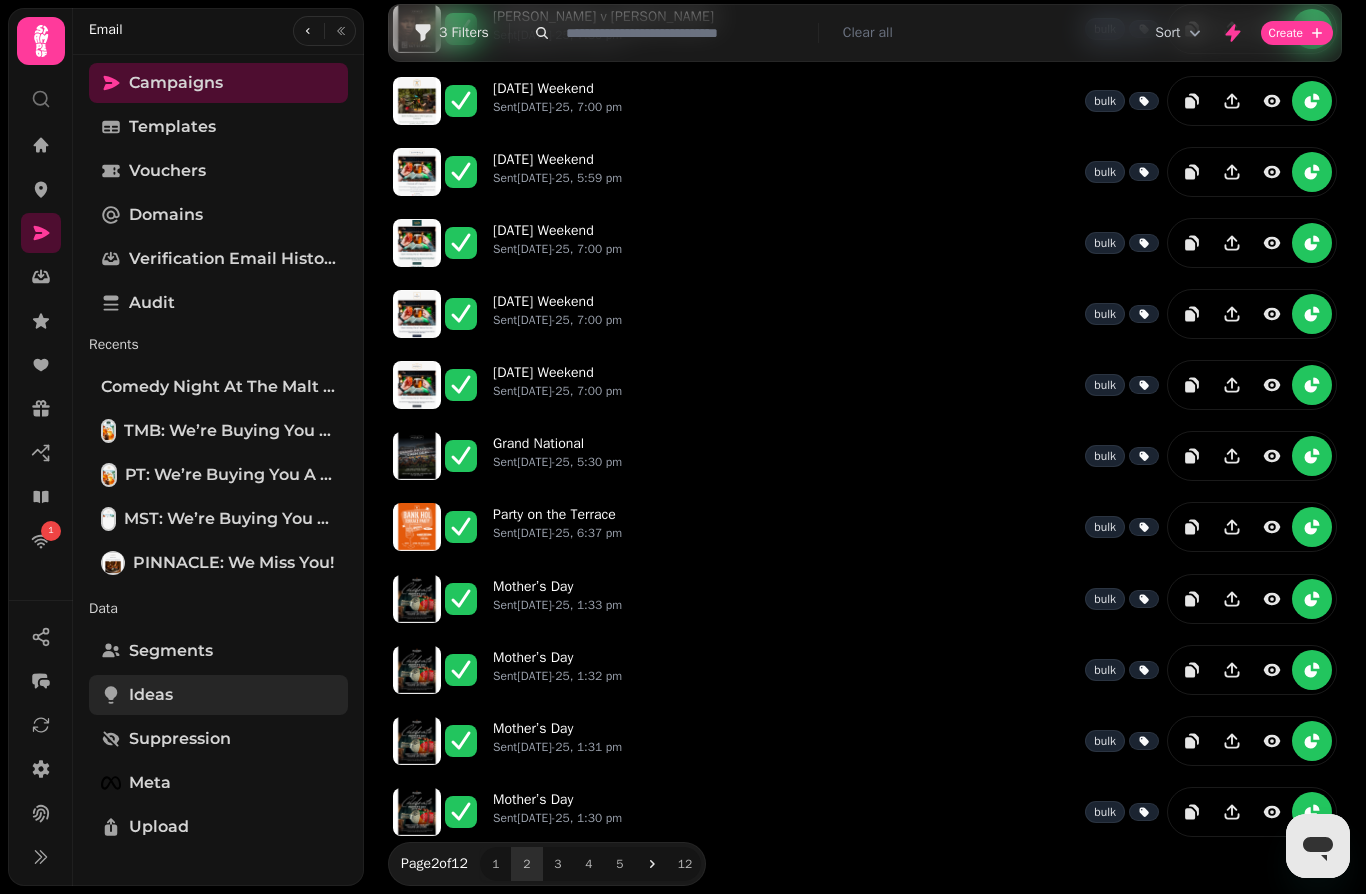 scroll, scrollTop: 352, scrollLeft: 0, axis: vertical 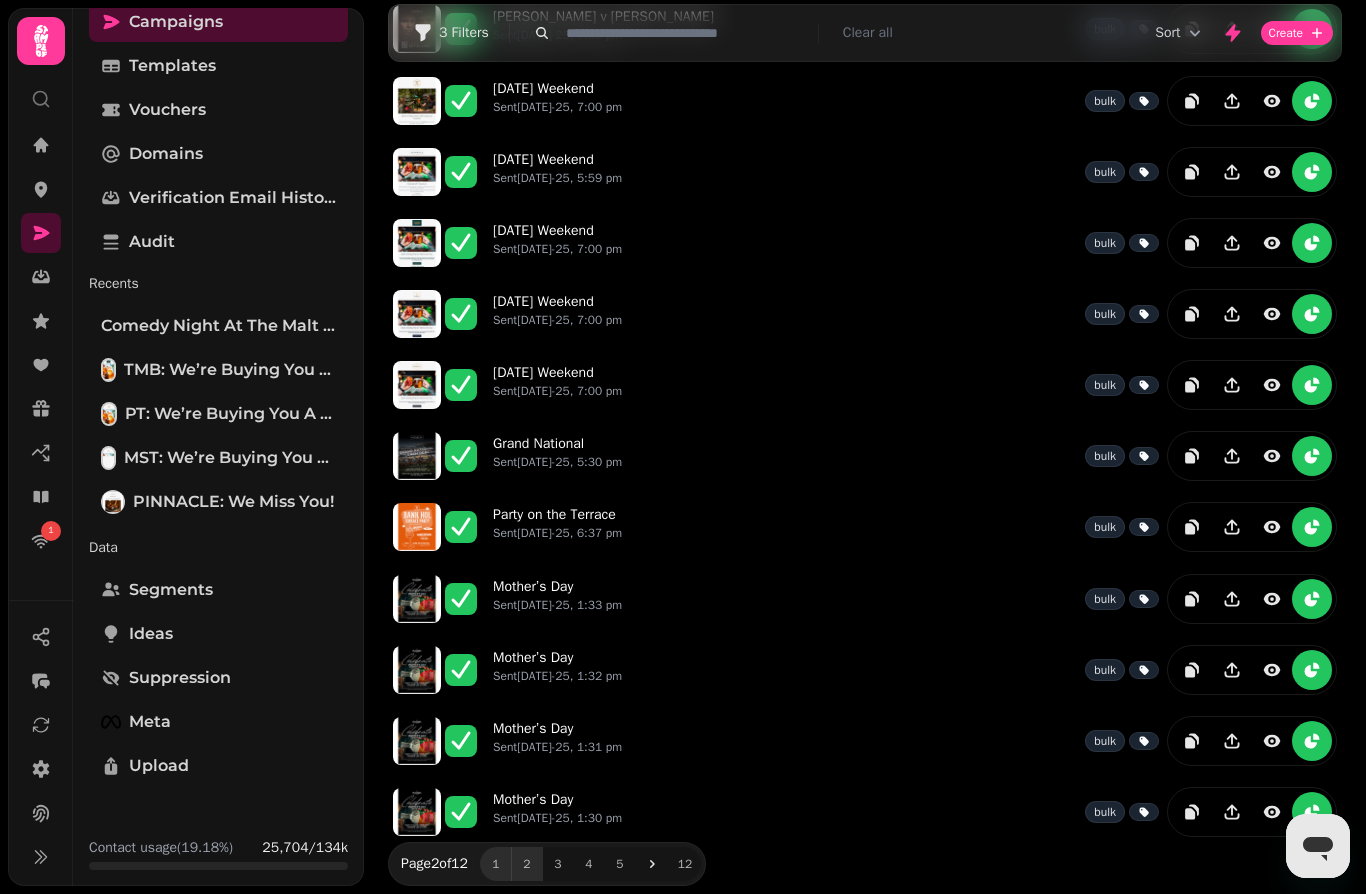 click on "1" at bounding box center [496, 864] 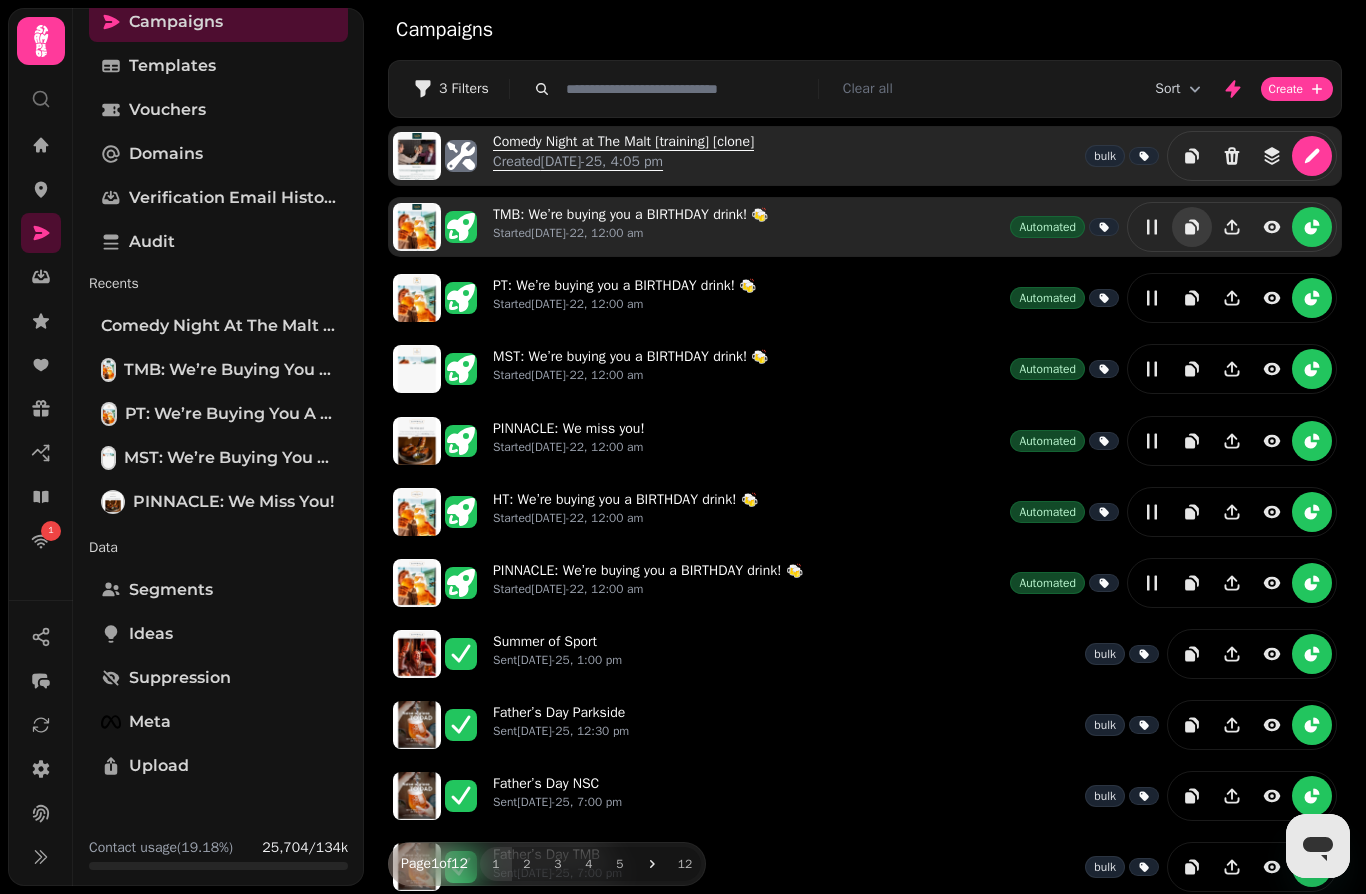 scroll, scrollTop: 0, scrollLeft: 0, axis: both 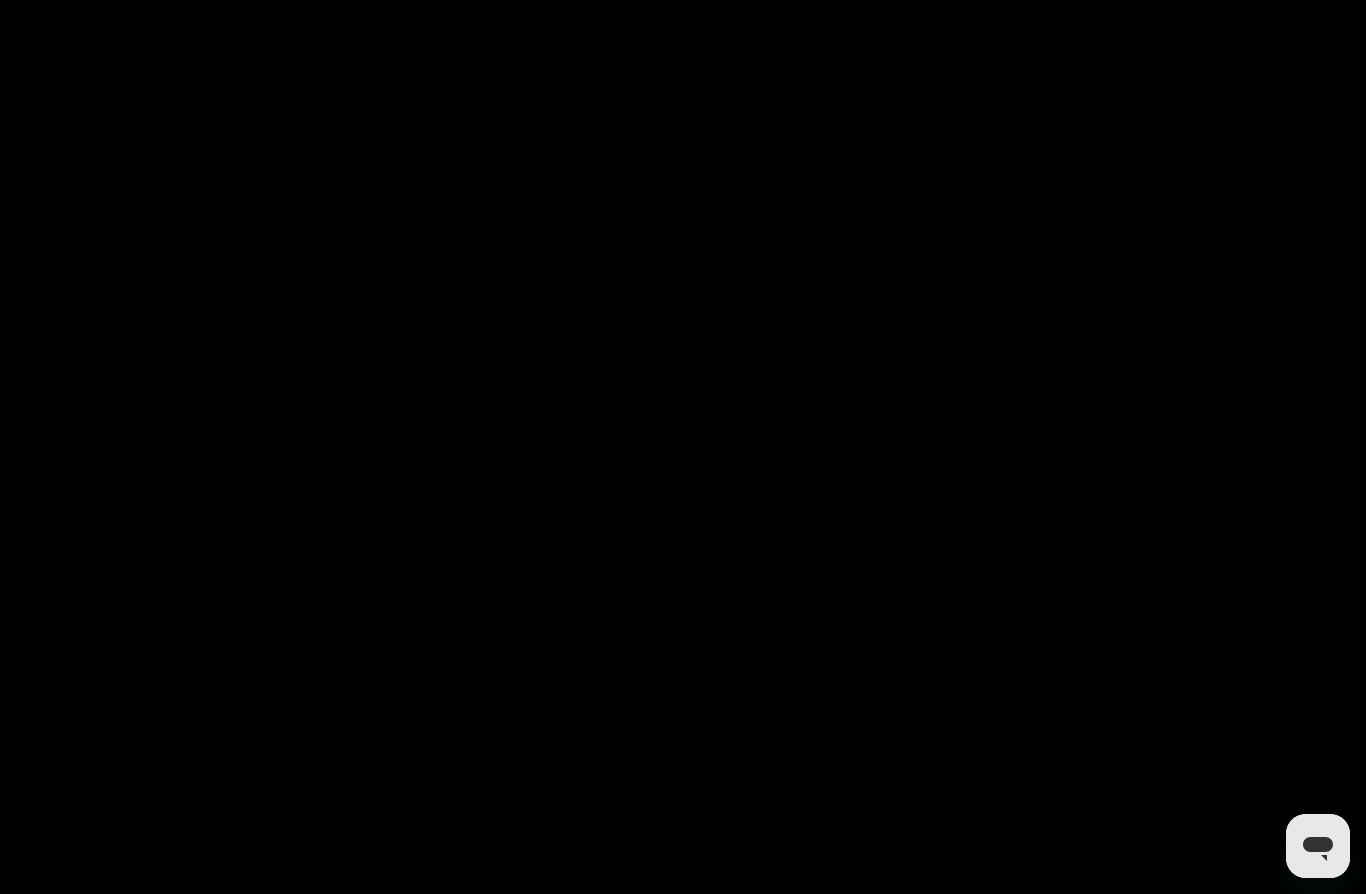 select on "**********" 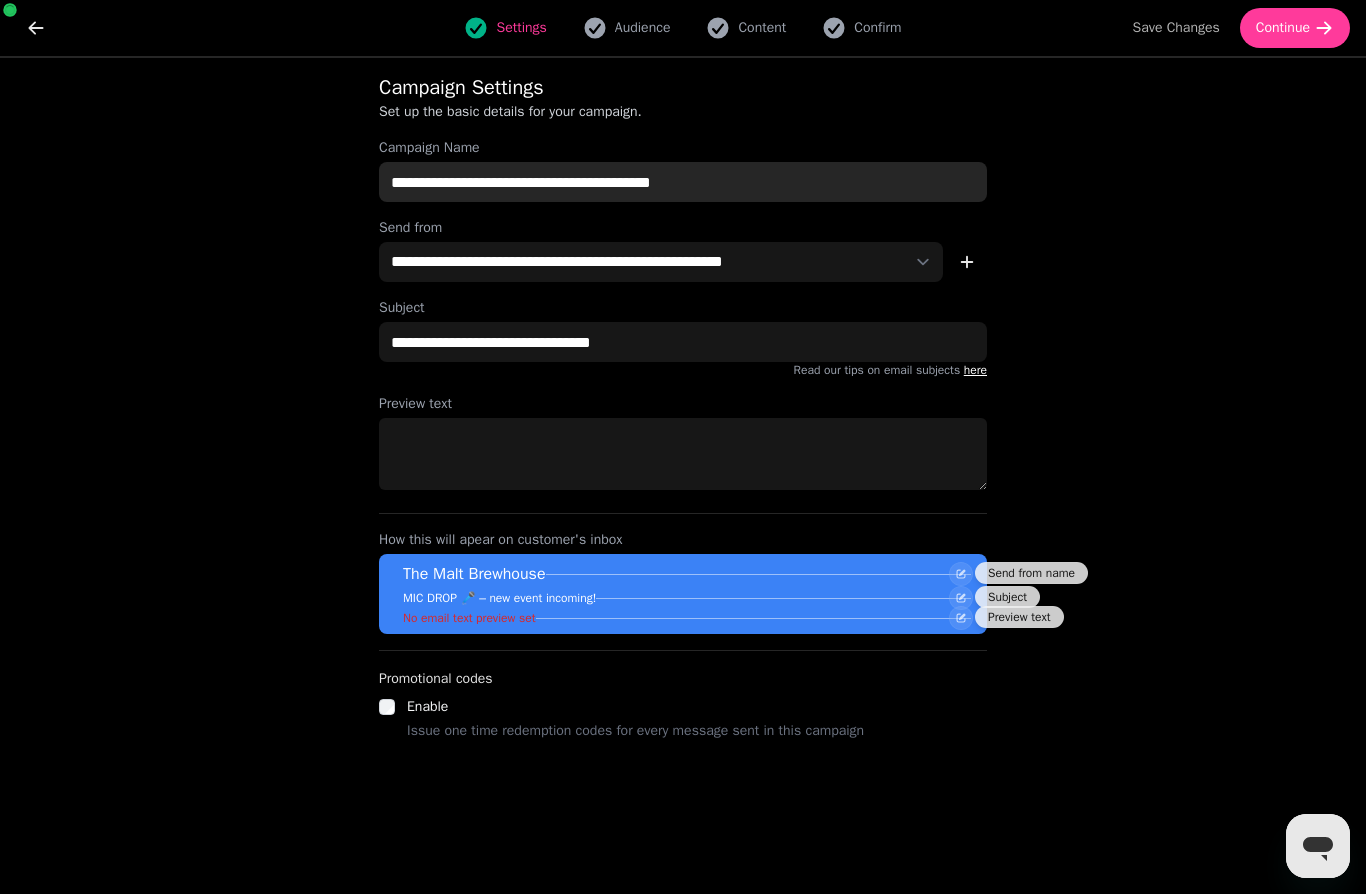 drag, startPoint x: 733, startPoint y: 171, endPoint x: 679, endPoint y: 176, distance: 54.230988 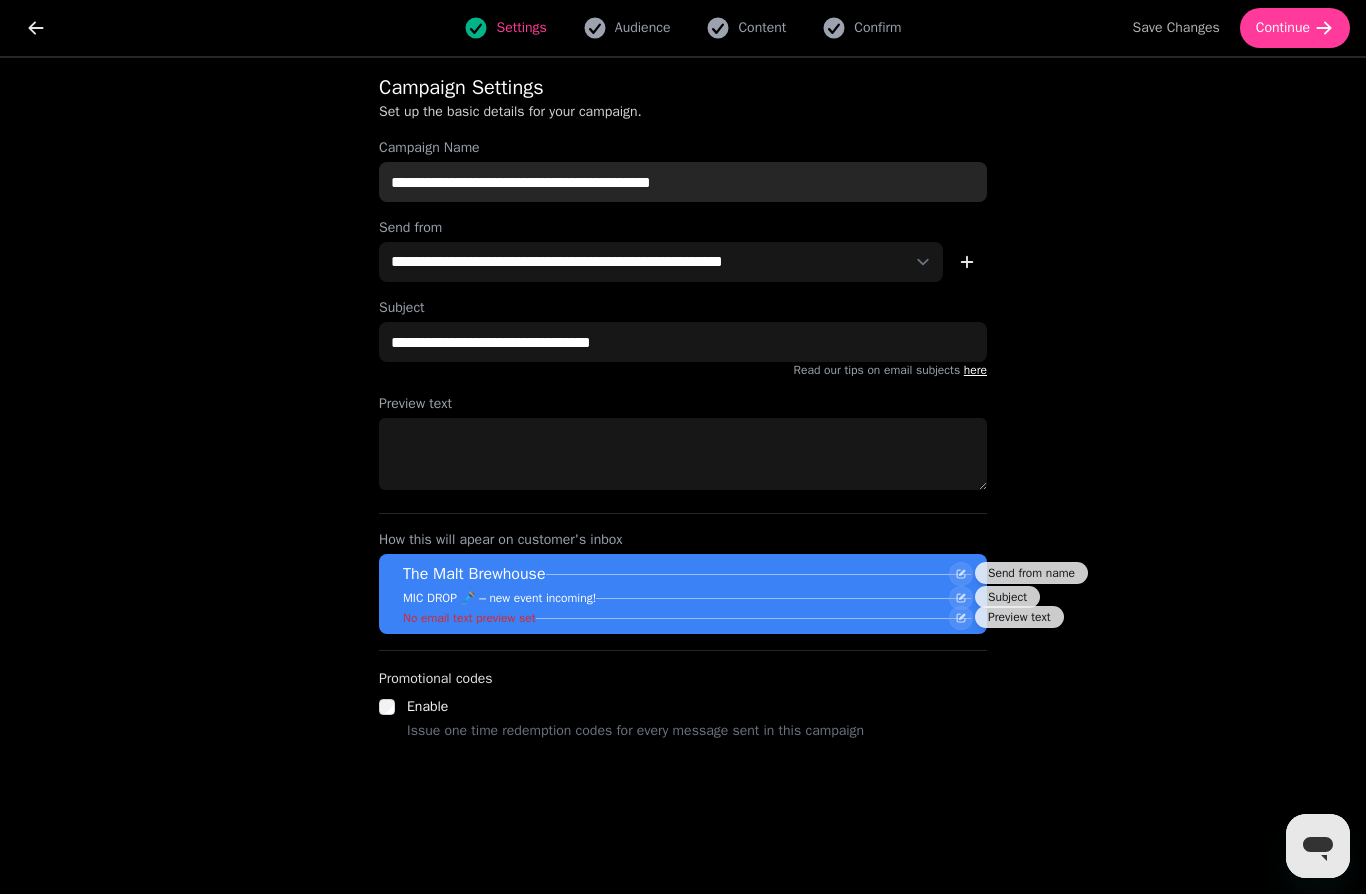click on "**********" at bounding box center [683, 182] 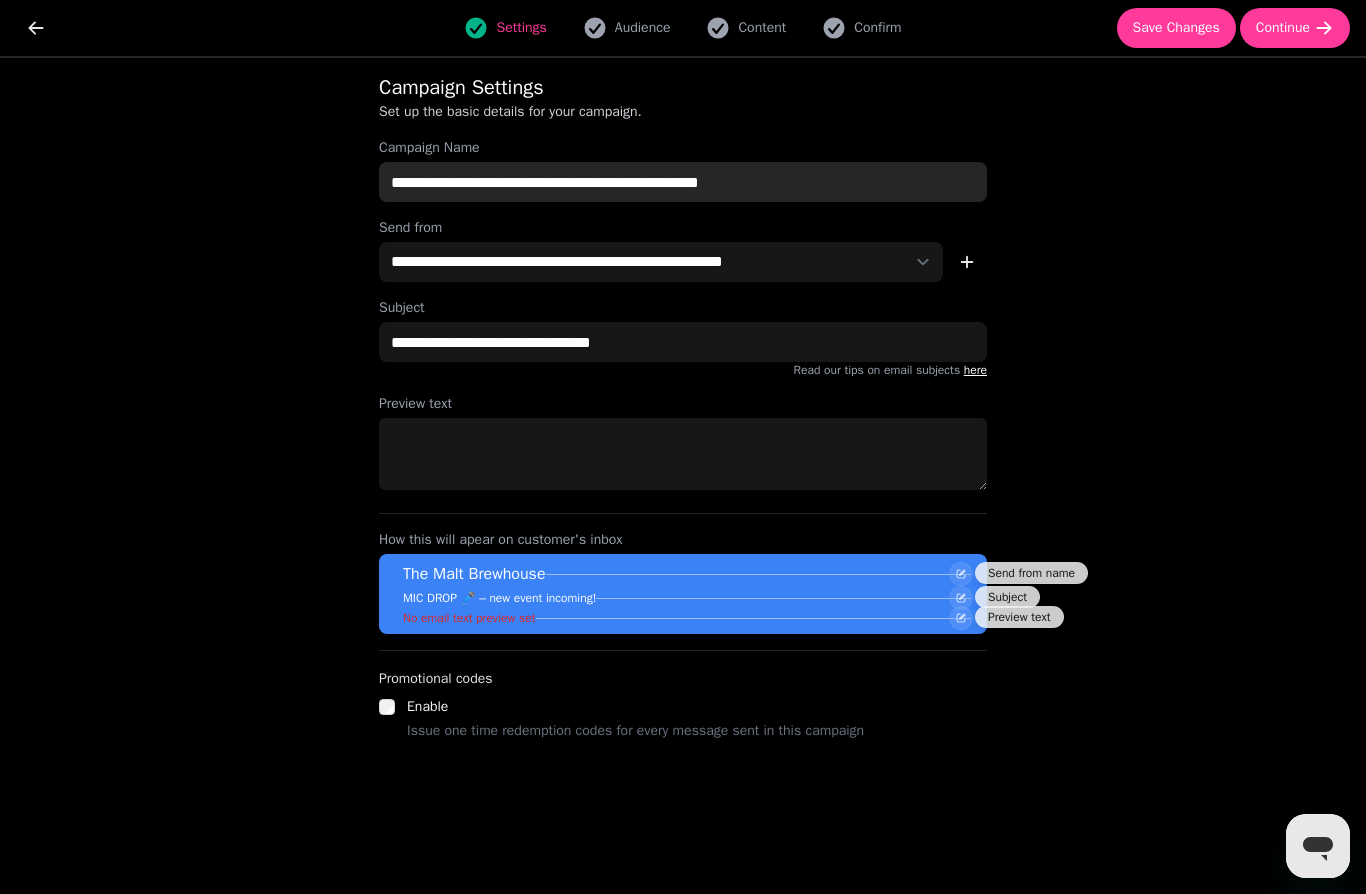 click on "**********" at bounding box center [683, 182] 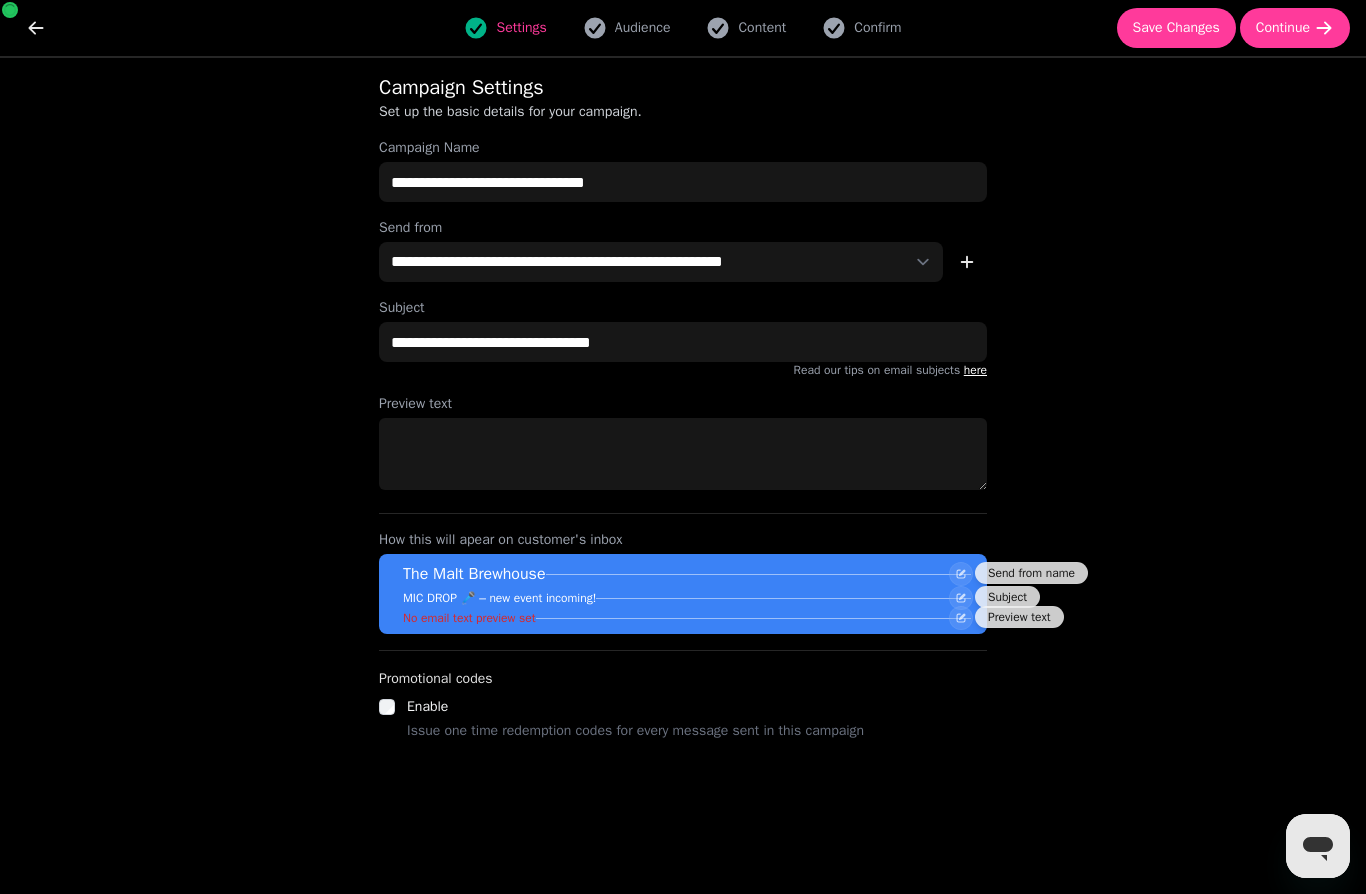 type on "**********" 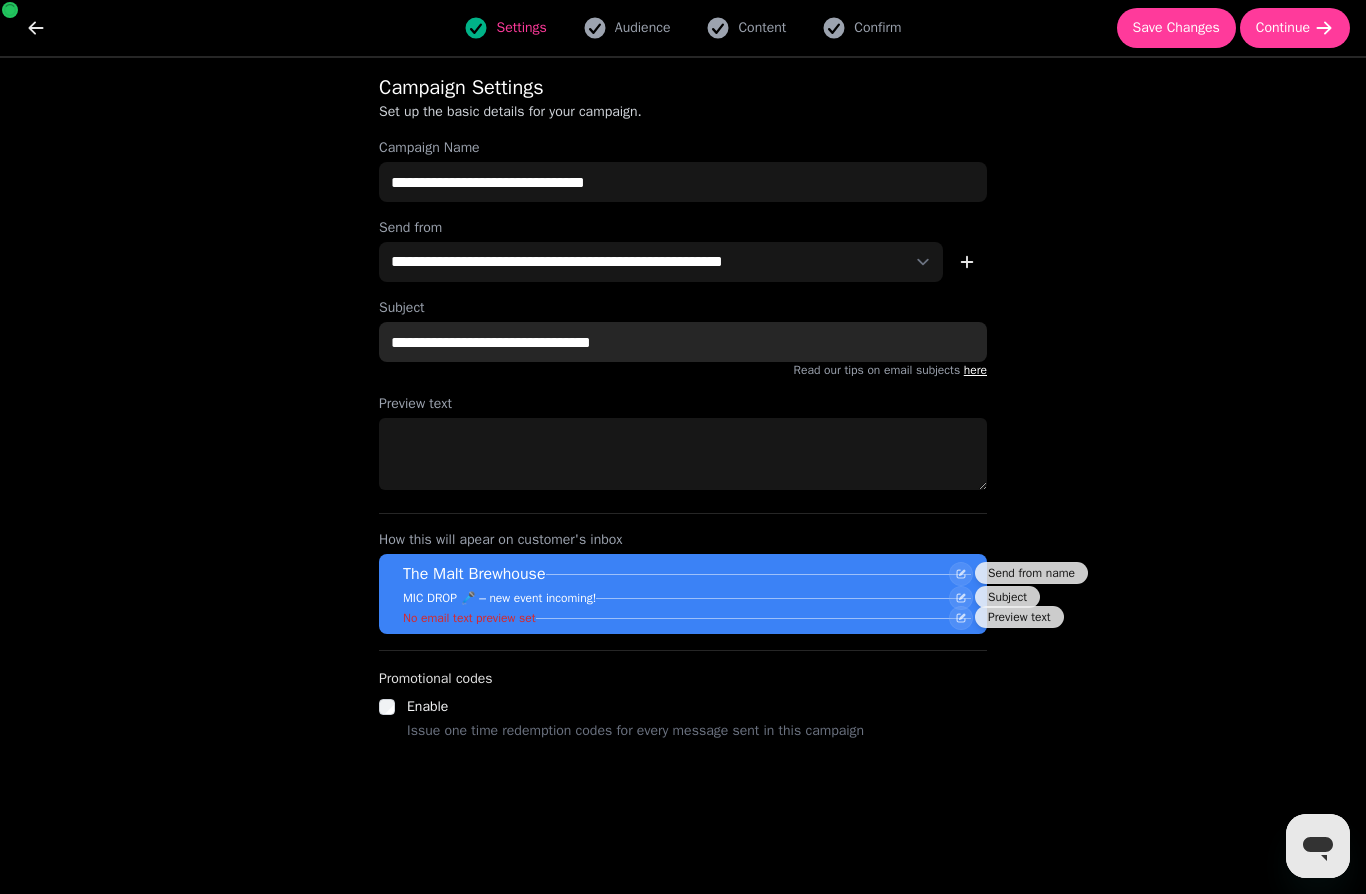 click on "**********" at bounding box center (683, 342) 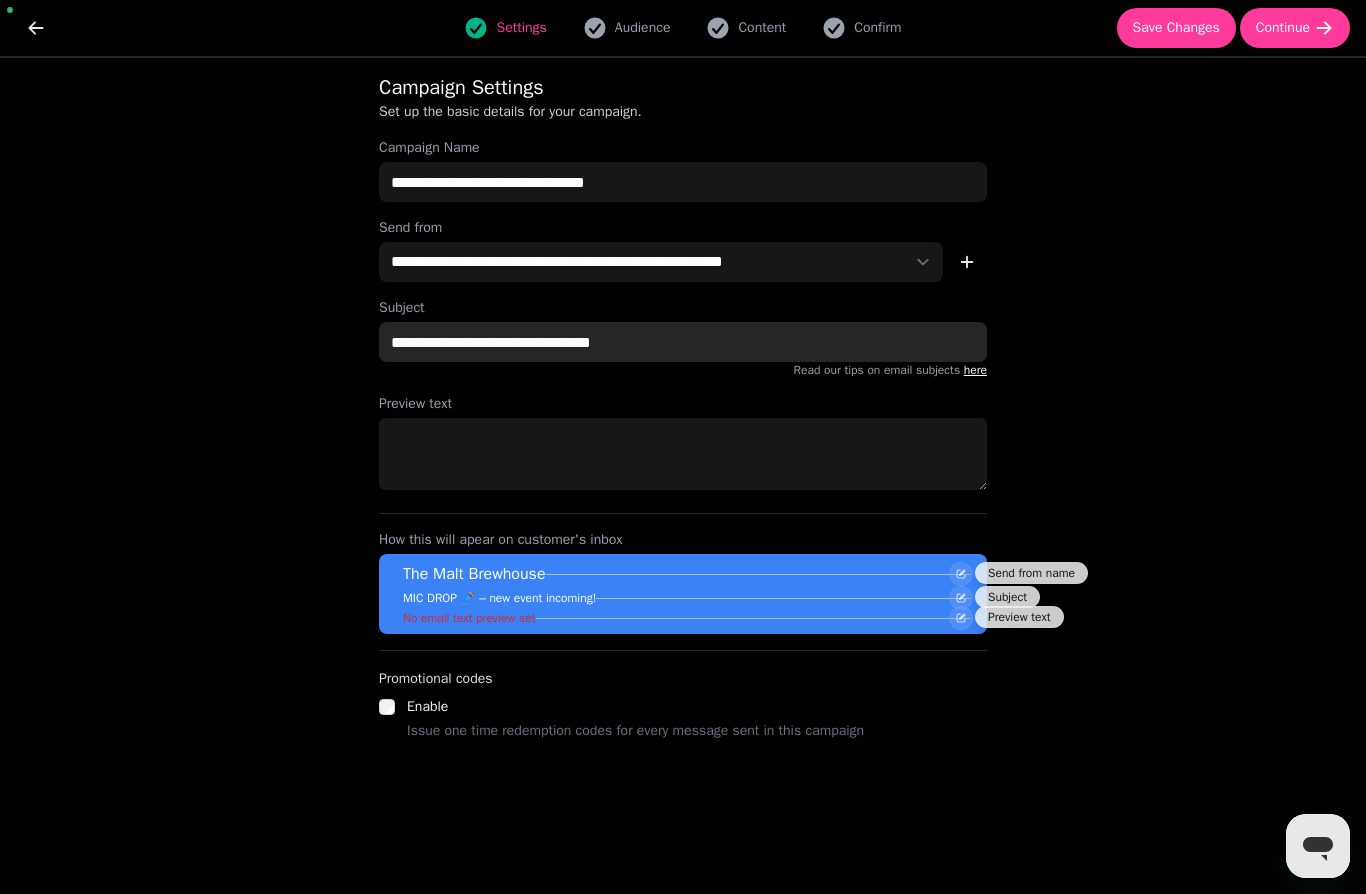 click on "**********" at bounding box center [683, 342] 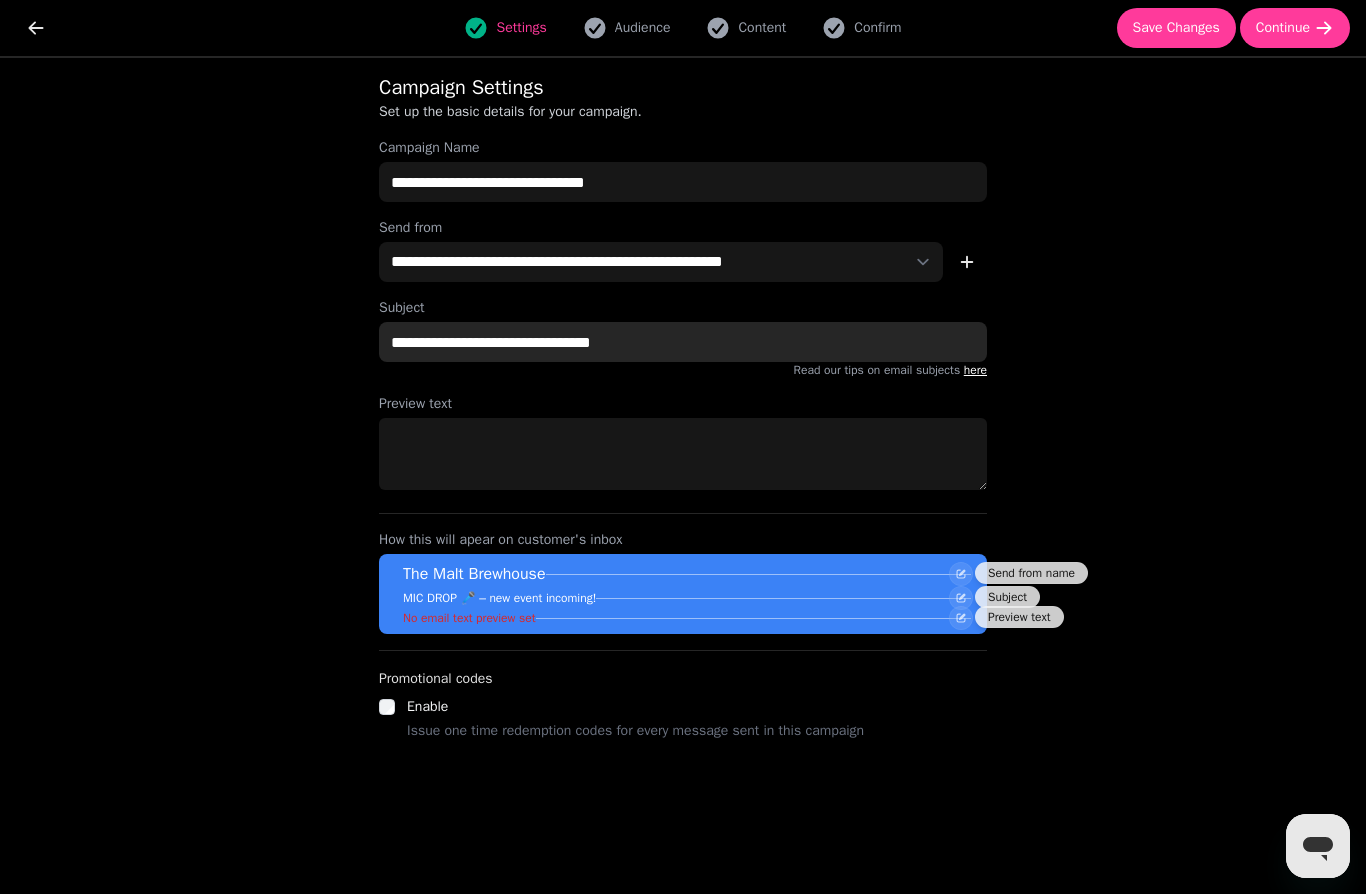 click on "**********" at bounding box center (683, 342) 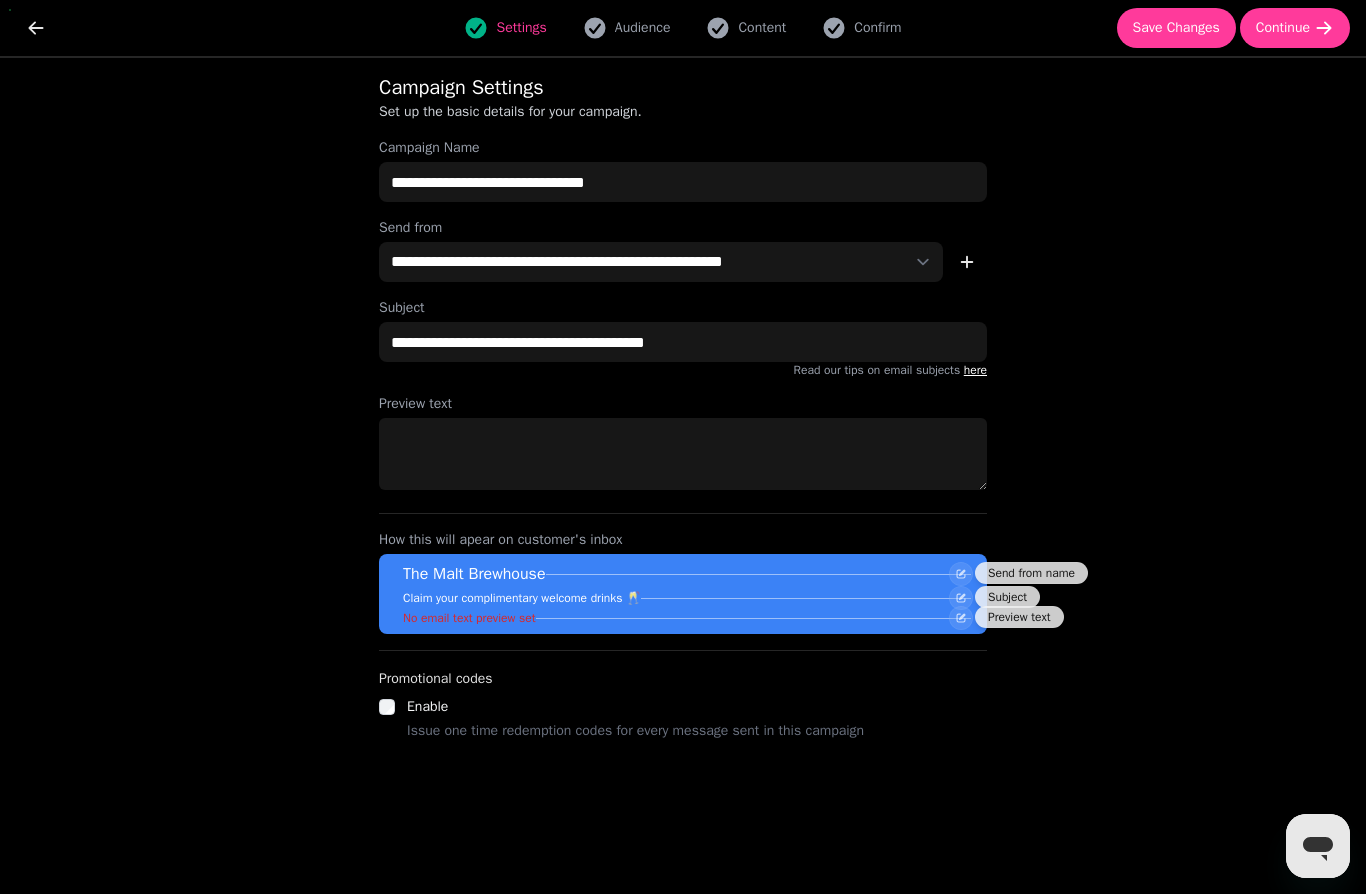 type on "**********" 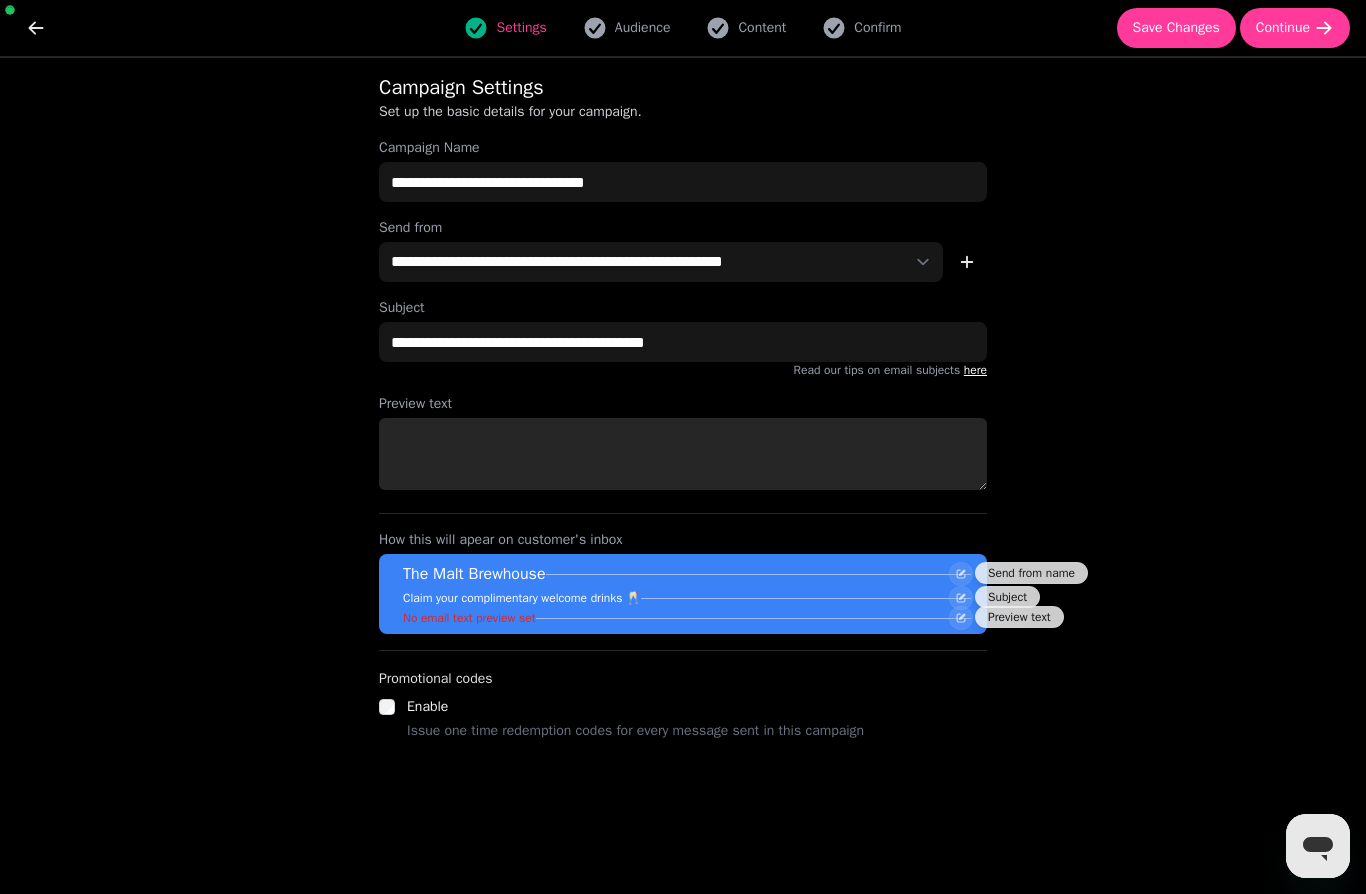 click on "Preview text" at bounding box center (683, 454) 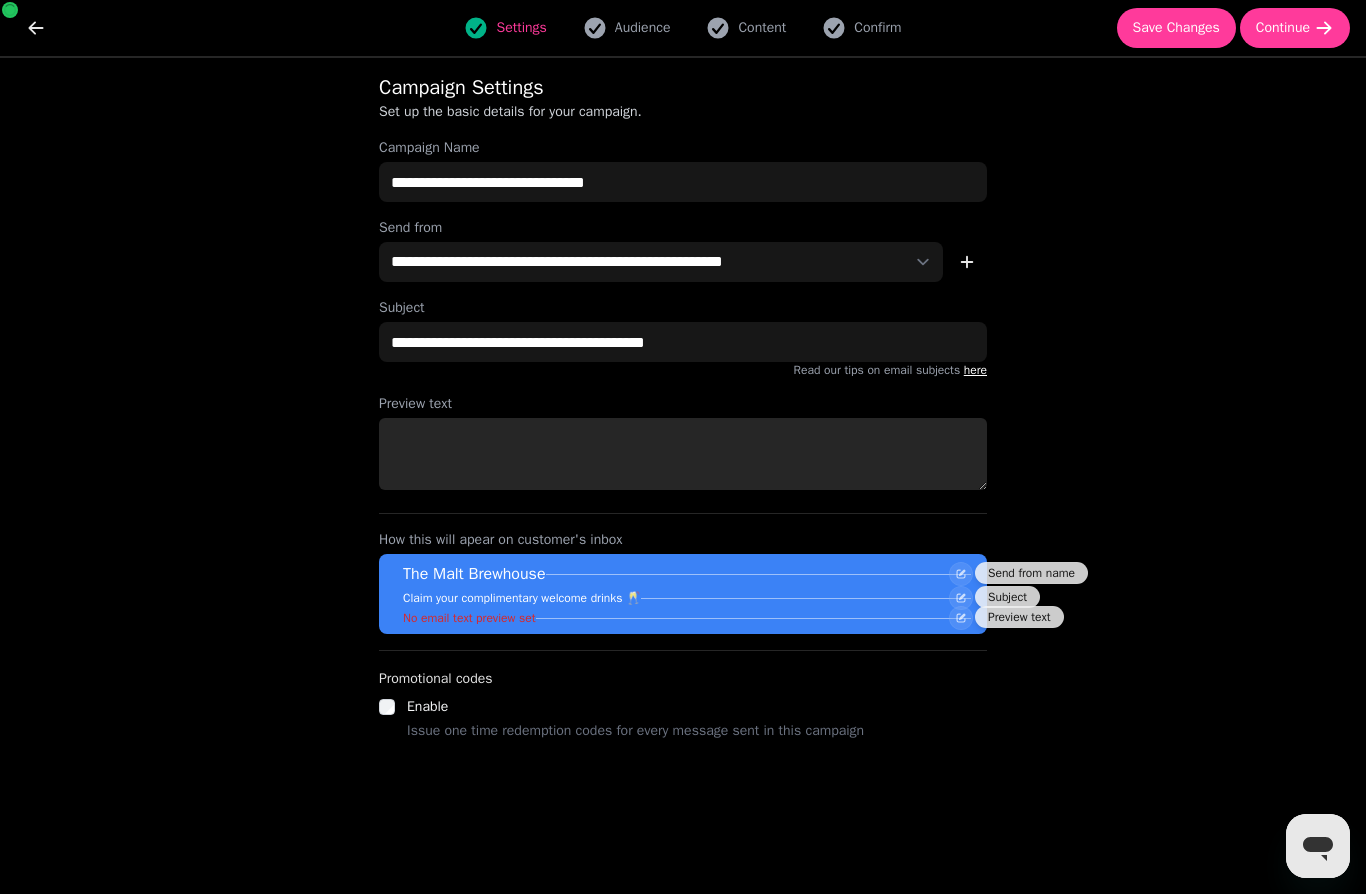 paste on "**********" 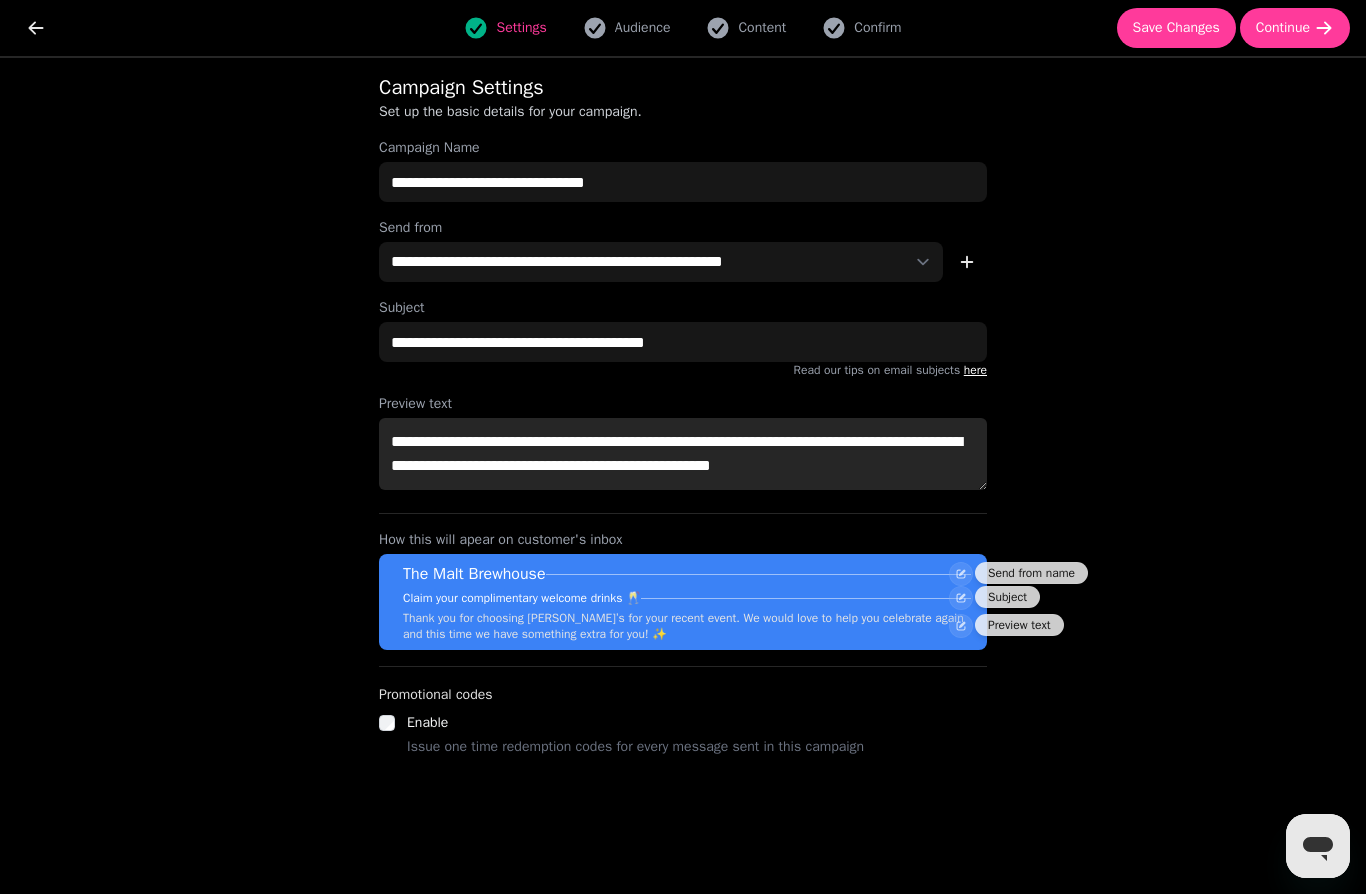 drag, startPoint x: 642, startPoint y: 441, endPoint x: 564, endPoint y: 447, distance: 78.23043 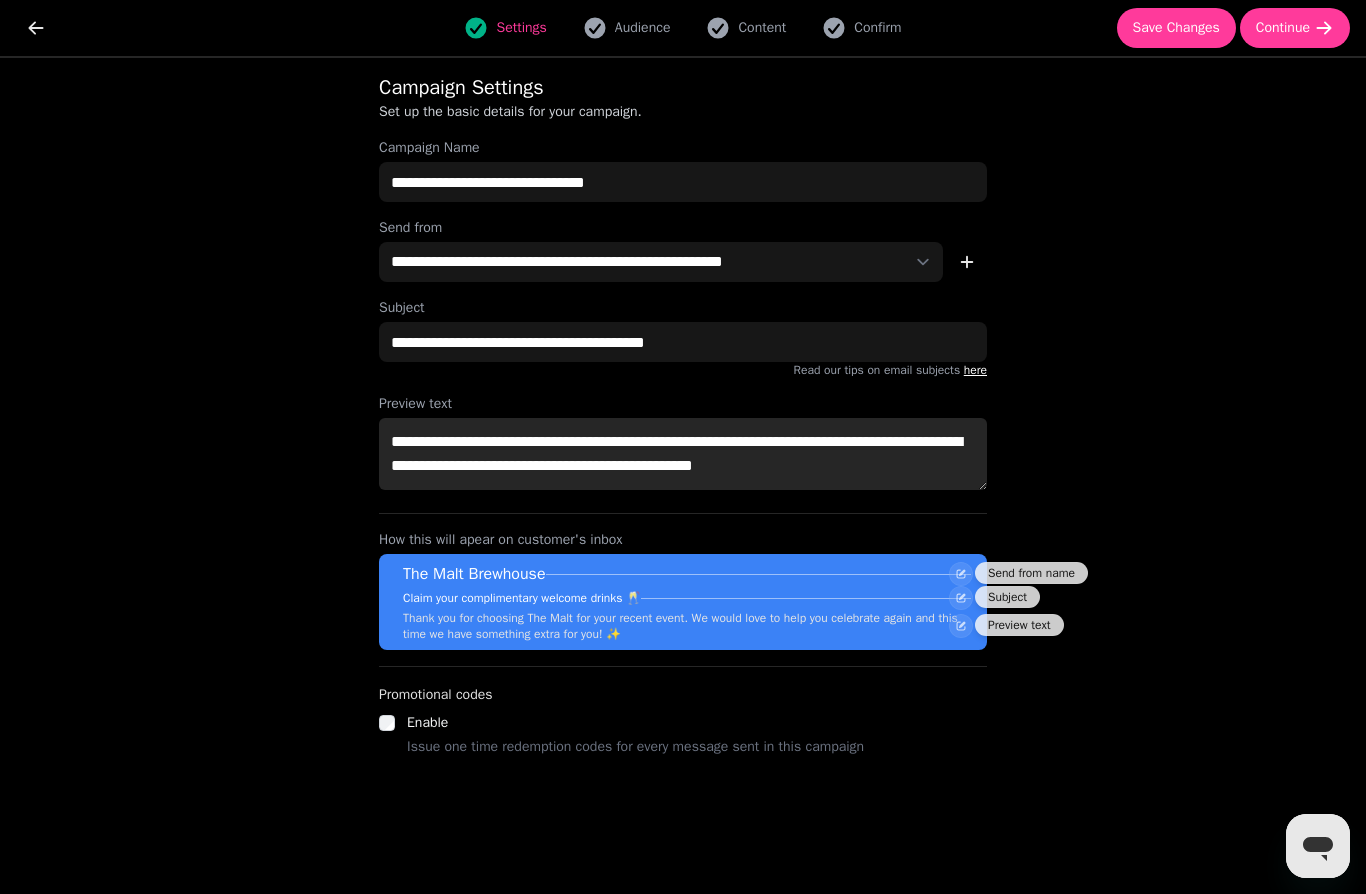 type on "**********" 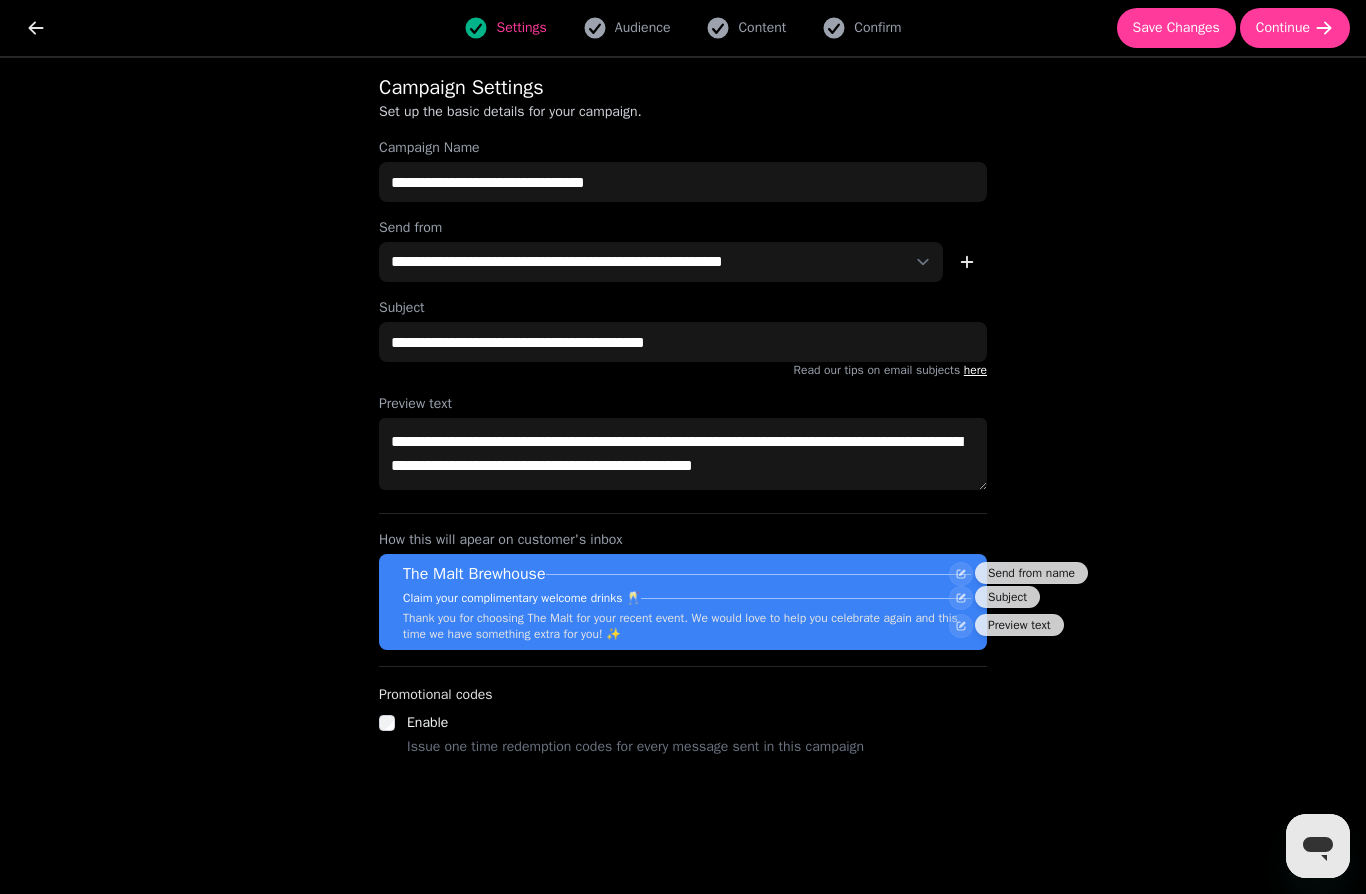 click on "**********" at bounding box center (683, 476) 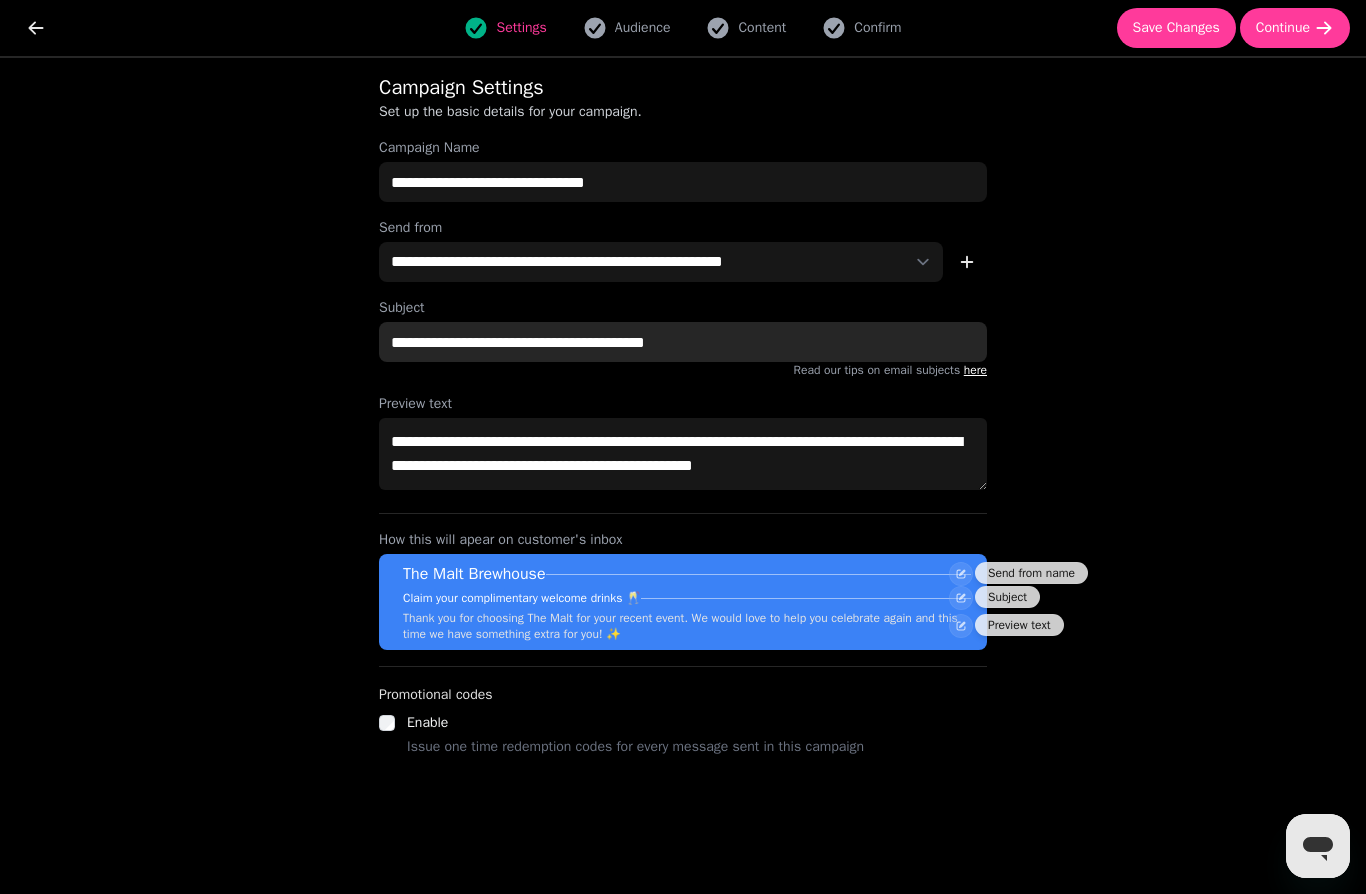 click on "**********" at bounding box center [683, 342] 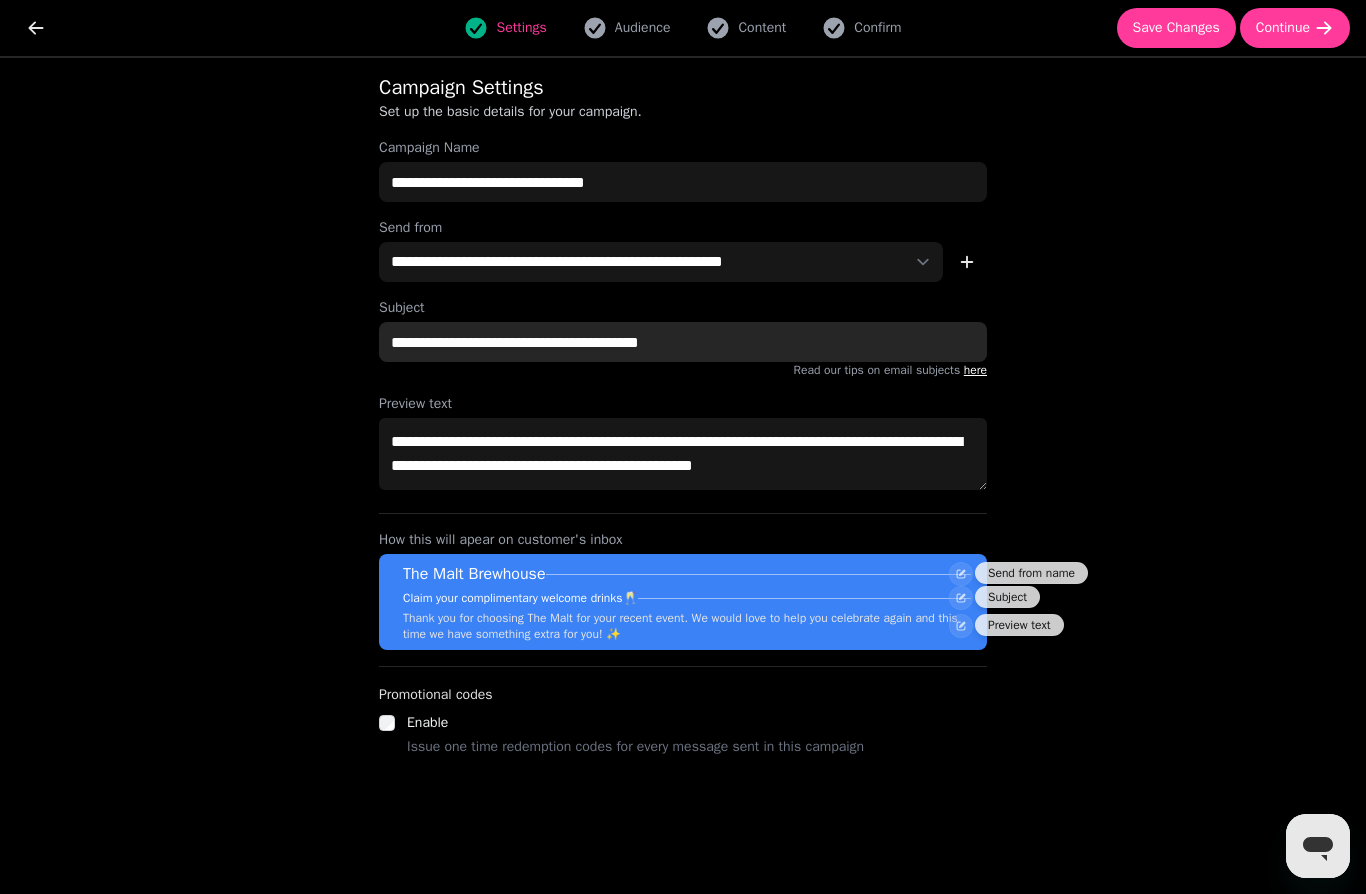 click on "**********" at bounding box center [683, 342] 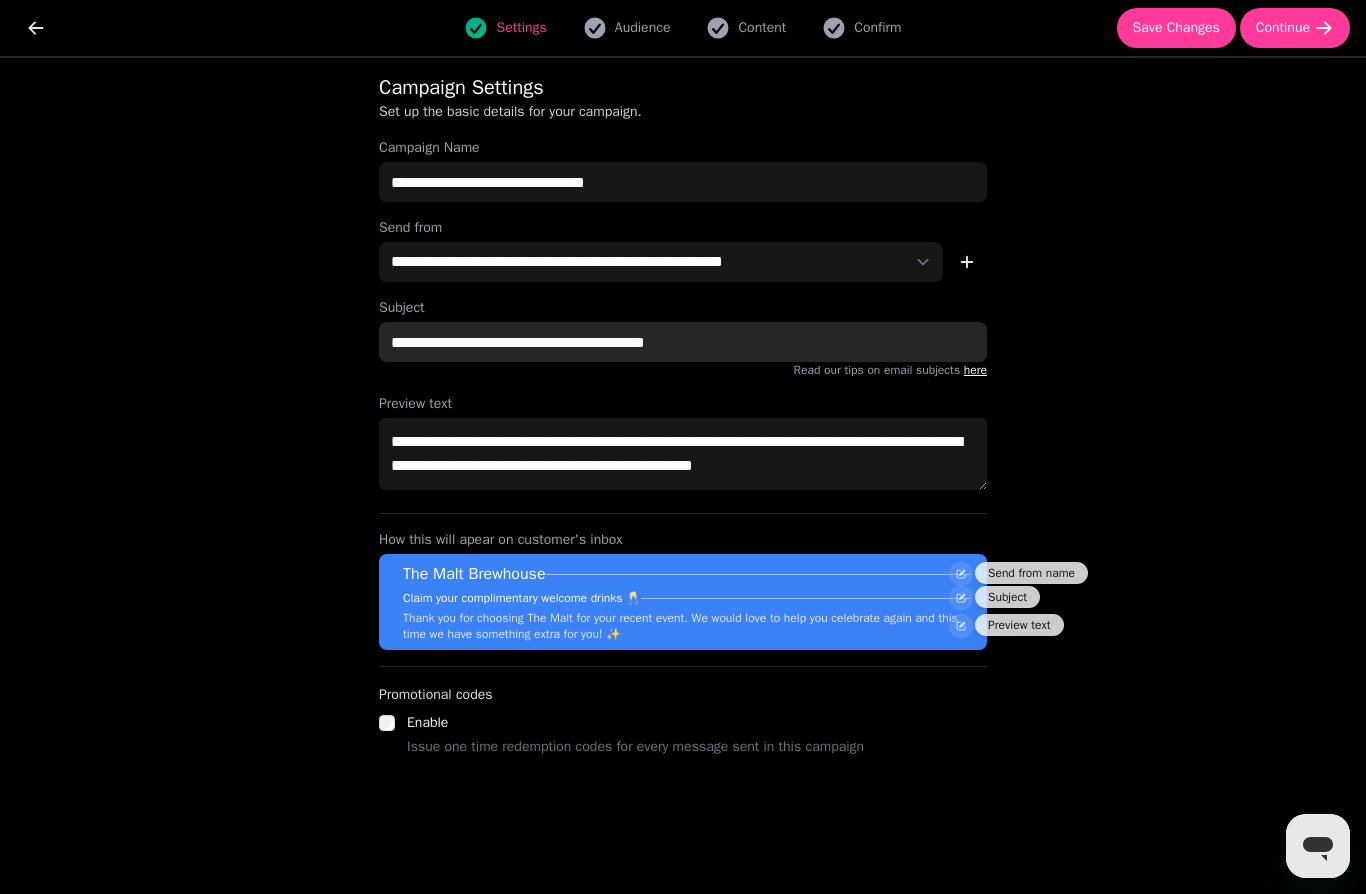 type on "**********" 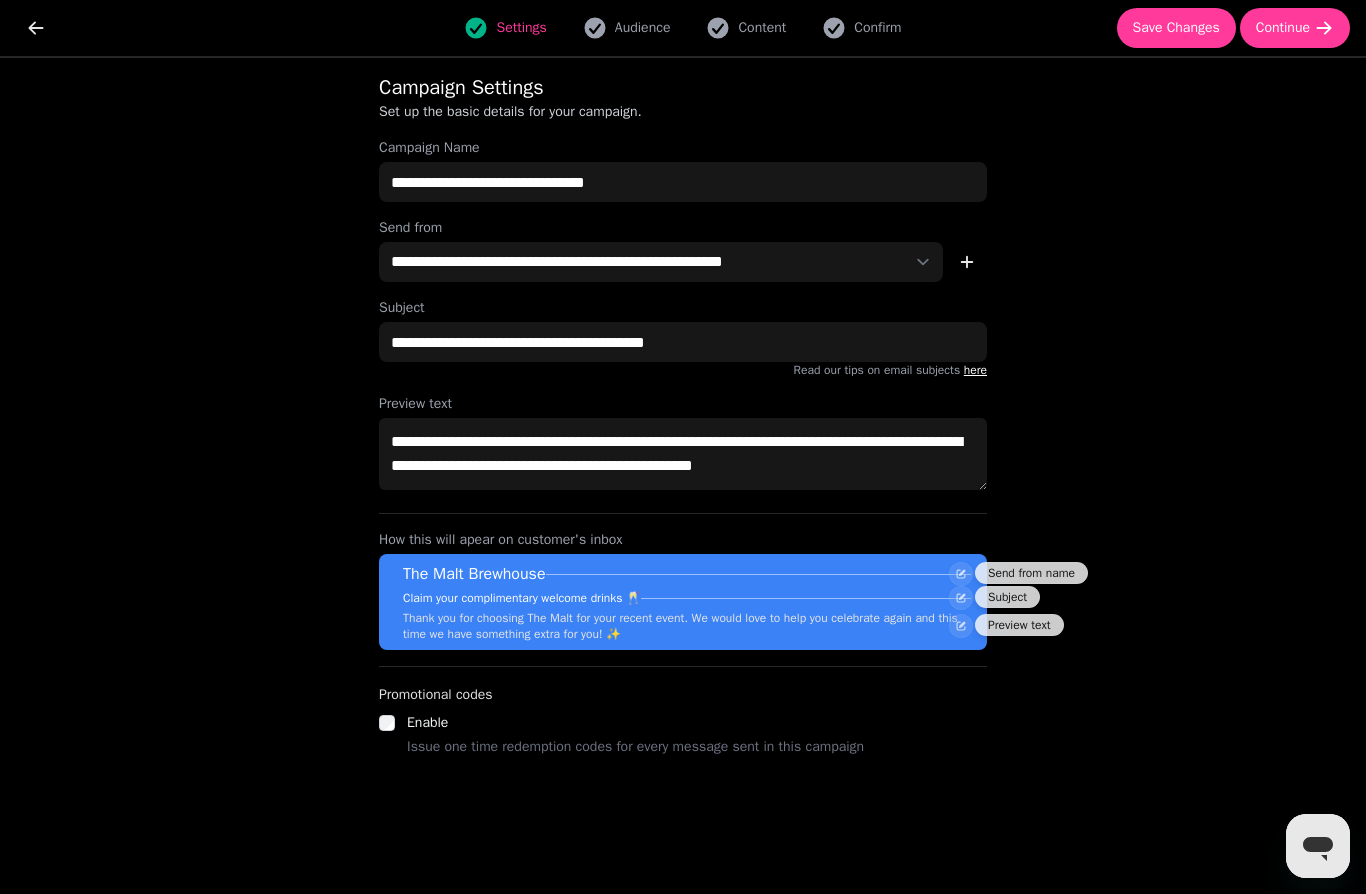 click on "**********" at bounding box center [683, 476] 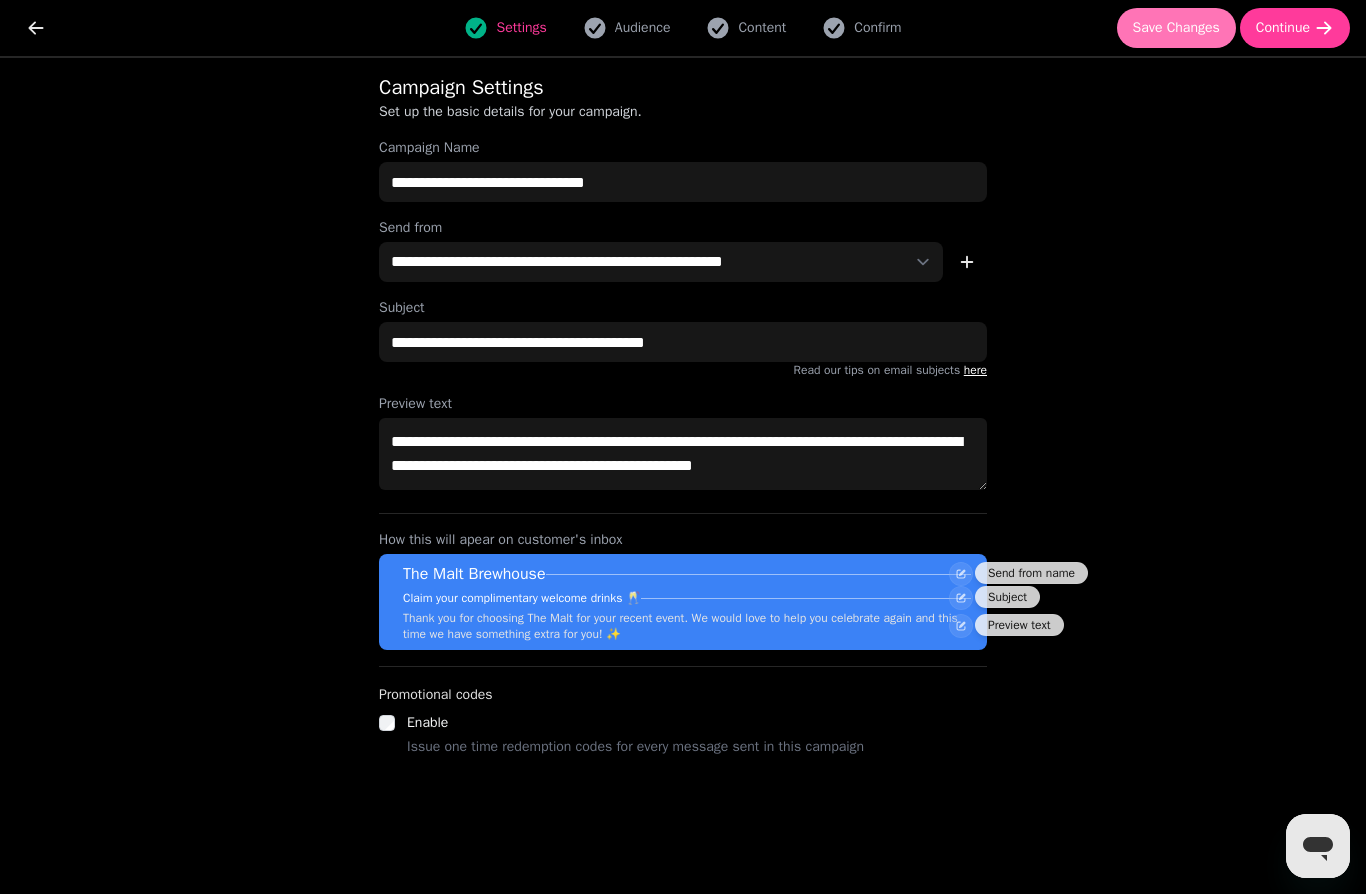 click on "Save Changes" at bounding box center [1176, 28] 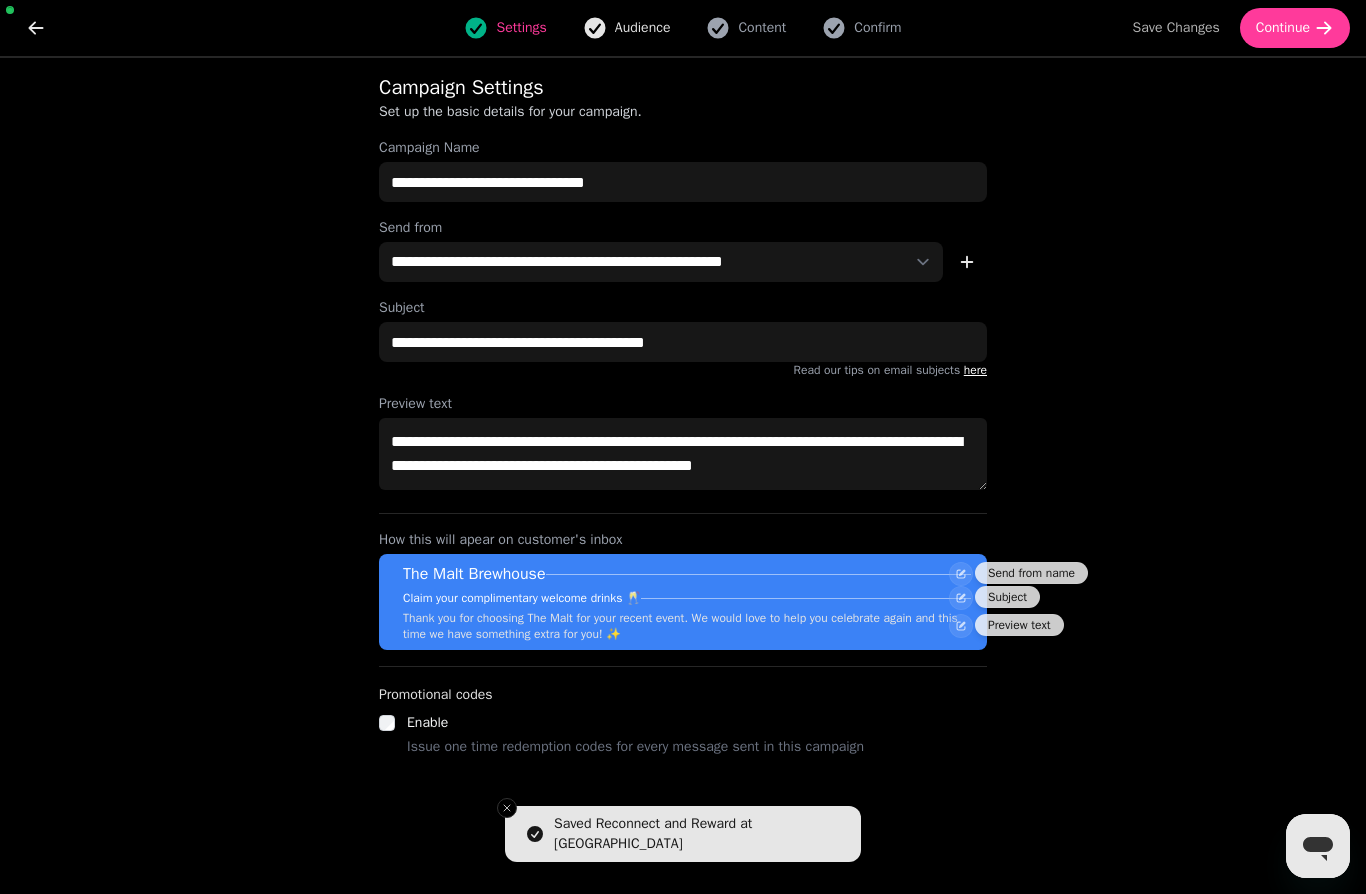 click on "Audience" at bounding box center (643, 28) 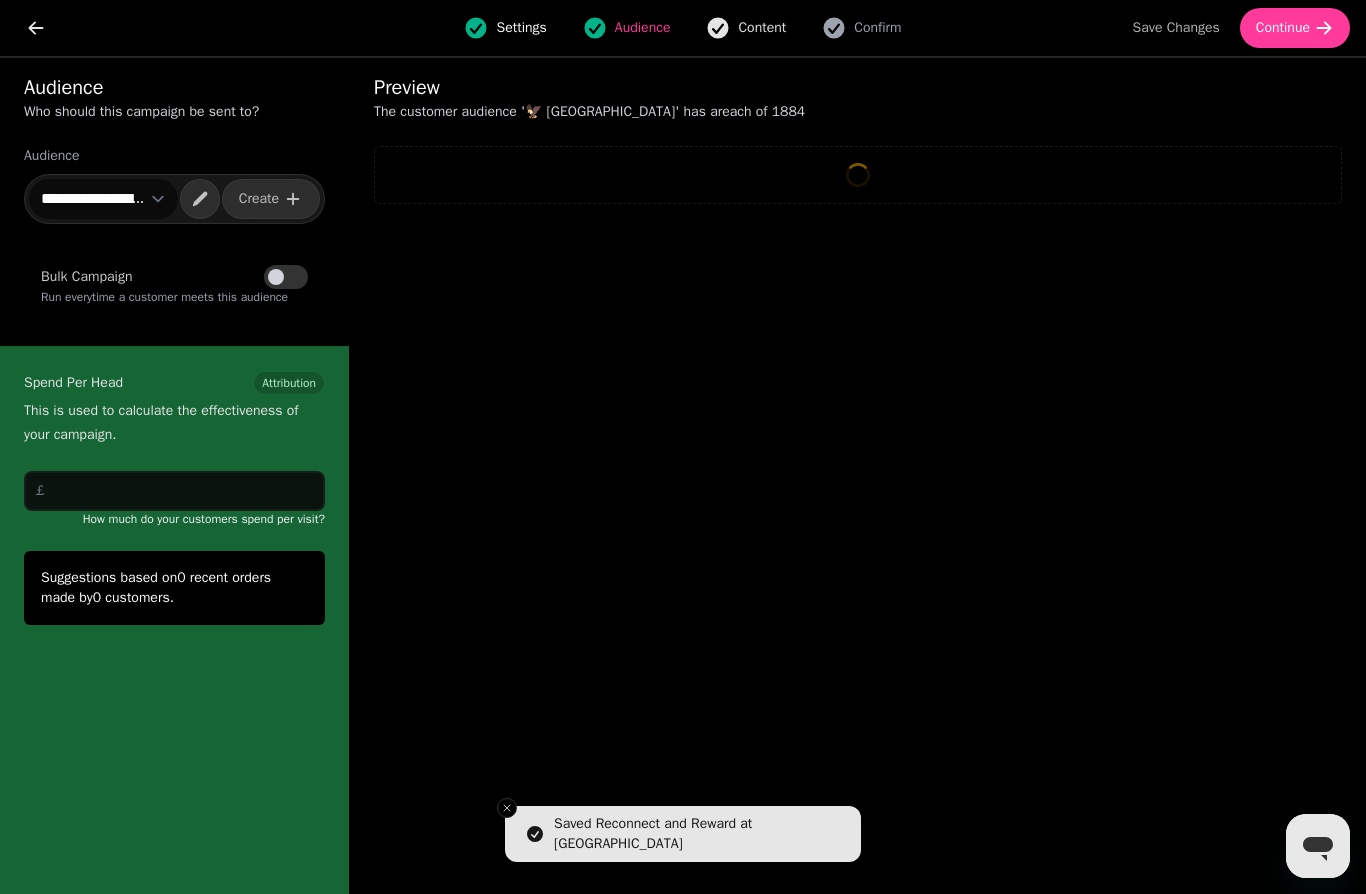 select on "**" 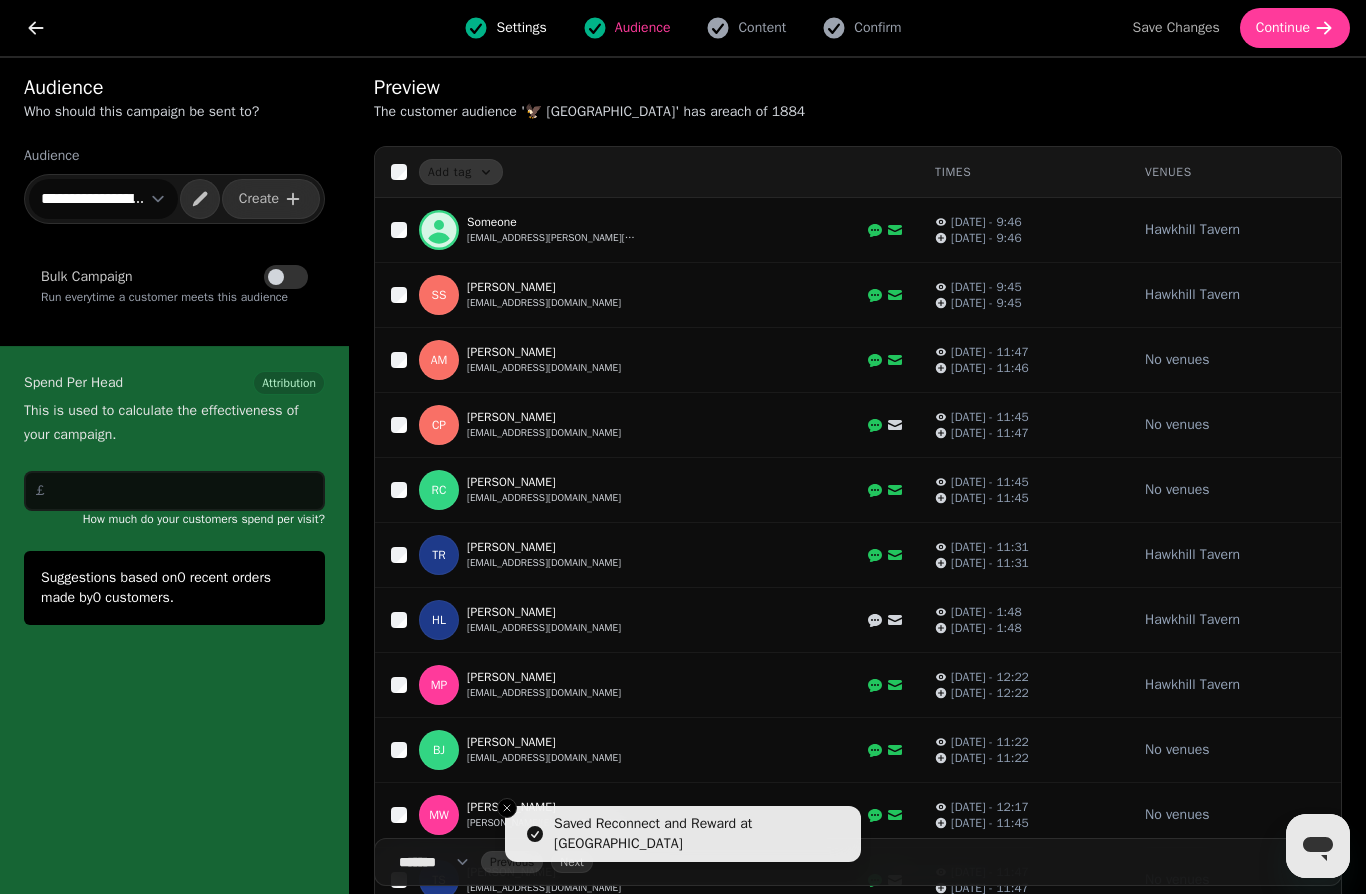 click on "Settings" at bounding box center (505, 28) 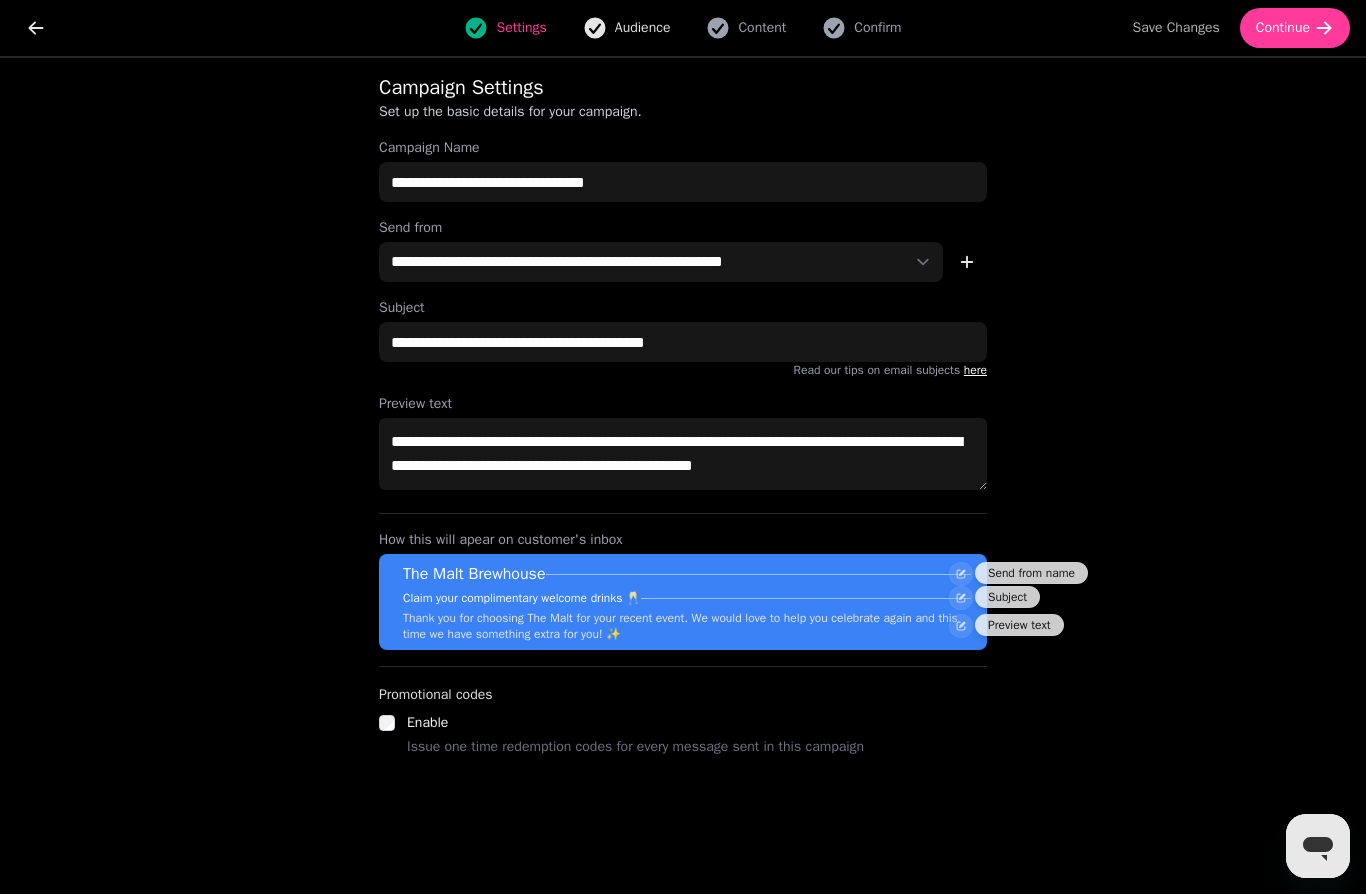 click on "Audience" at bounding box center [643, 28] 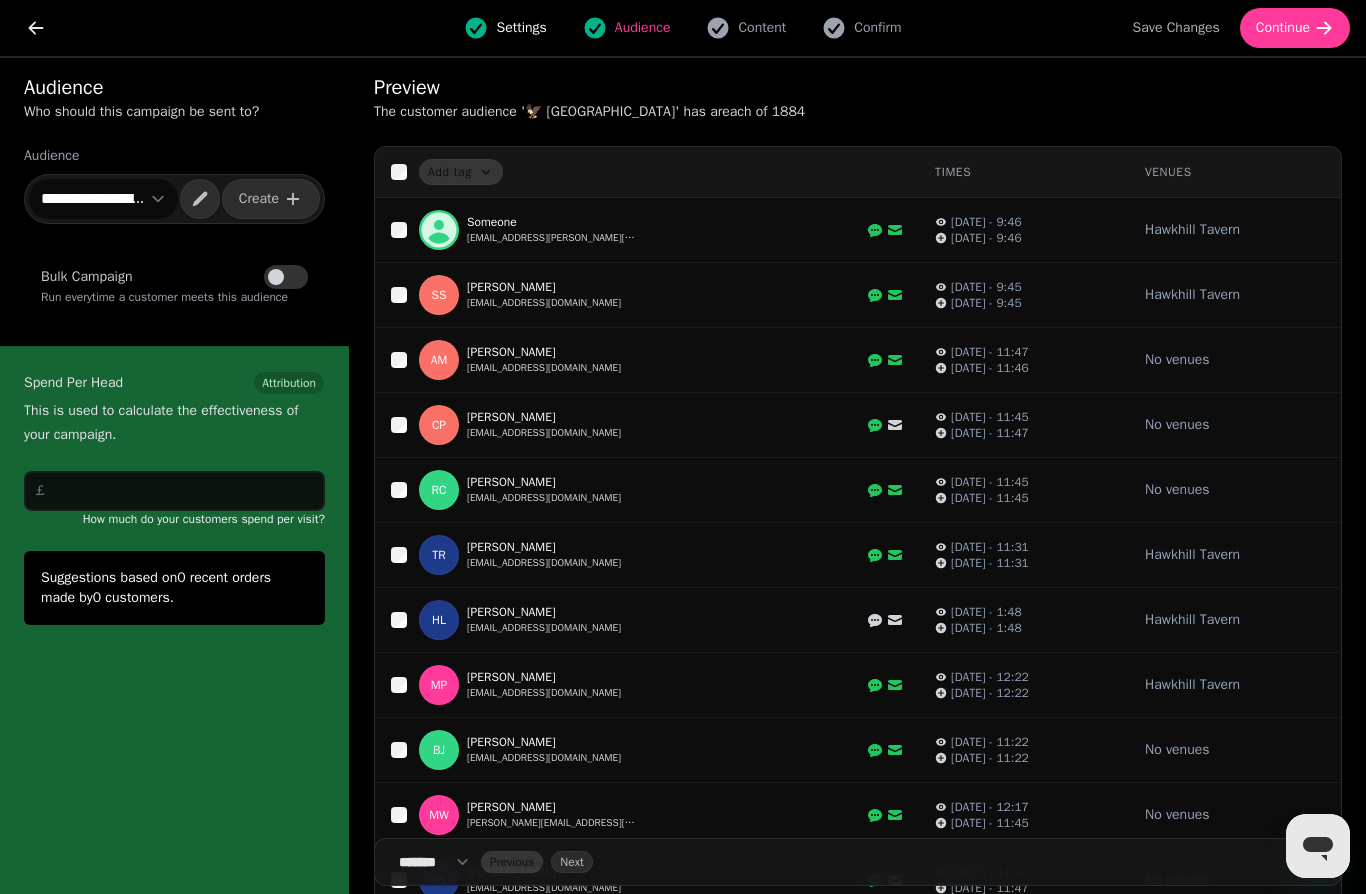 select on "**********" 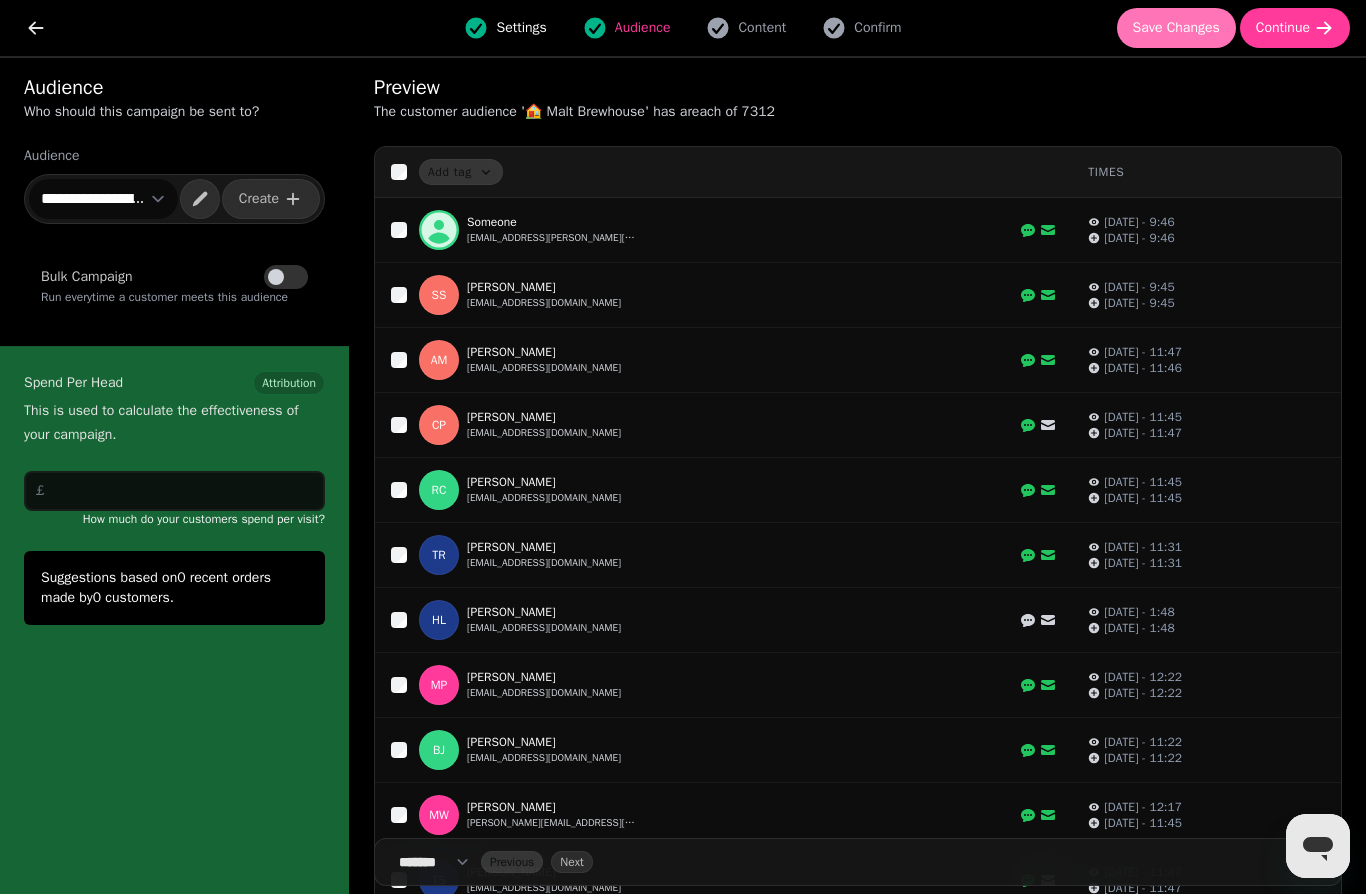 click on "Save Changes" at bounding box center (1176, 28) 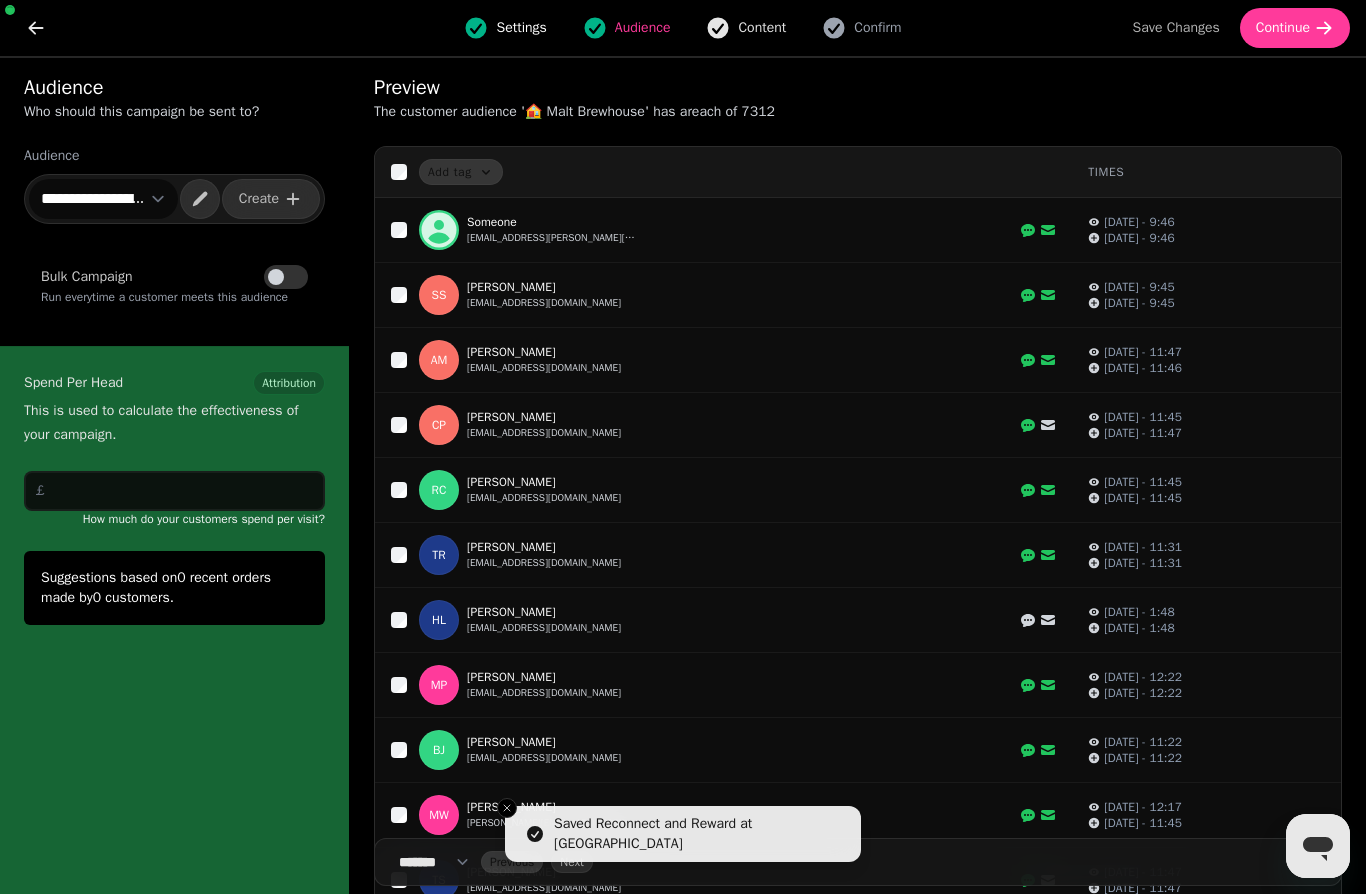 click on "Content" at bounding box center (762, 28) 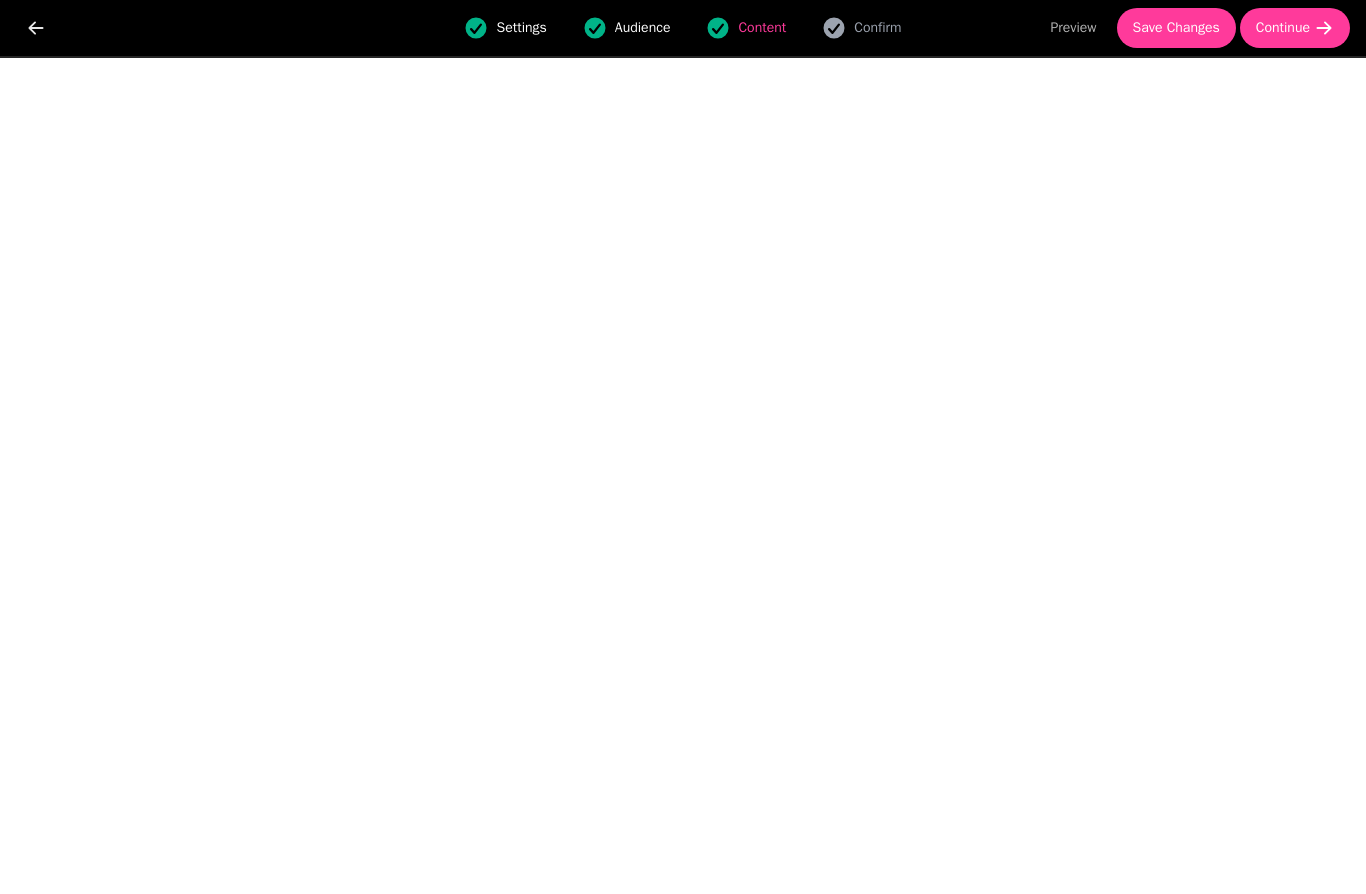 drag, startPoint x: 676, startPoint y: 43, endPoint x: -1, endPoint y: -1, distance: 678.42834 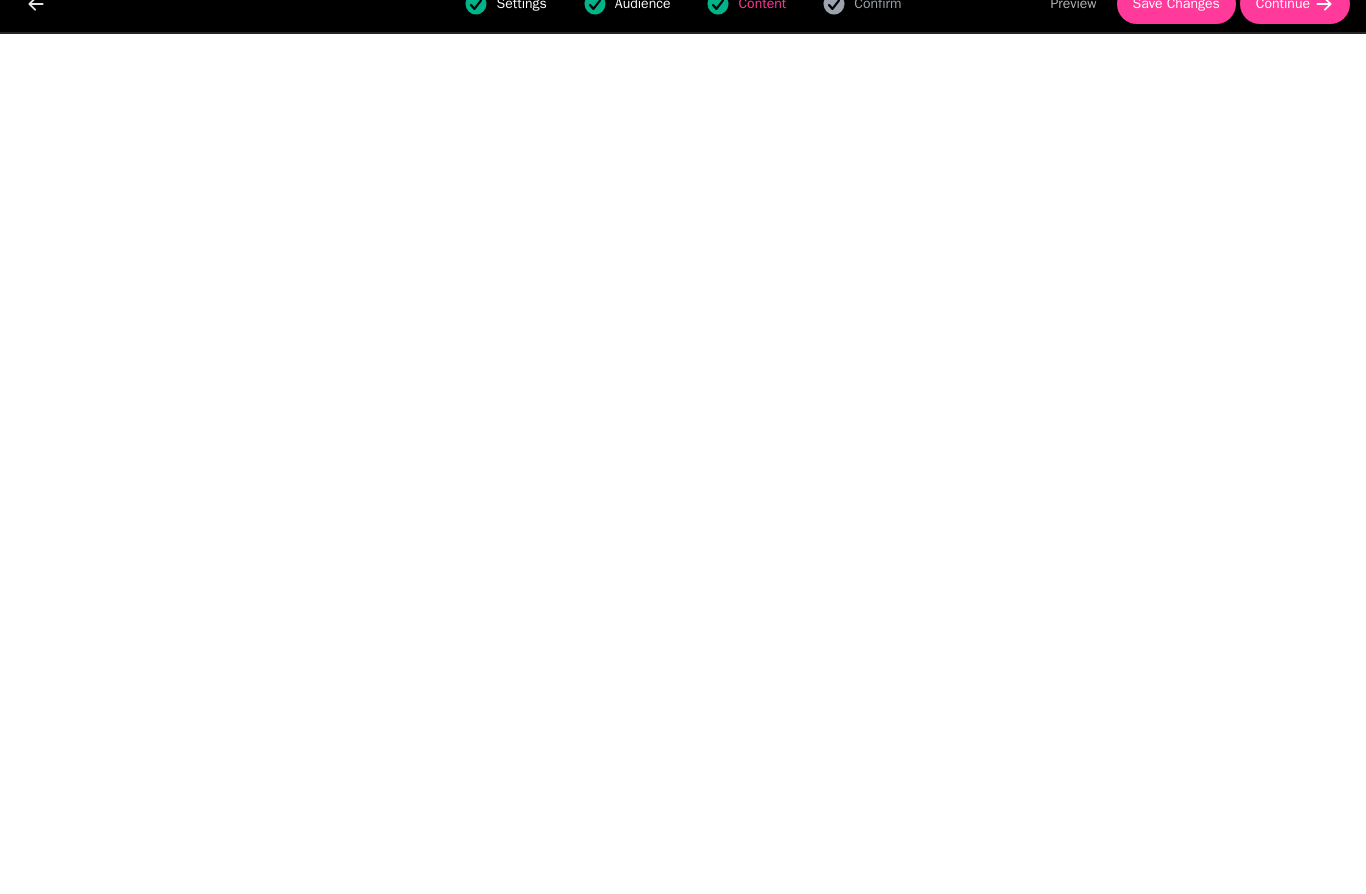 scroll, scrollTop: 0, scrollLeft: 0, axis: both 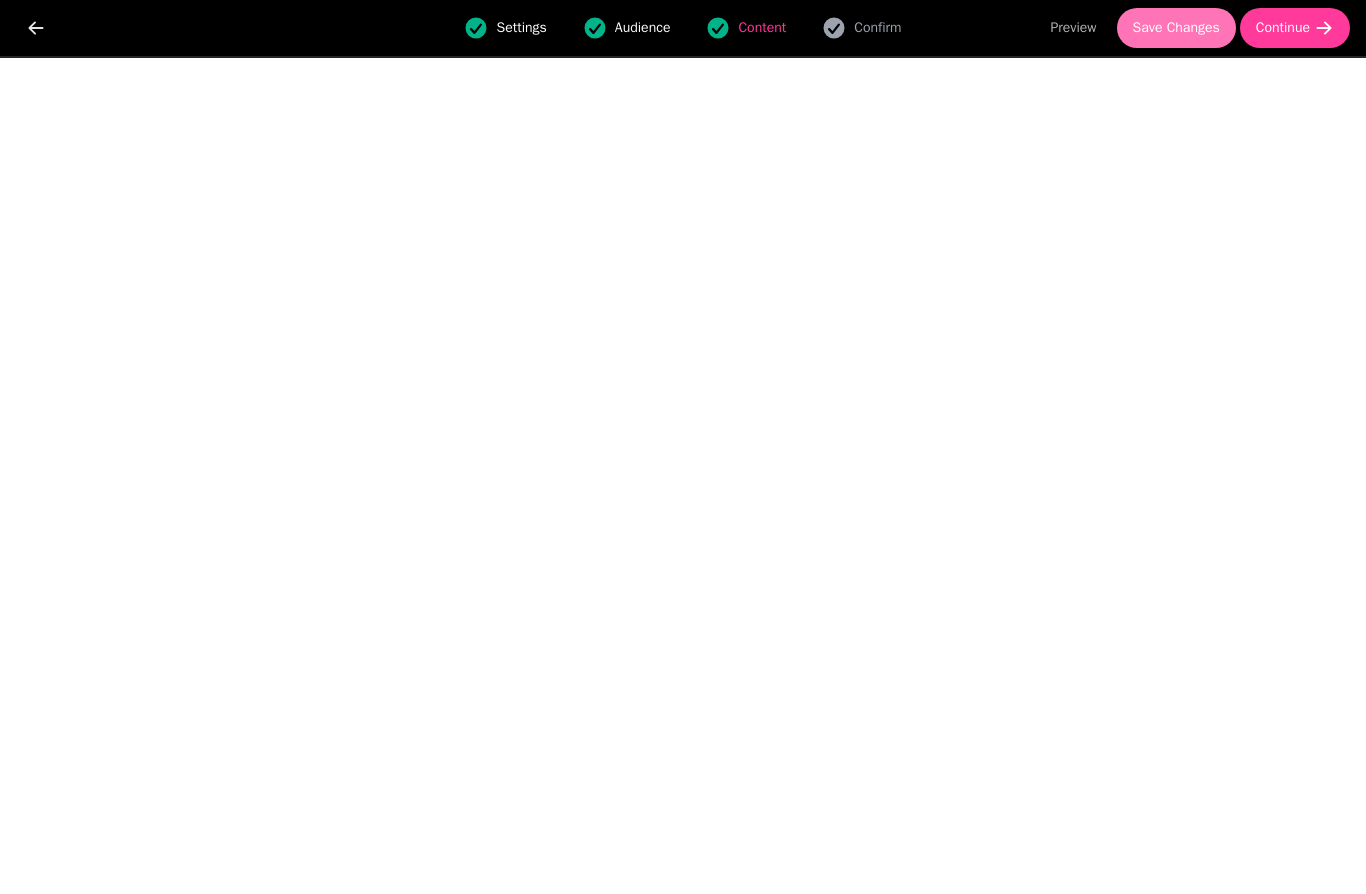 click on "Save Changes" at bounding box center [1176, 28] 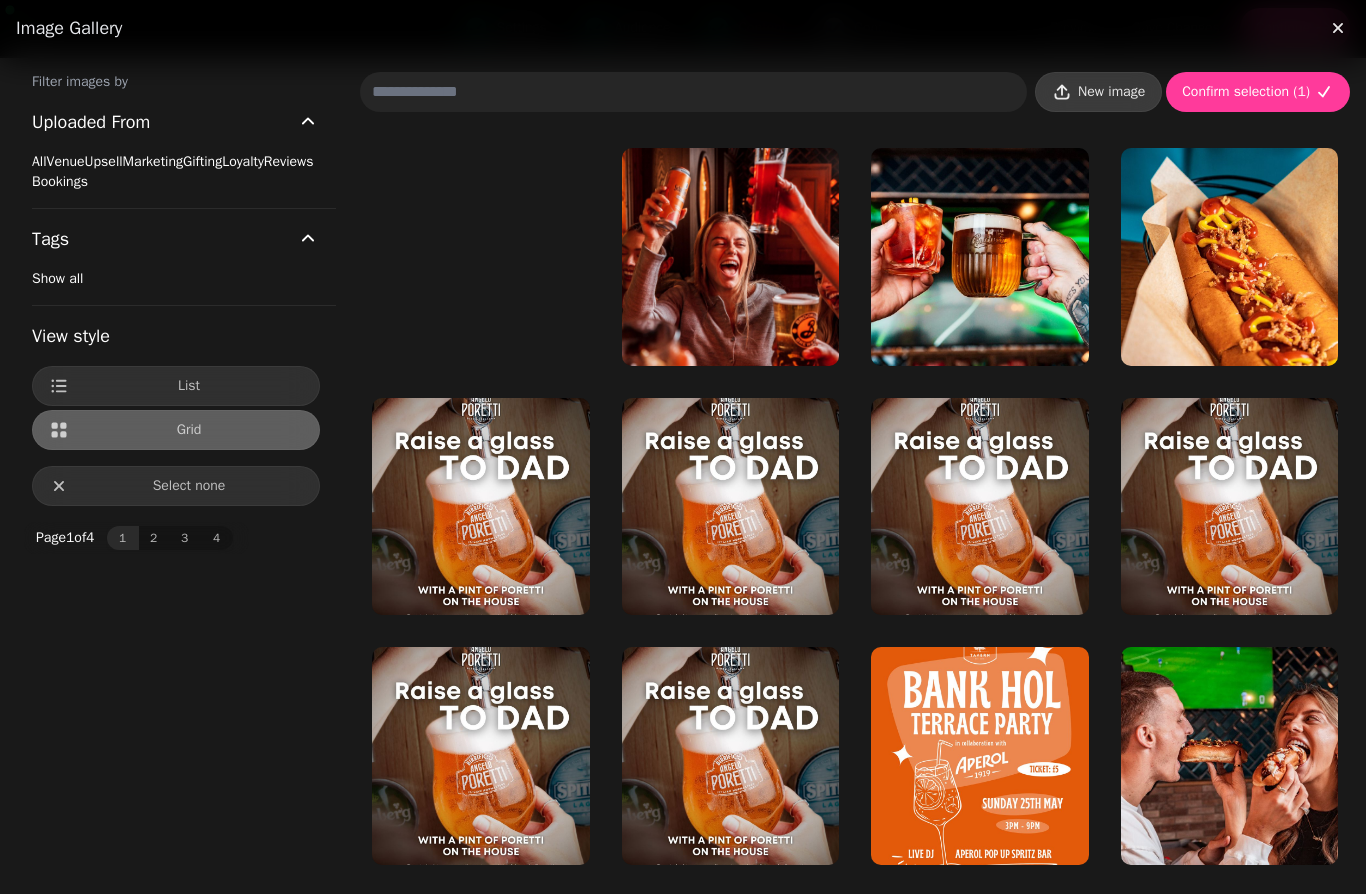 click on "New image" at bounding box center (1111, 92) 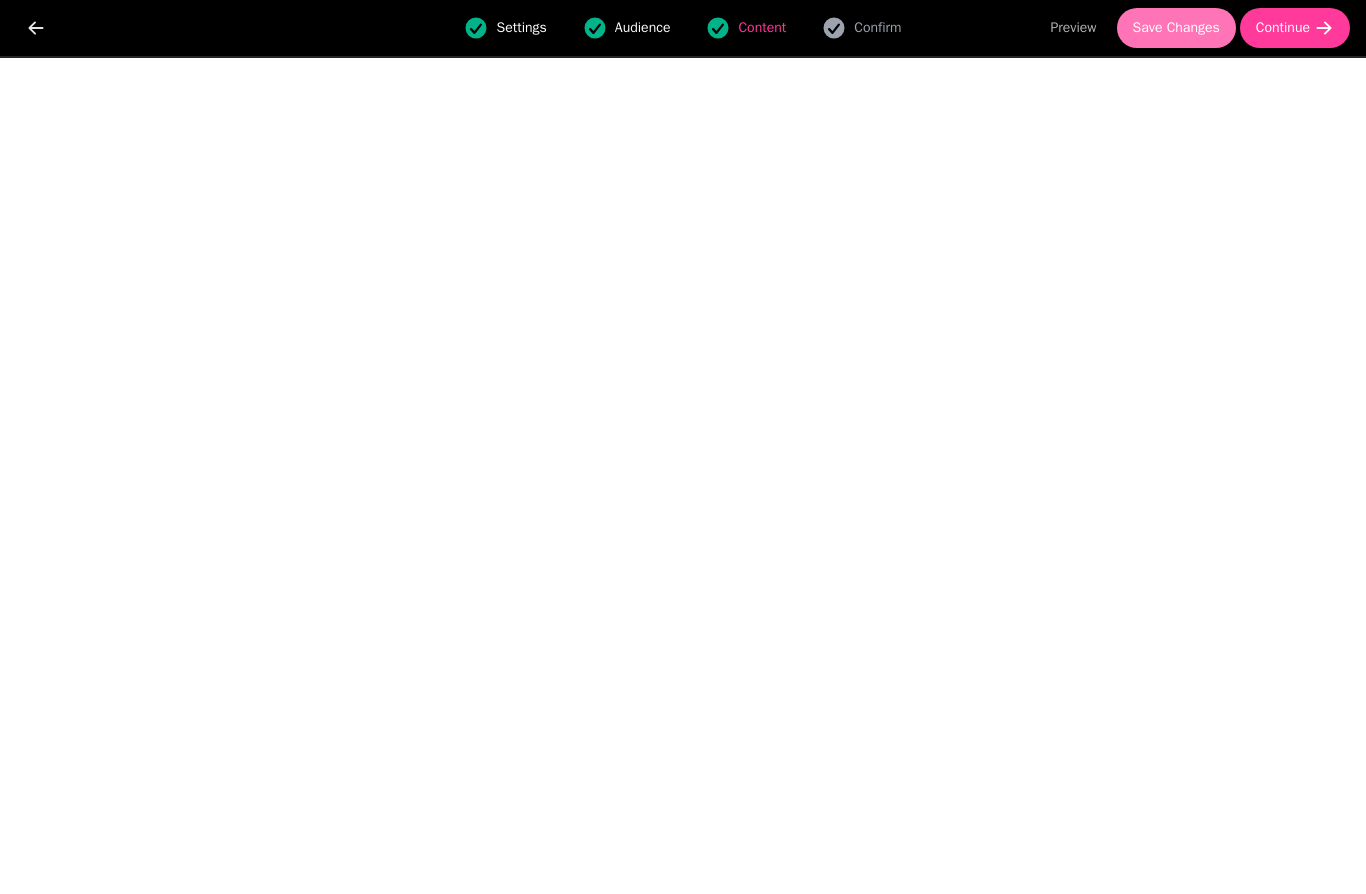 click on "Save Changes" at bounding box center [1176, 28] 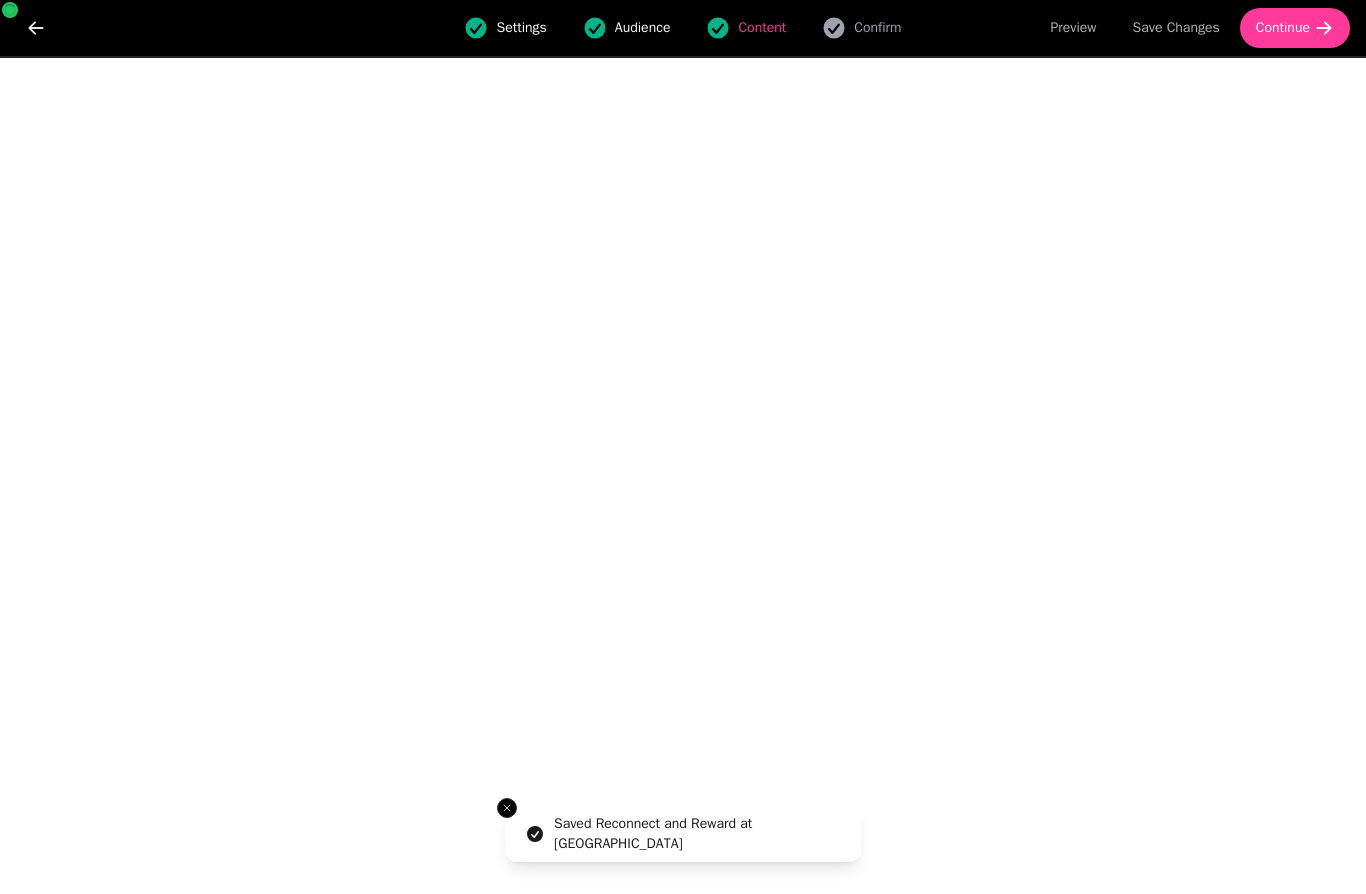 click on "Settings Audience Content Confirm" at bounding box center [683, 28] 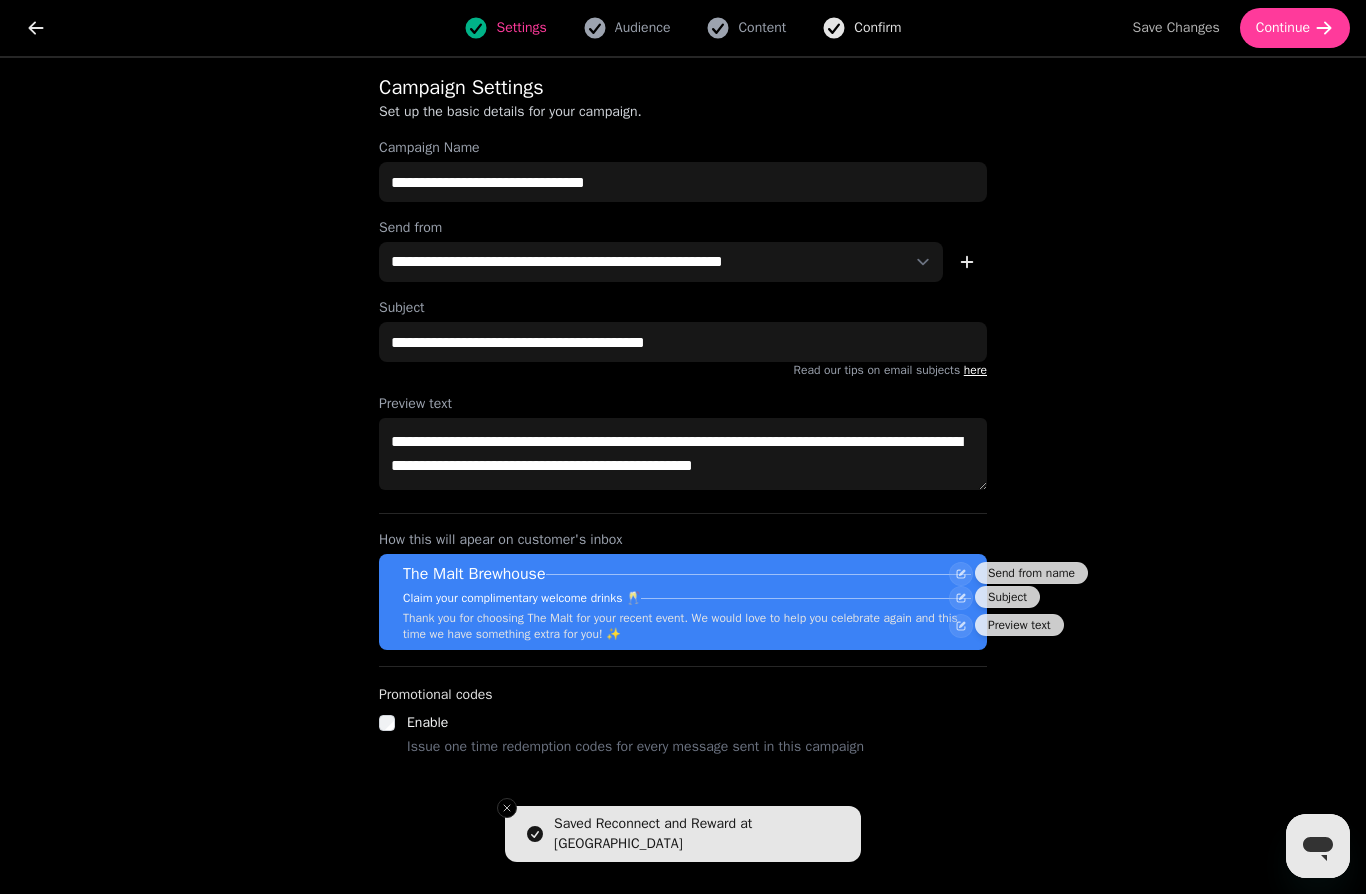 click on "Confirm" at bounding box center [877, 28] 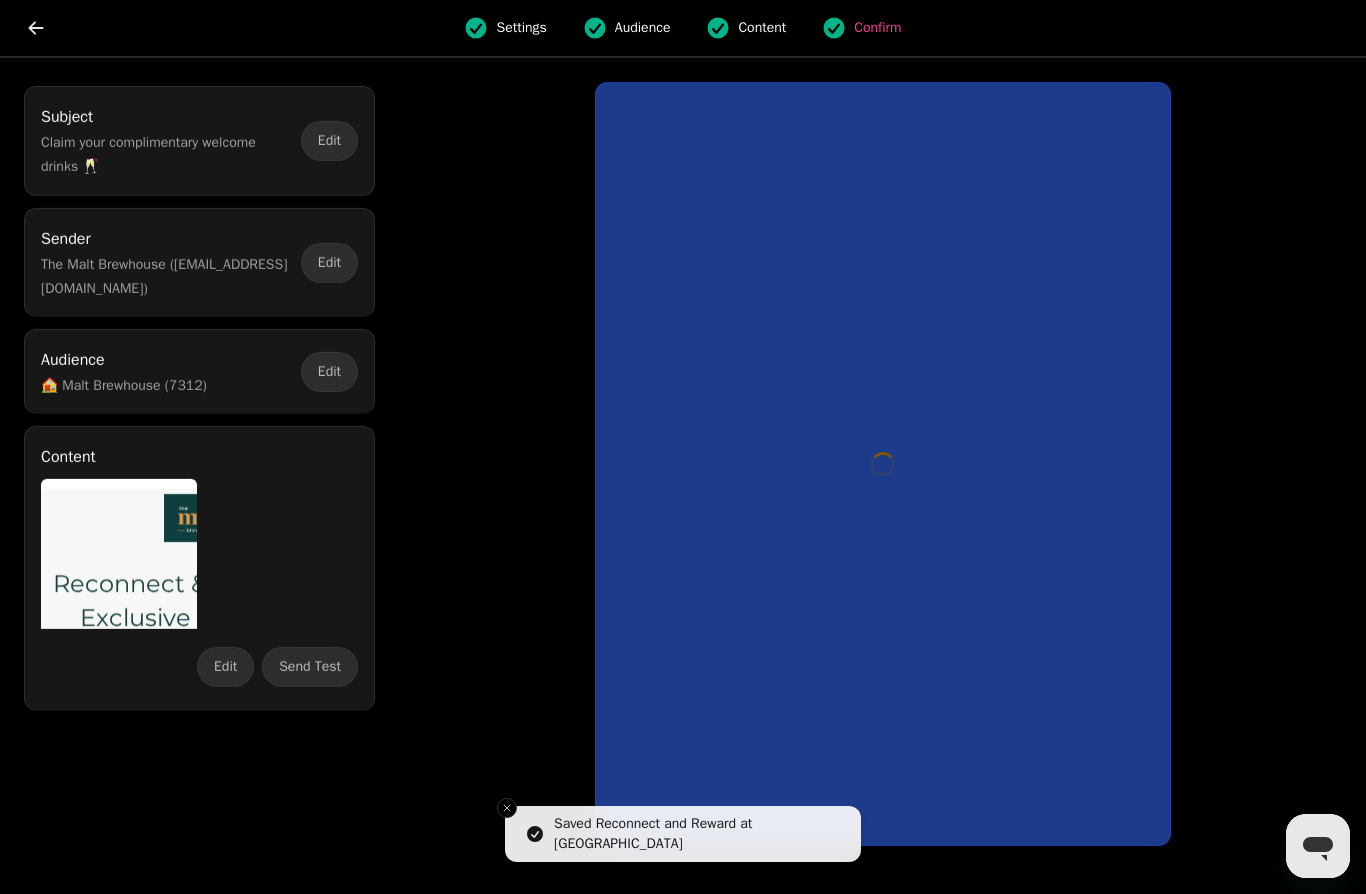 scroll, scrollTop: 0, scrollLeft: 0, axis: both 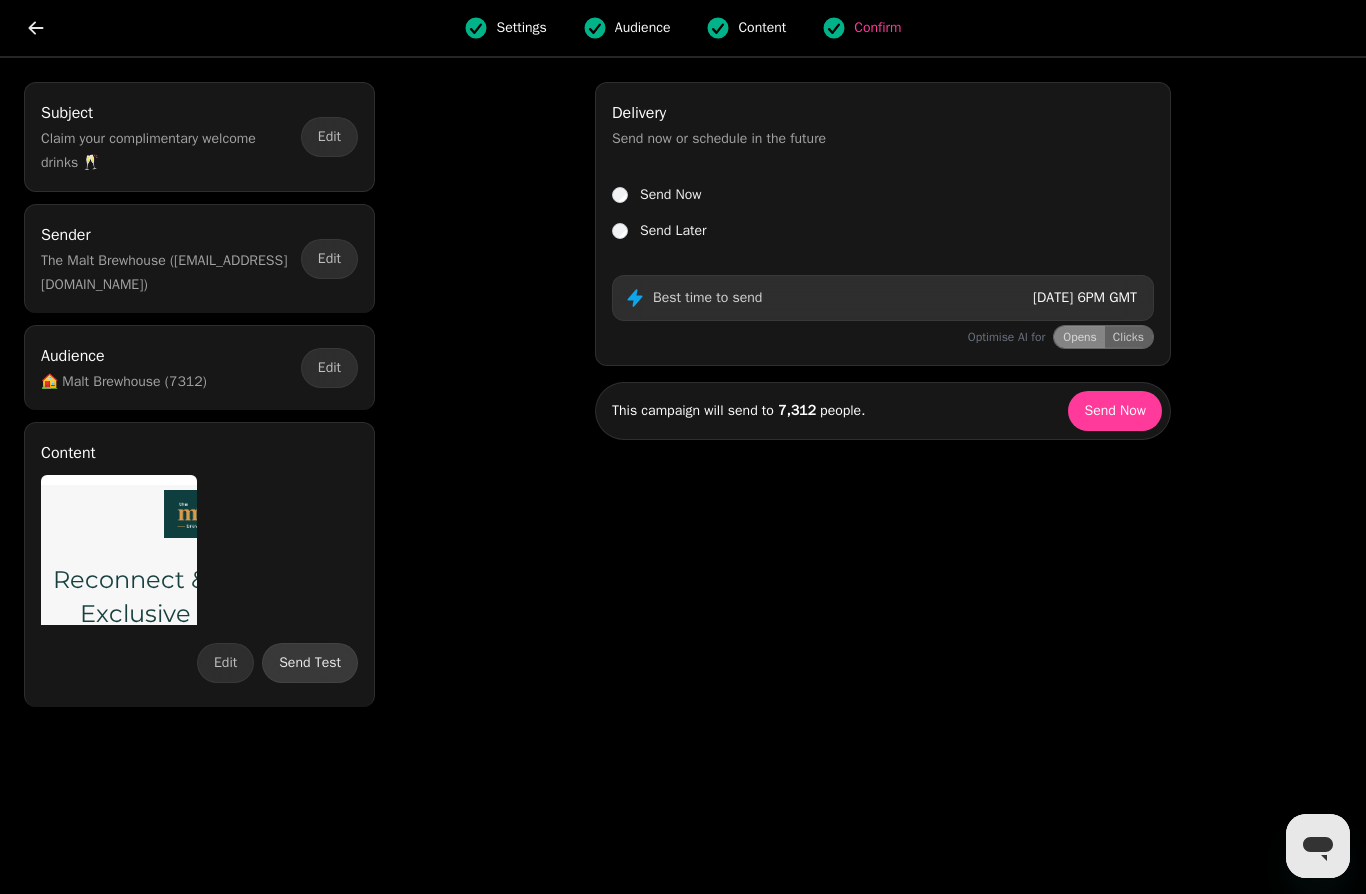 click on "Send Test" at bounding box center (310, 663) 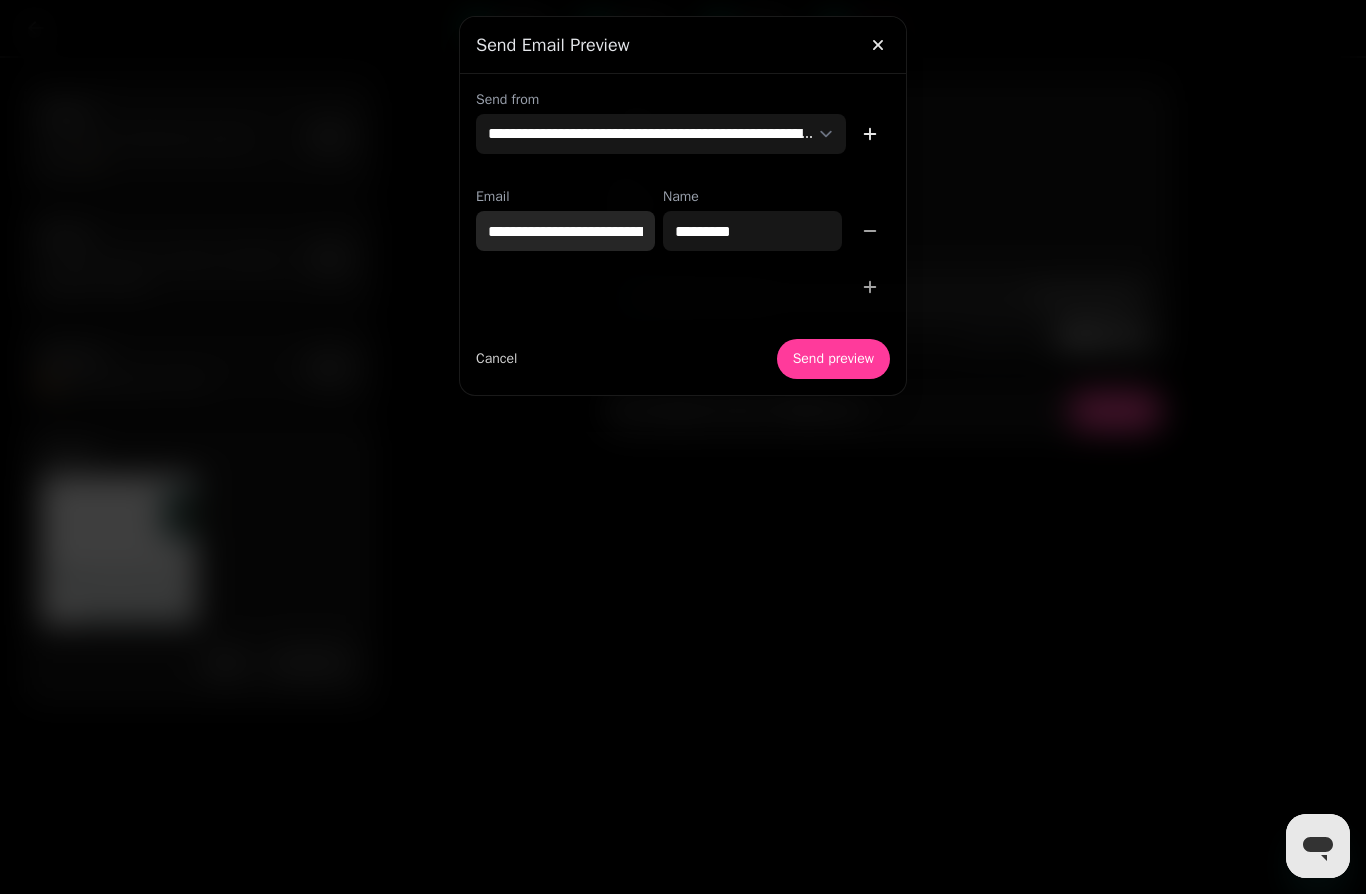 click on "**********" at bounding box center [565, 231] 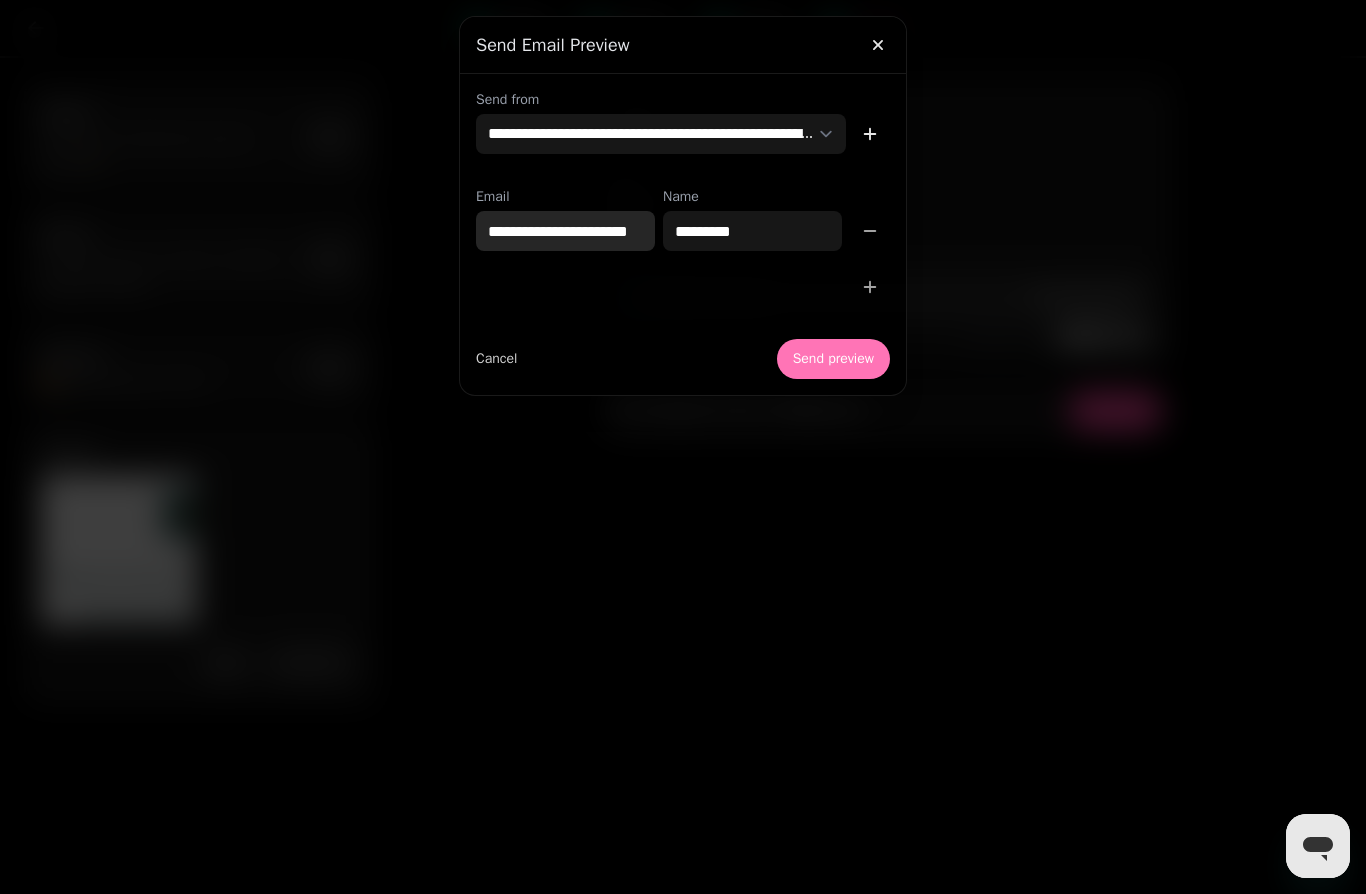 type on "**********" 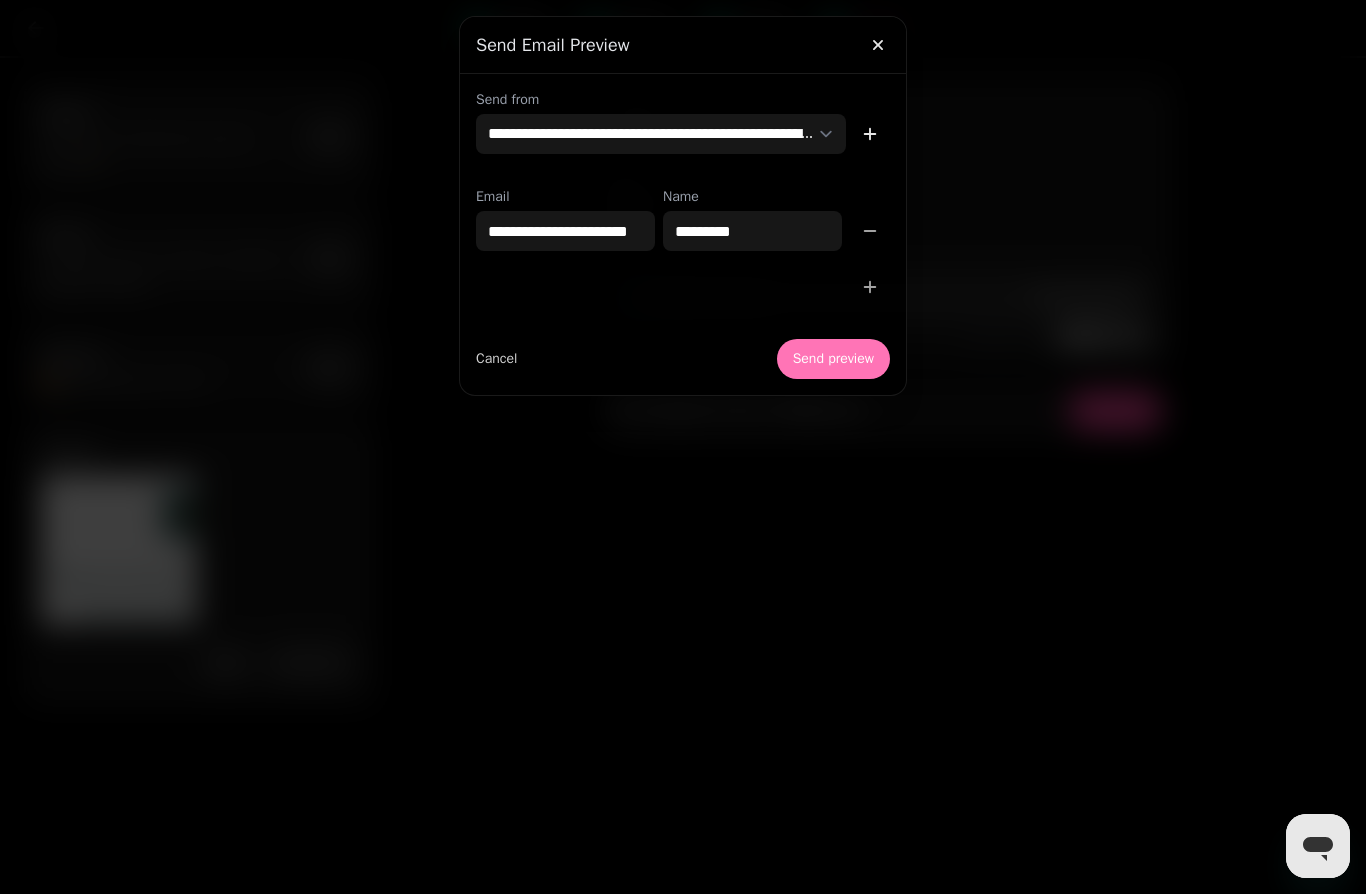 click on "Send preview" at bounding box center (833, 359) 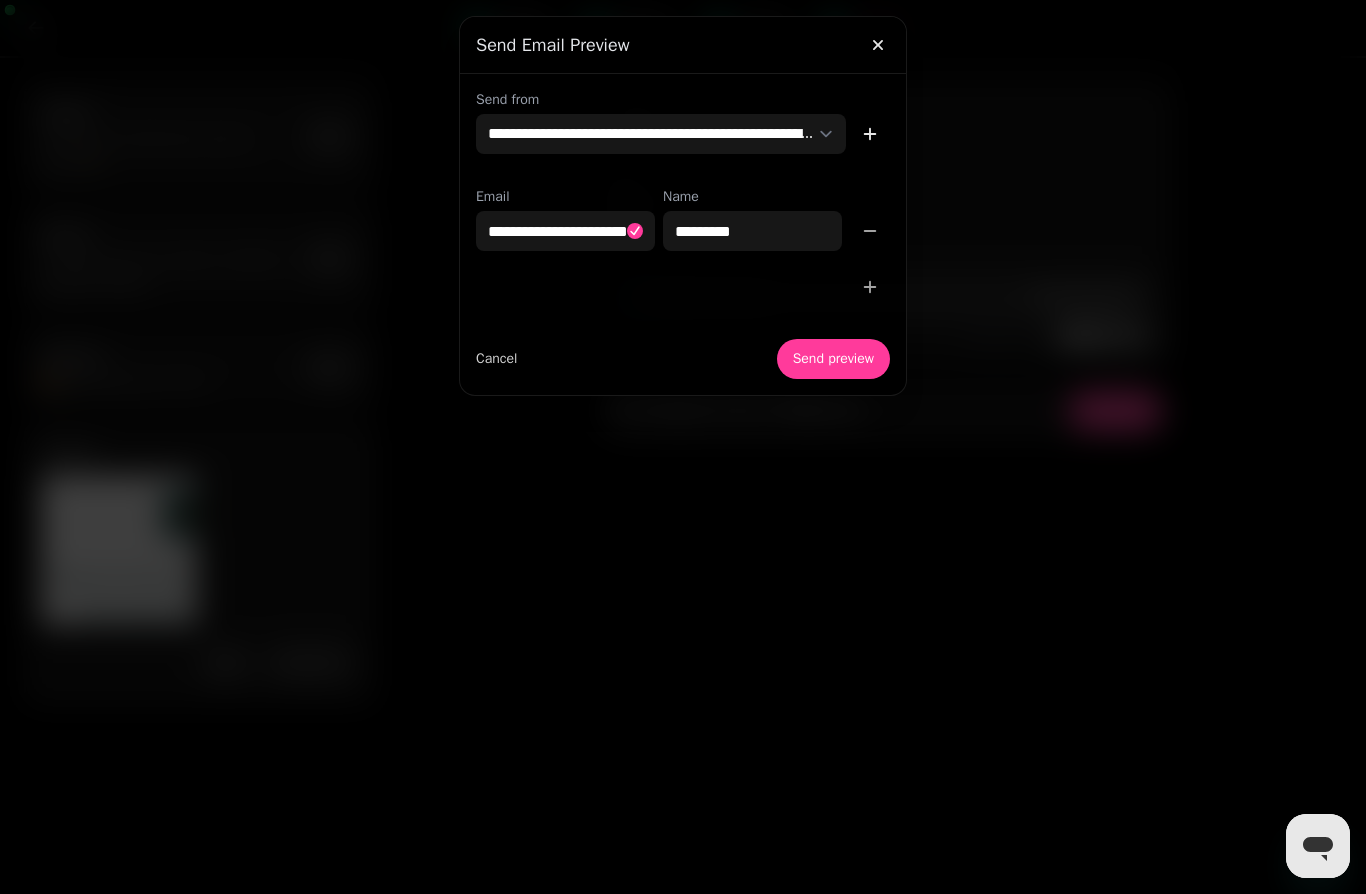 click at bounding box center (683, 447) 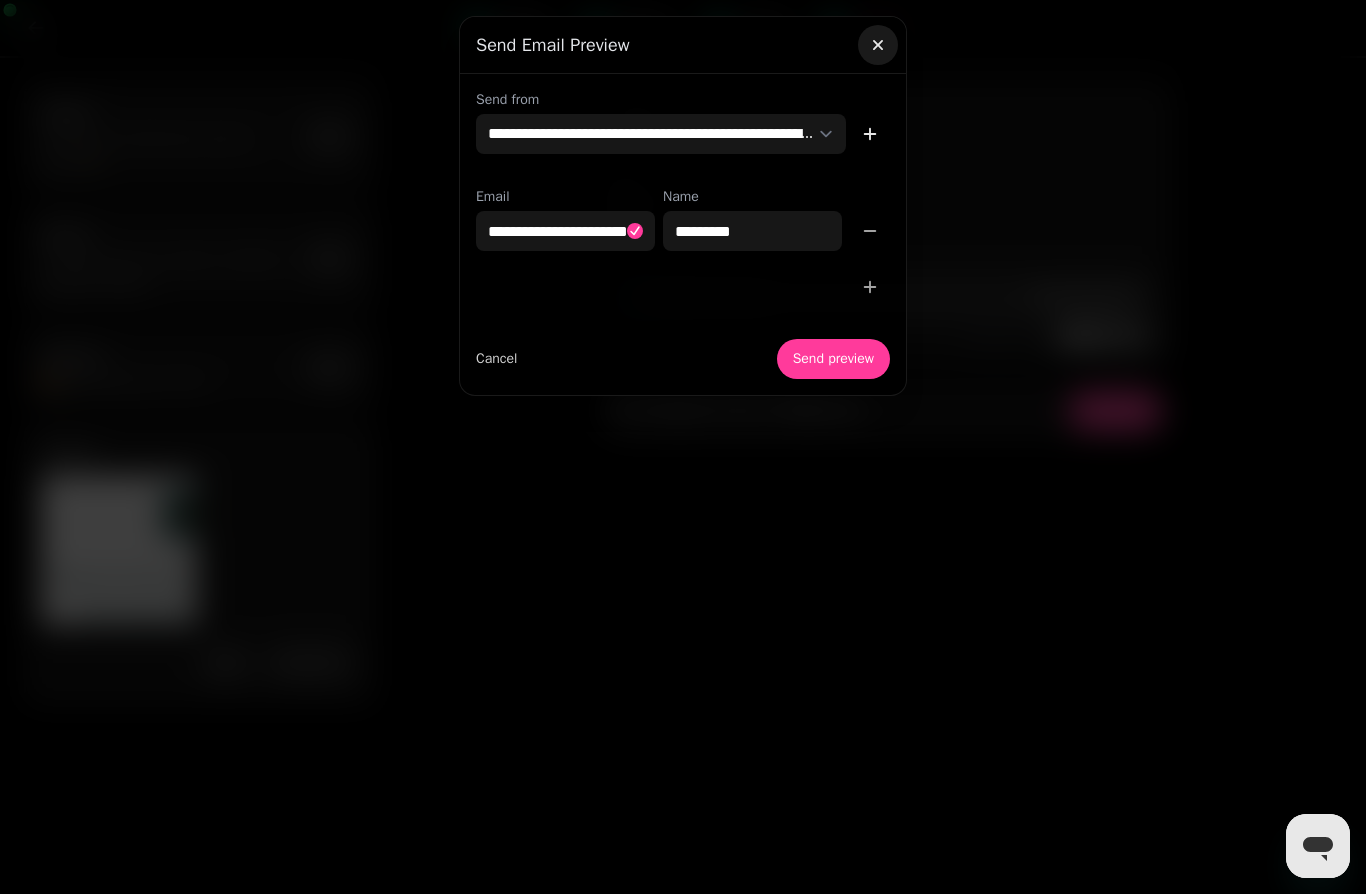 click 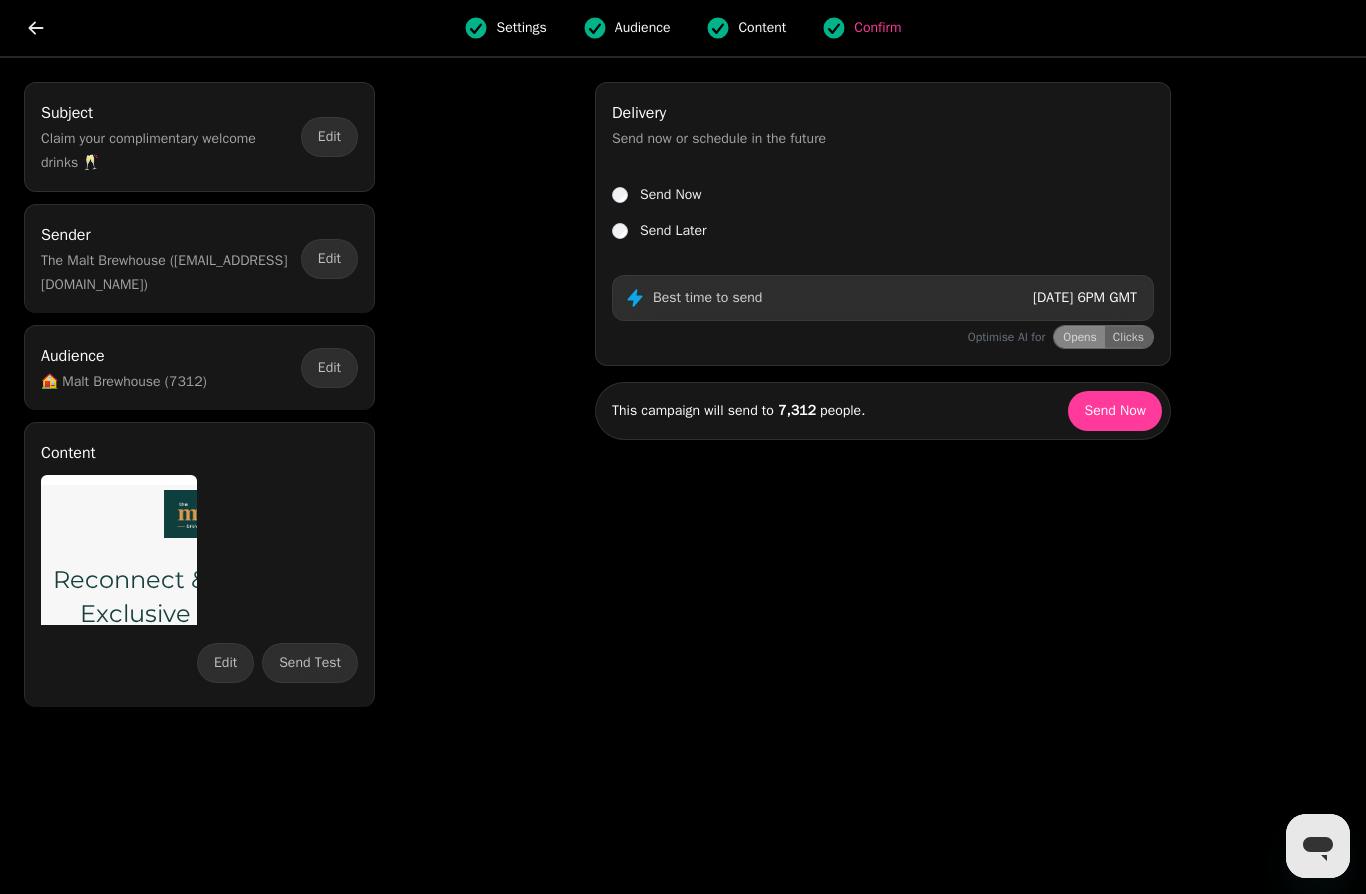 click on "Content" at bounding box center (762, 28) 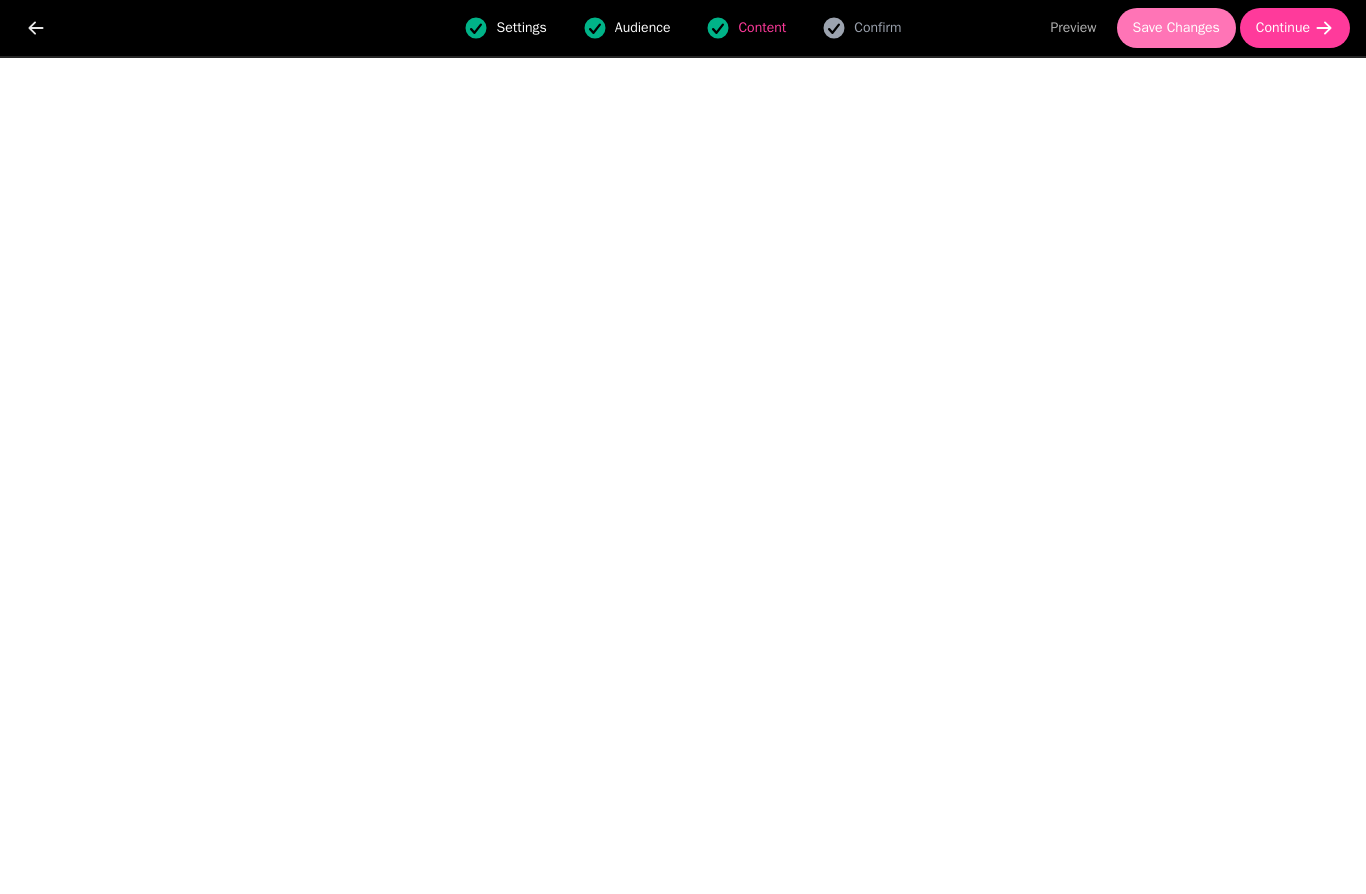 click on "Save Changes" at bounding box center [1176, 28] 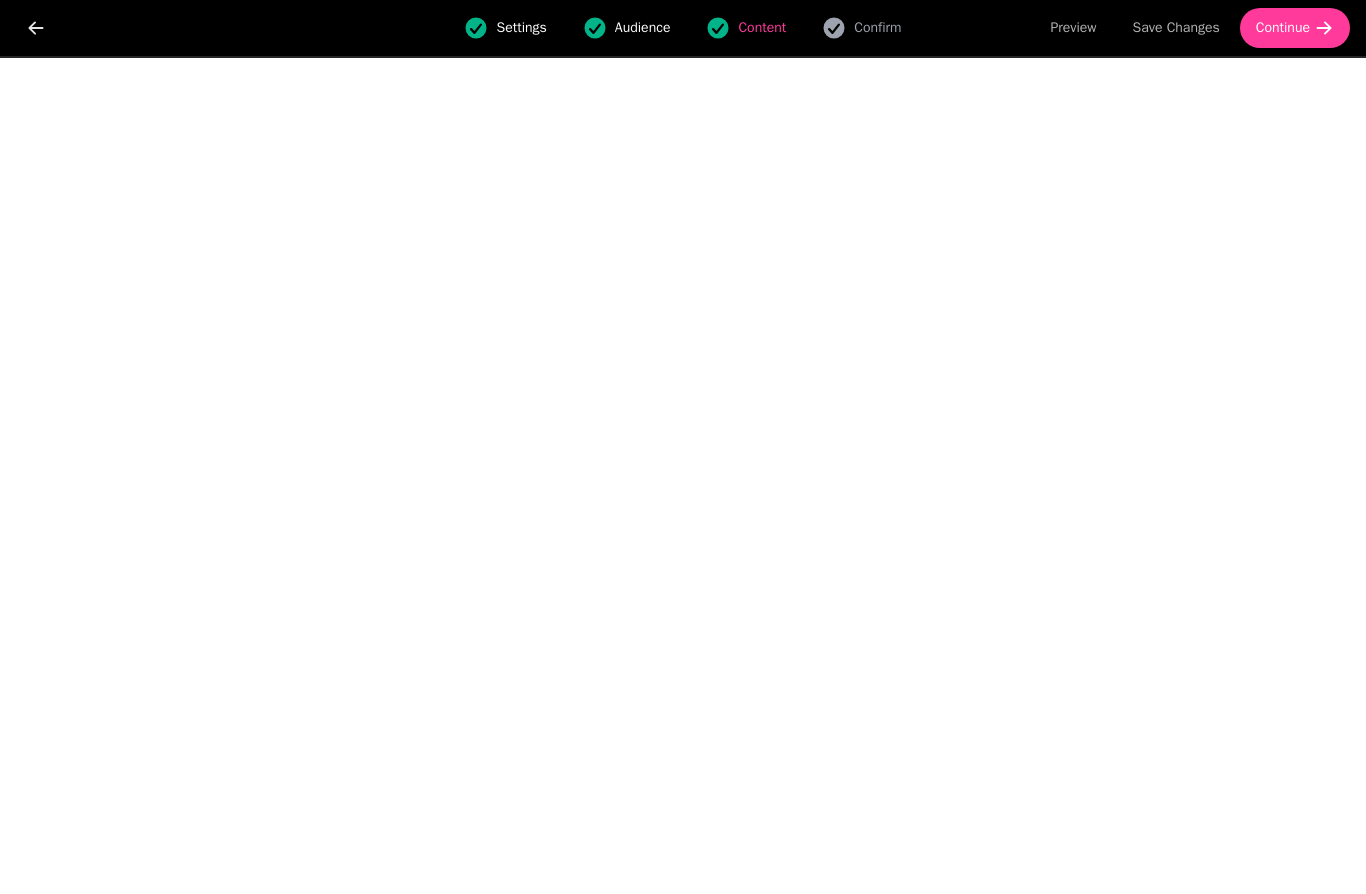 click on "Audience" at bounding box center (643, 28) 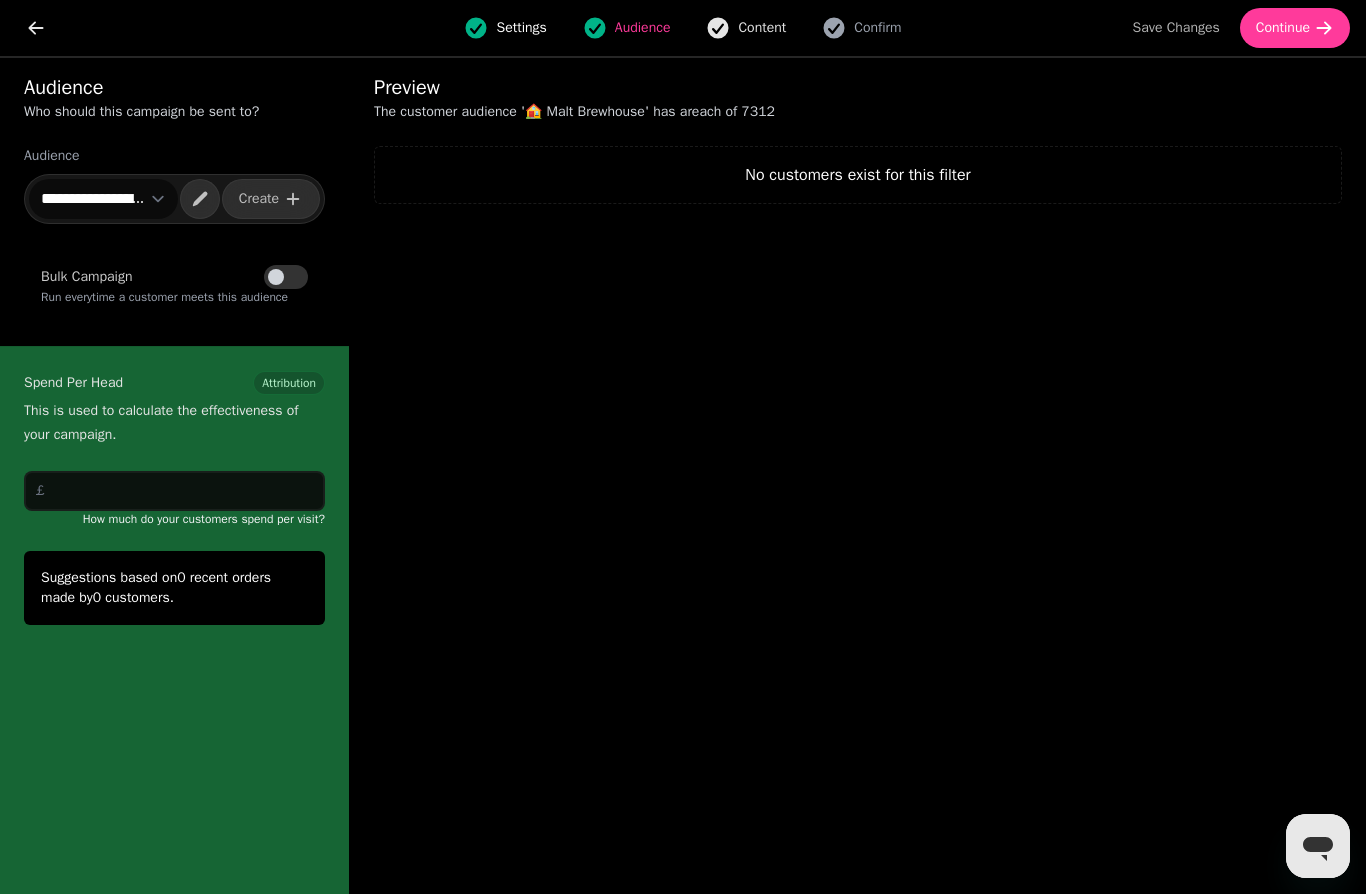 click on "Content" at bounding box center [762, 28] 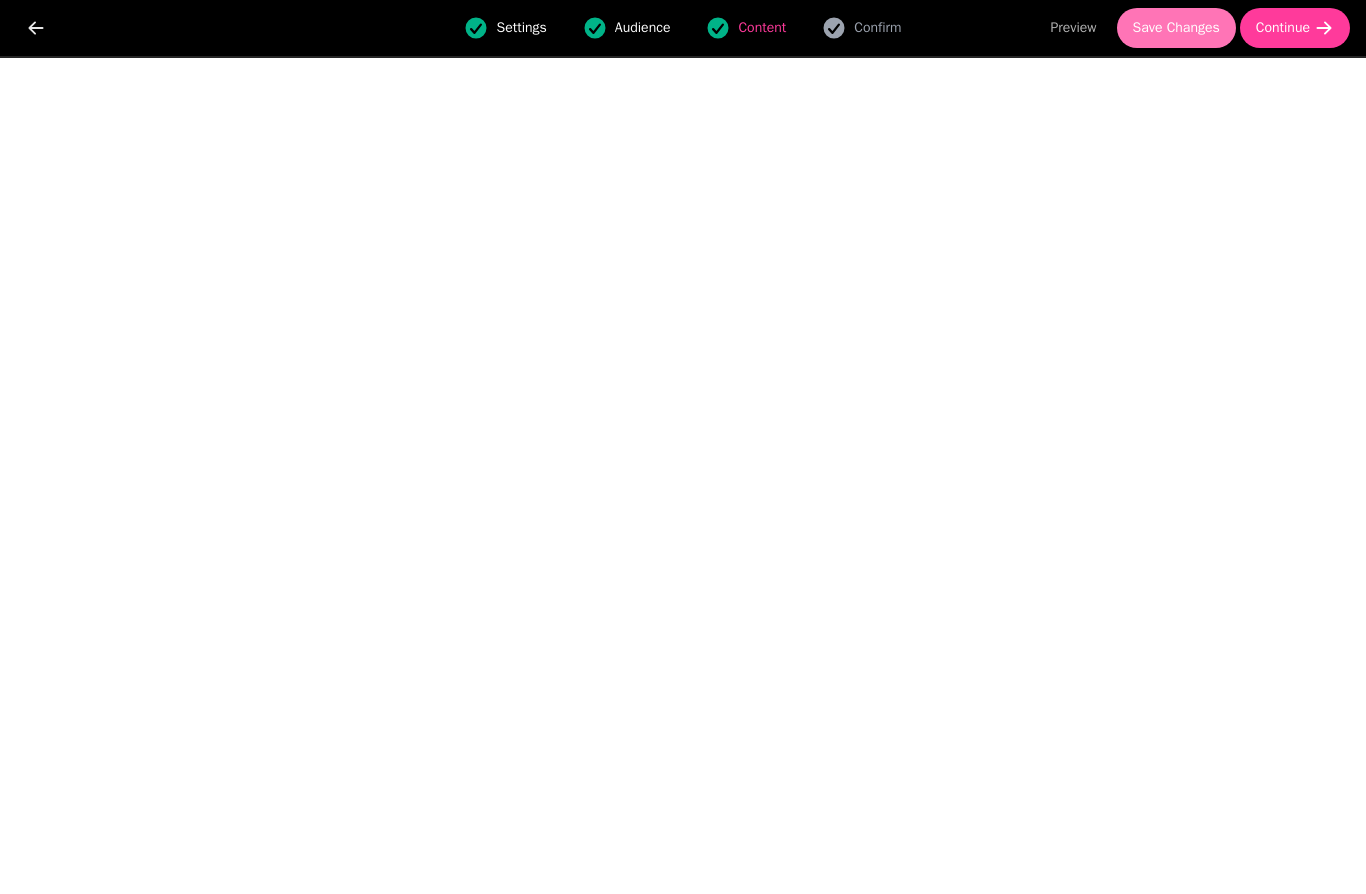 click on "Save Changes" at bounding box center [1176, 28] 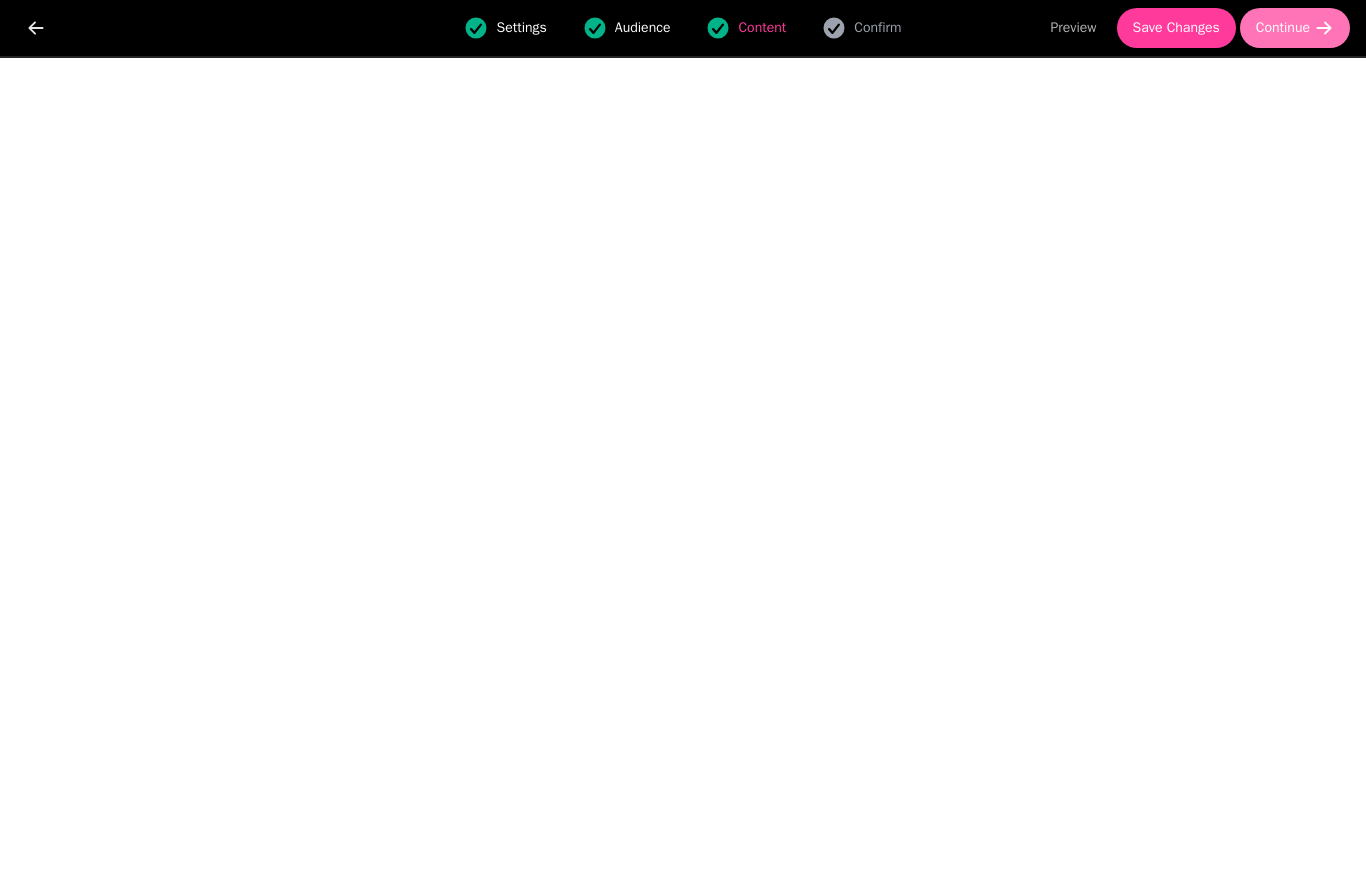 click on "Continue" at bounding box center [1283, 28] 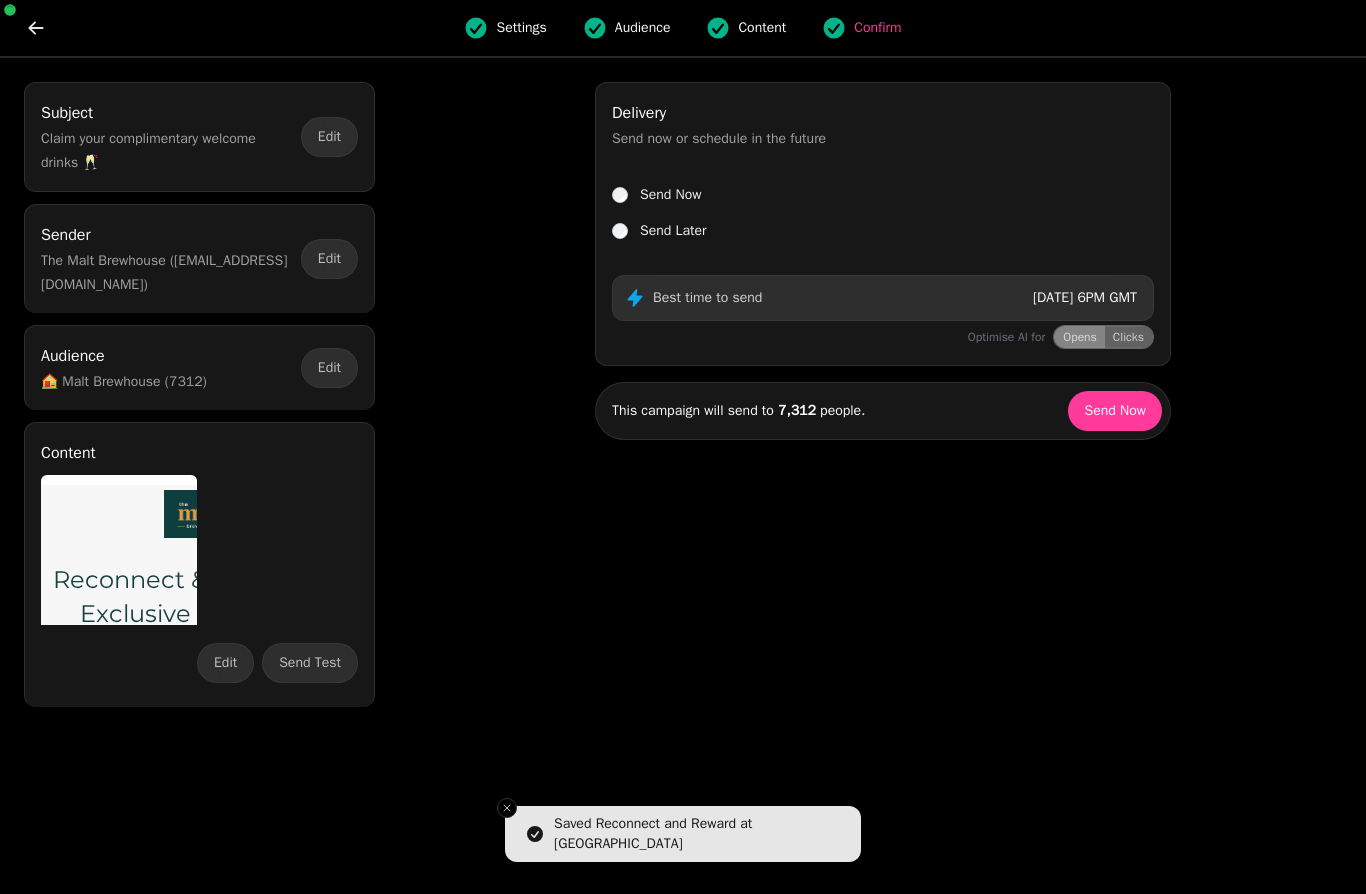 scroll, scrollTop: 0, scrollLeft: 0, axis: both 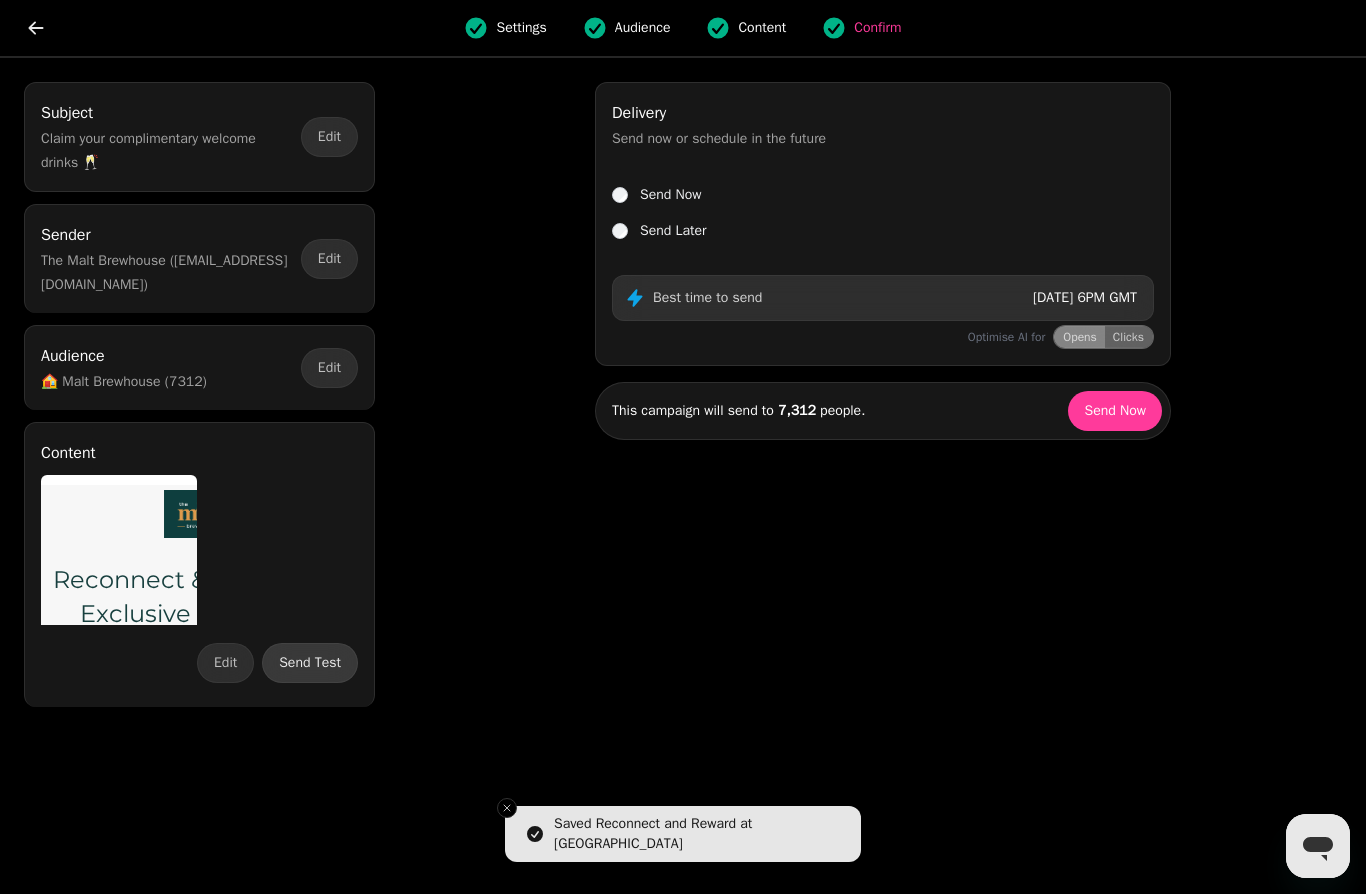 click on "Send Test" at bounding box center (310, 663) 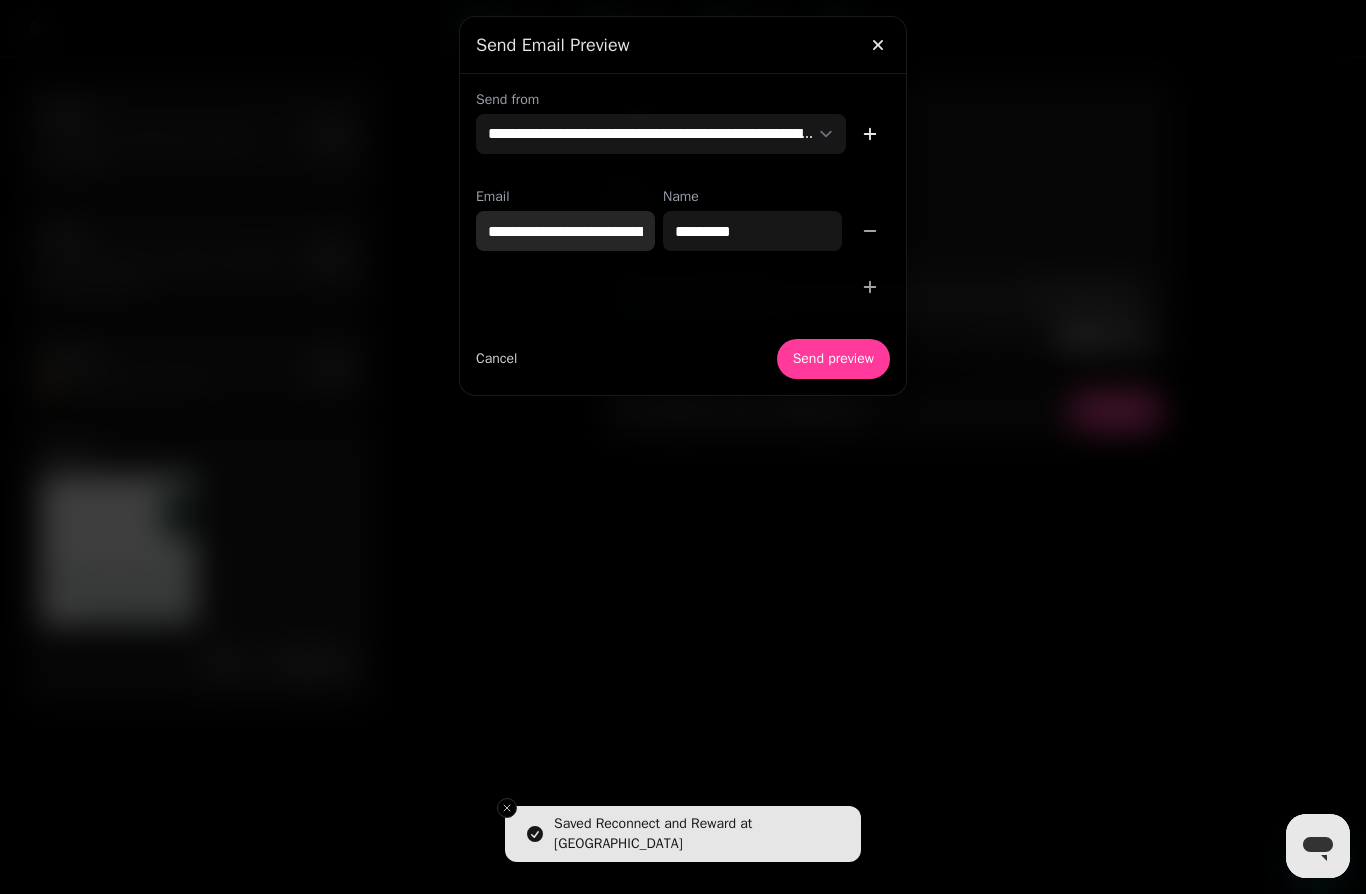 click on "**********" at bounding box center (565, 231) 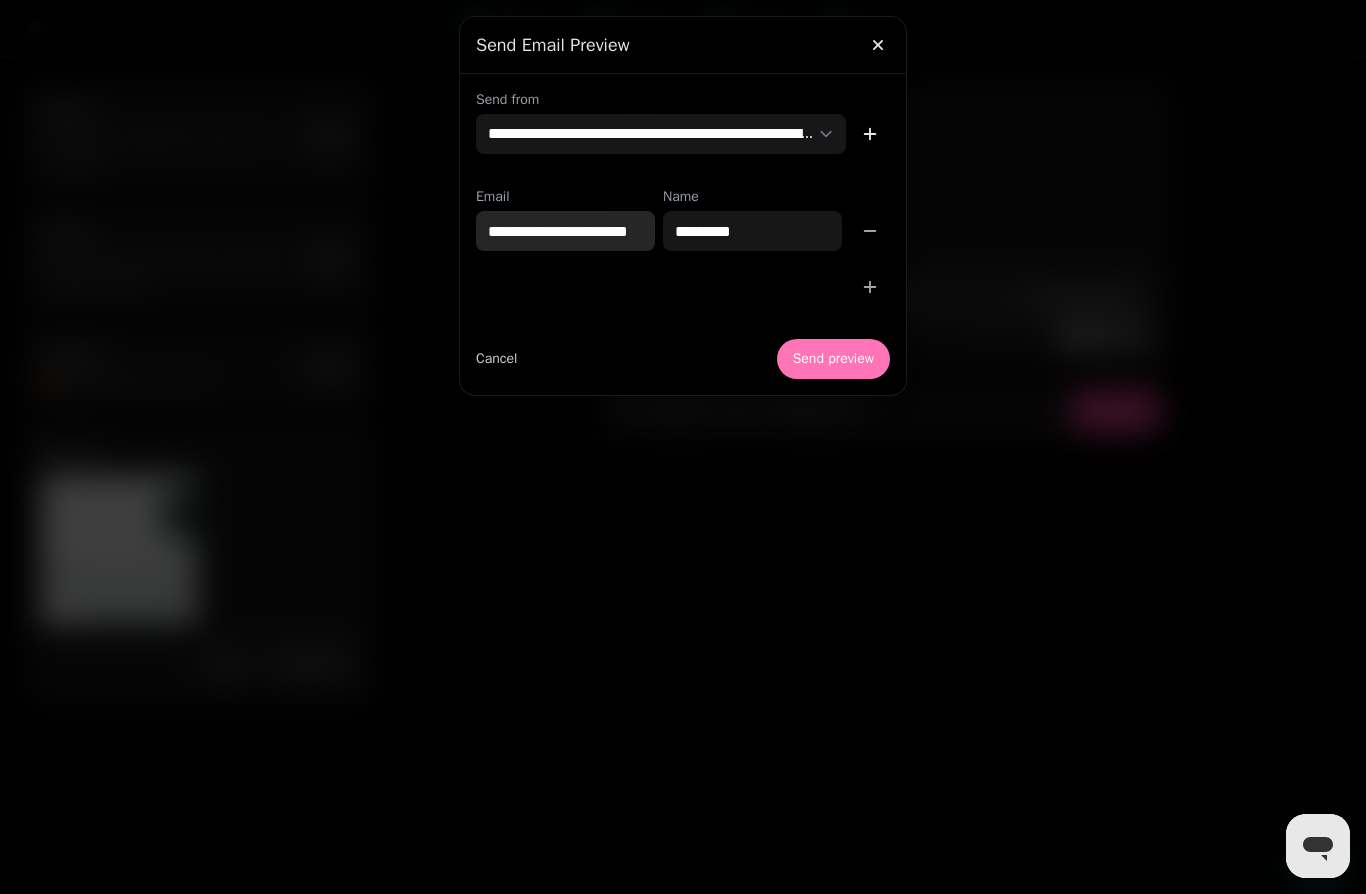 type on "**********" 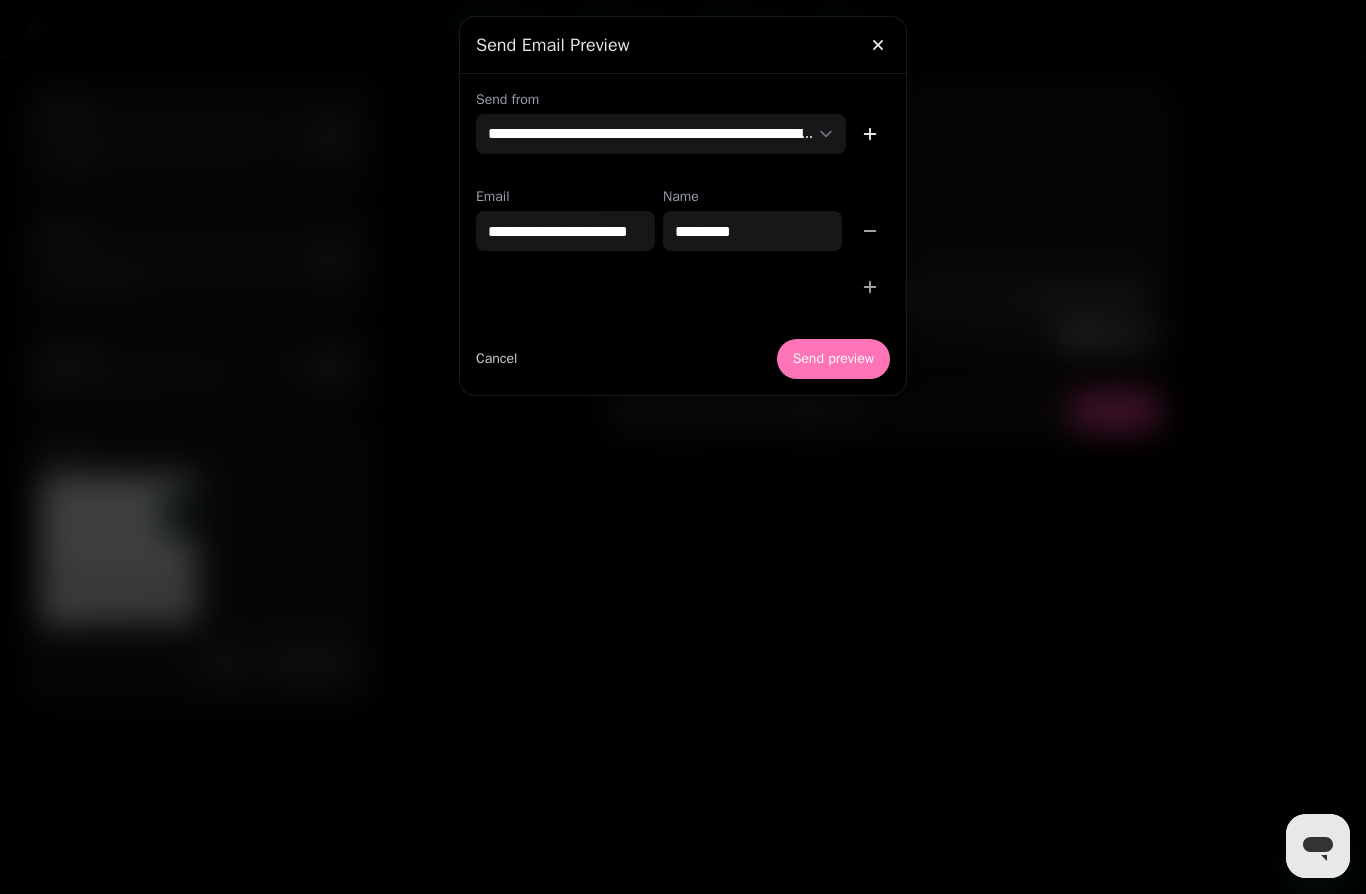 click on "Send preview" at bounding box center [833, 359] 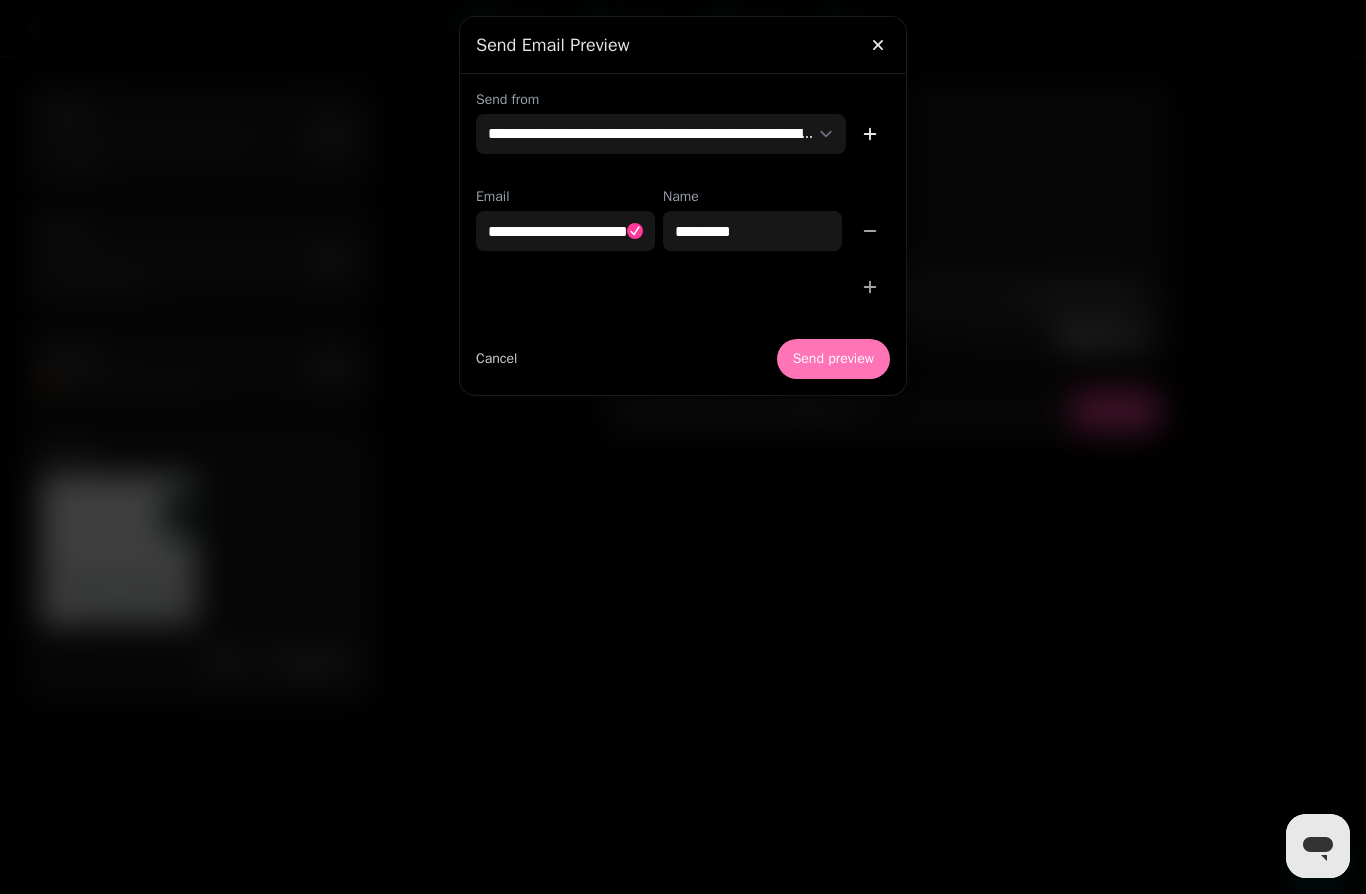 click on "Send preview" at bounding box center [833, 359] 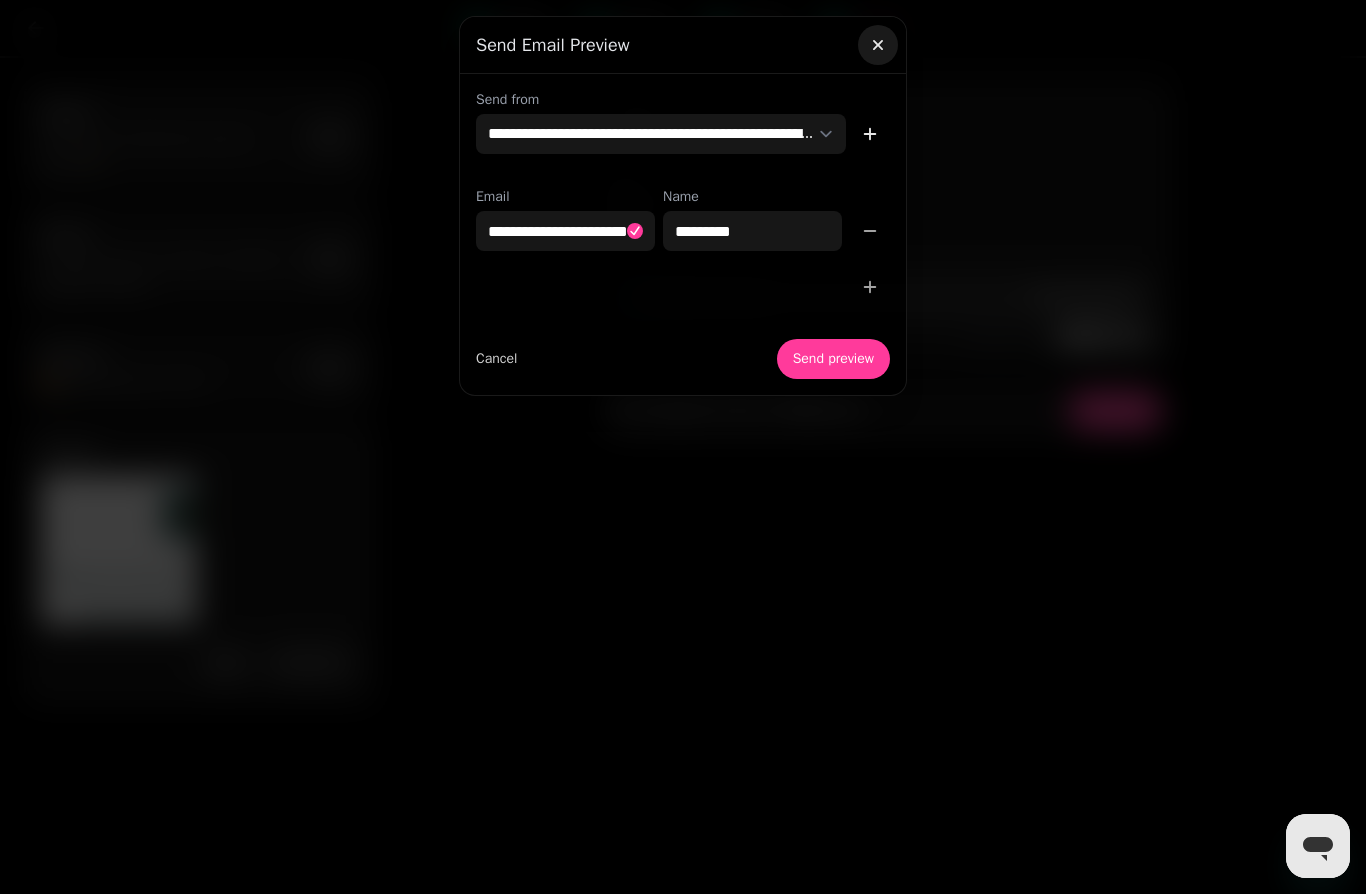 click 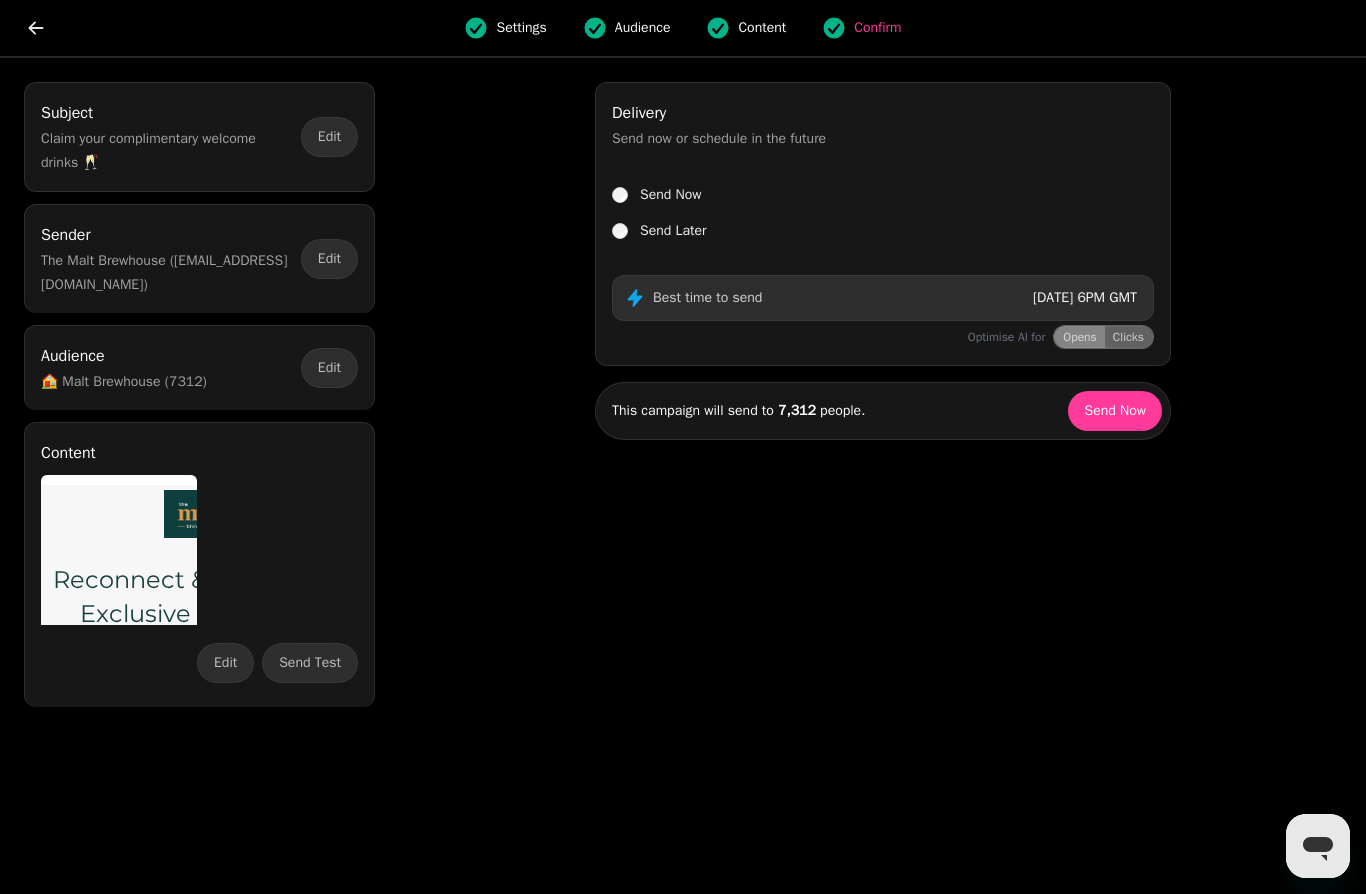 click on "Content" at bounding box center (762, 28) 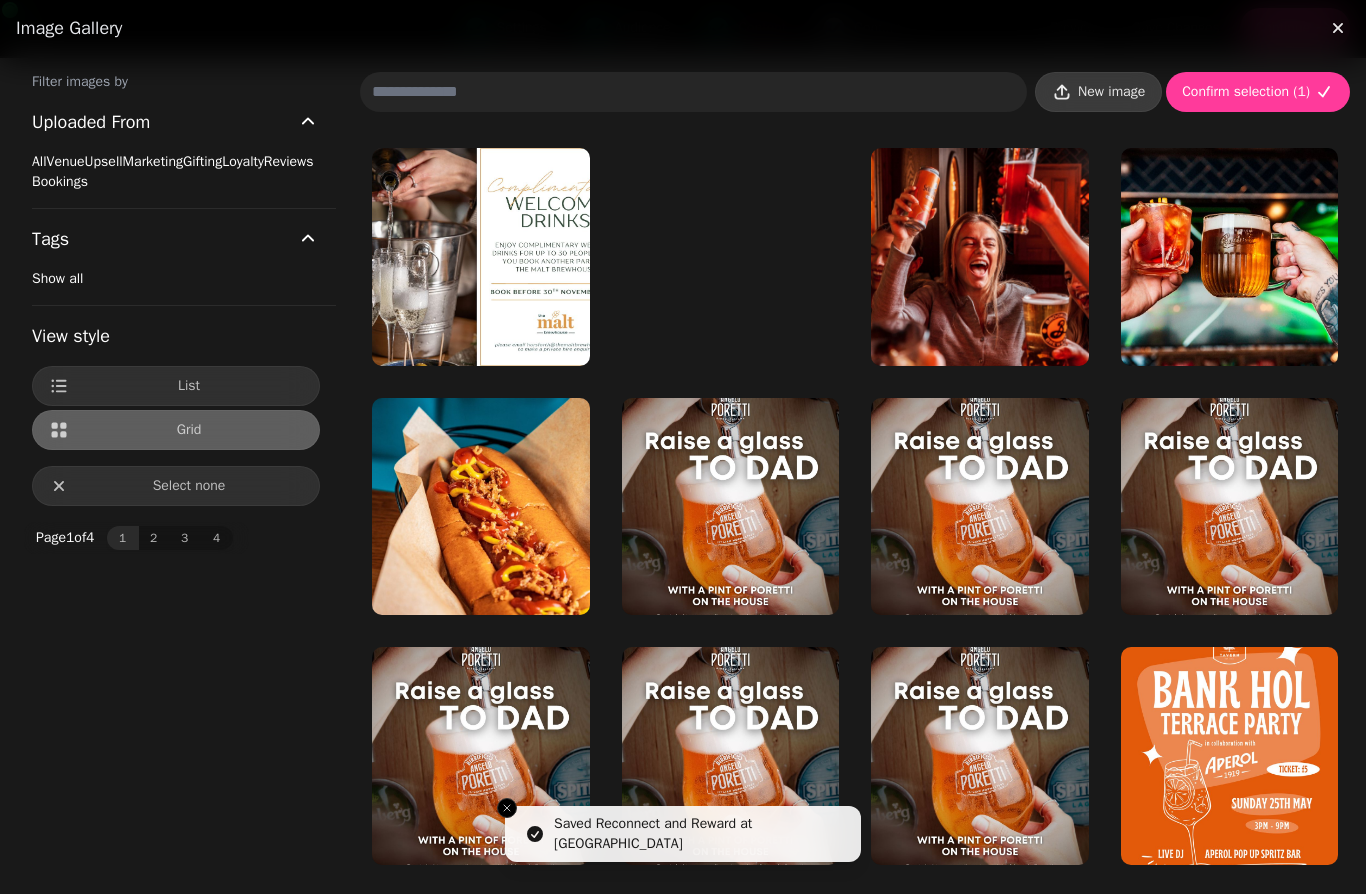 click on "New image" at bounding box center (1111, 92) 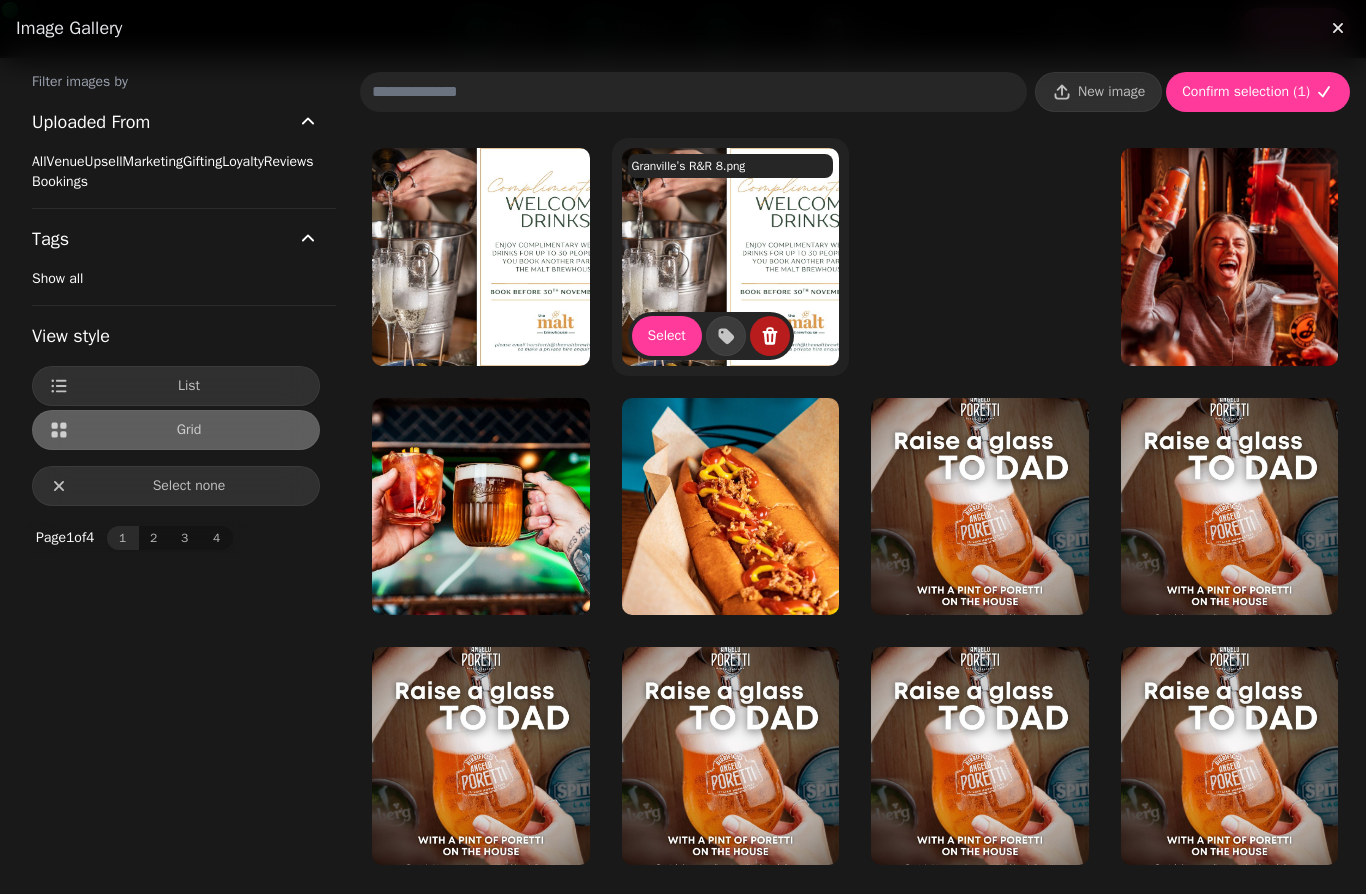 click 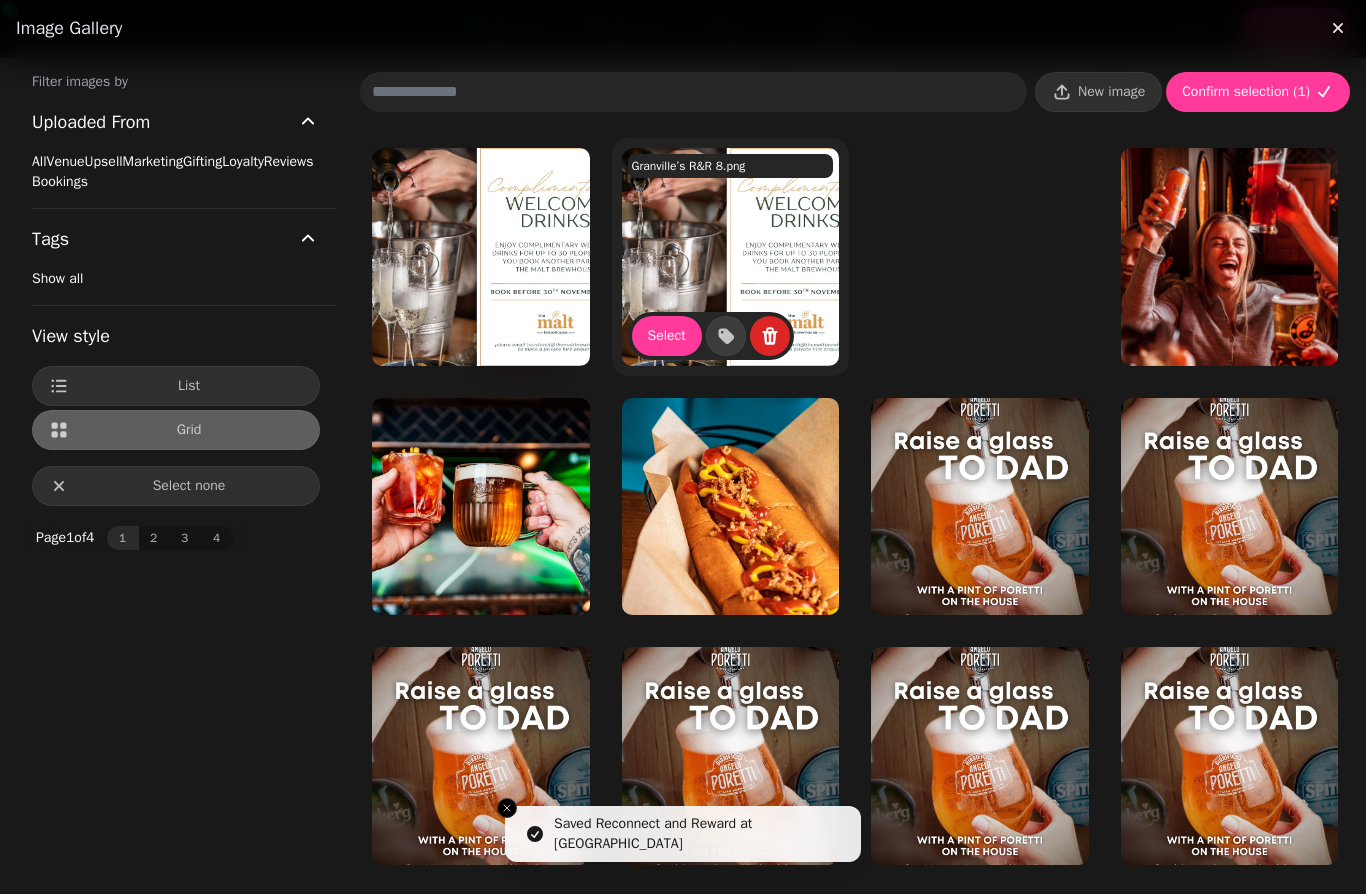 click on "Delete image" at bounding box center (521, 361) 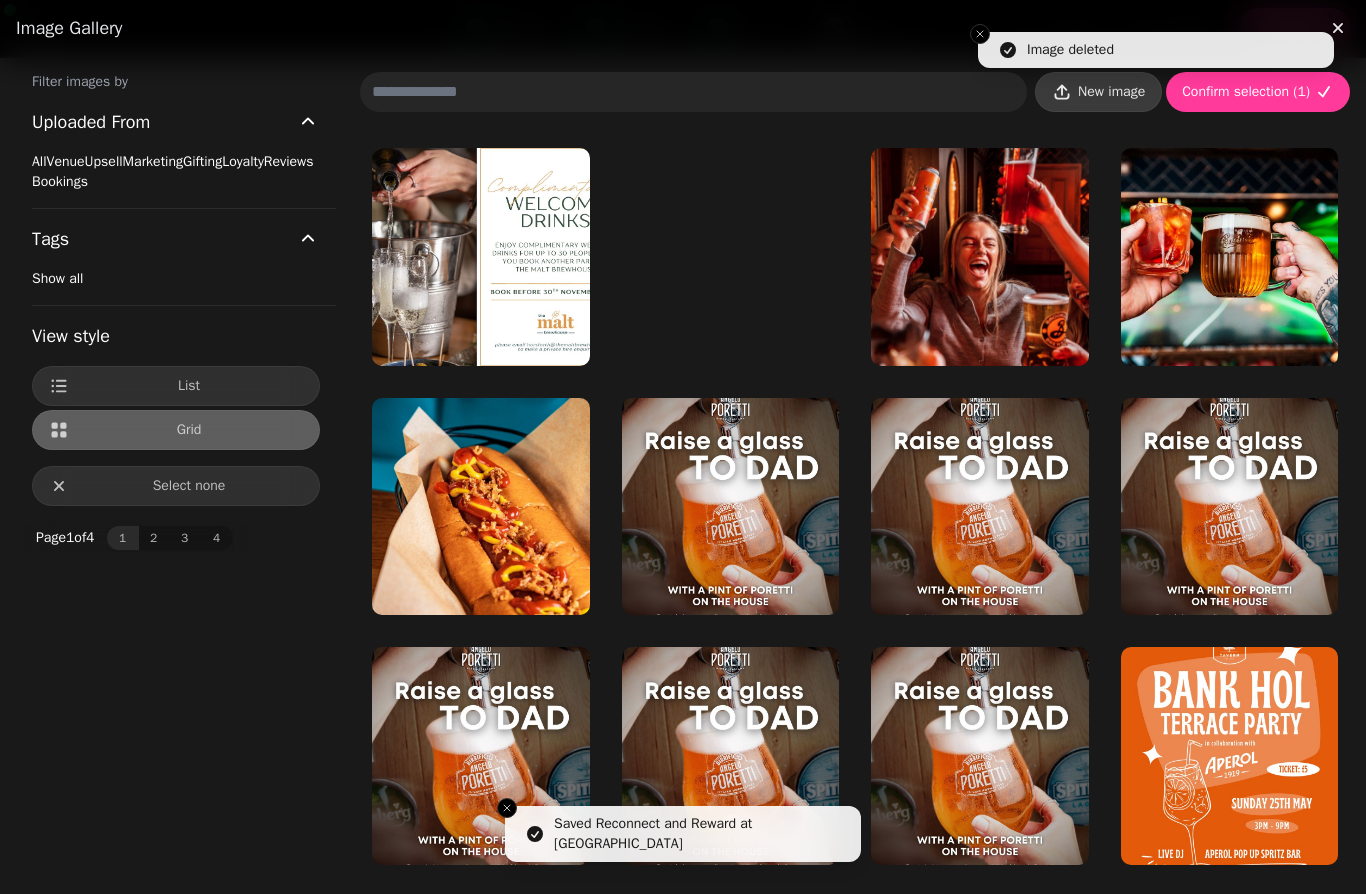 click on "New image" at bounding box center [1111, 92] 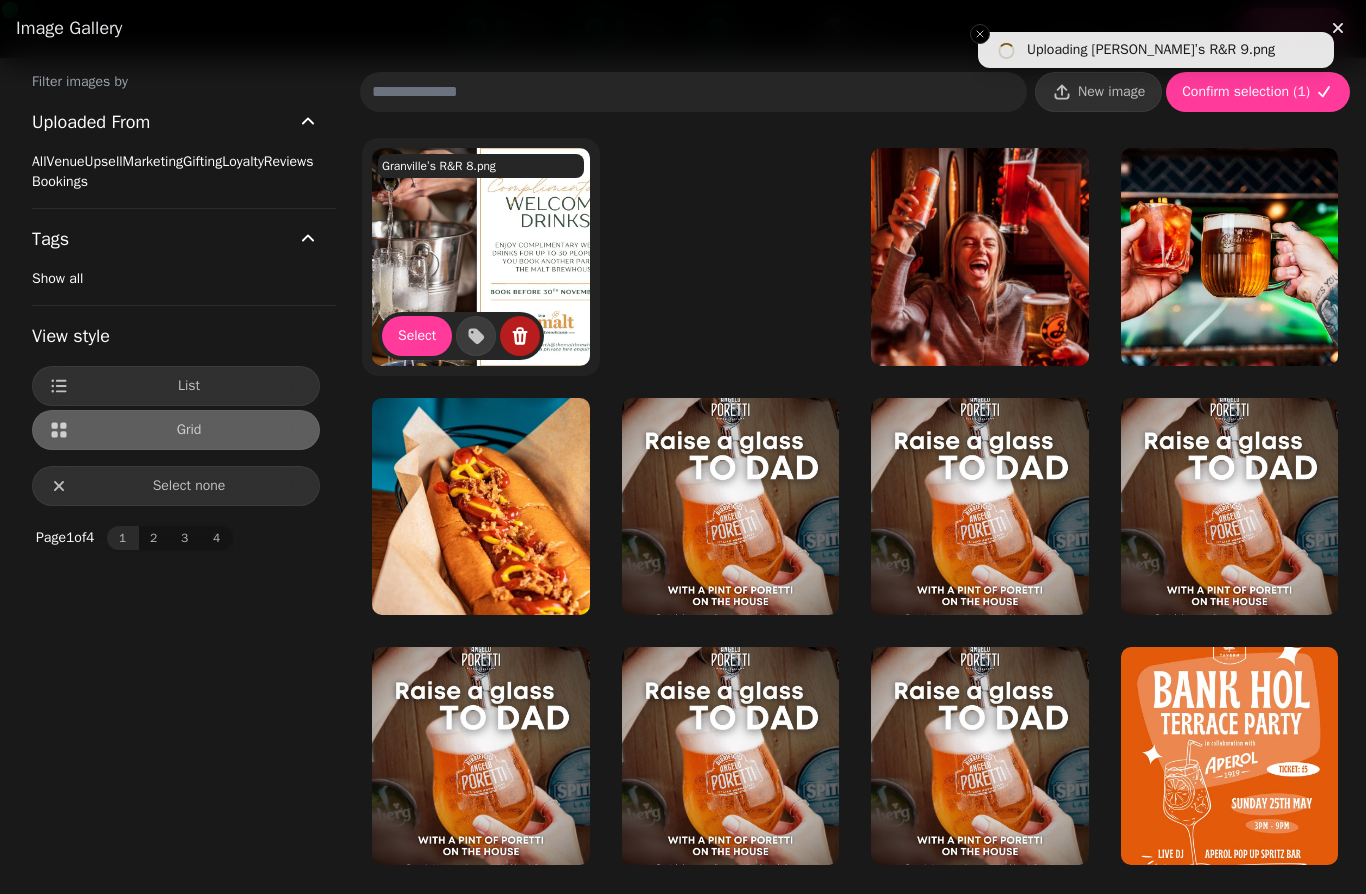 click 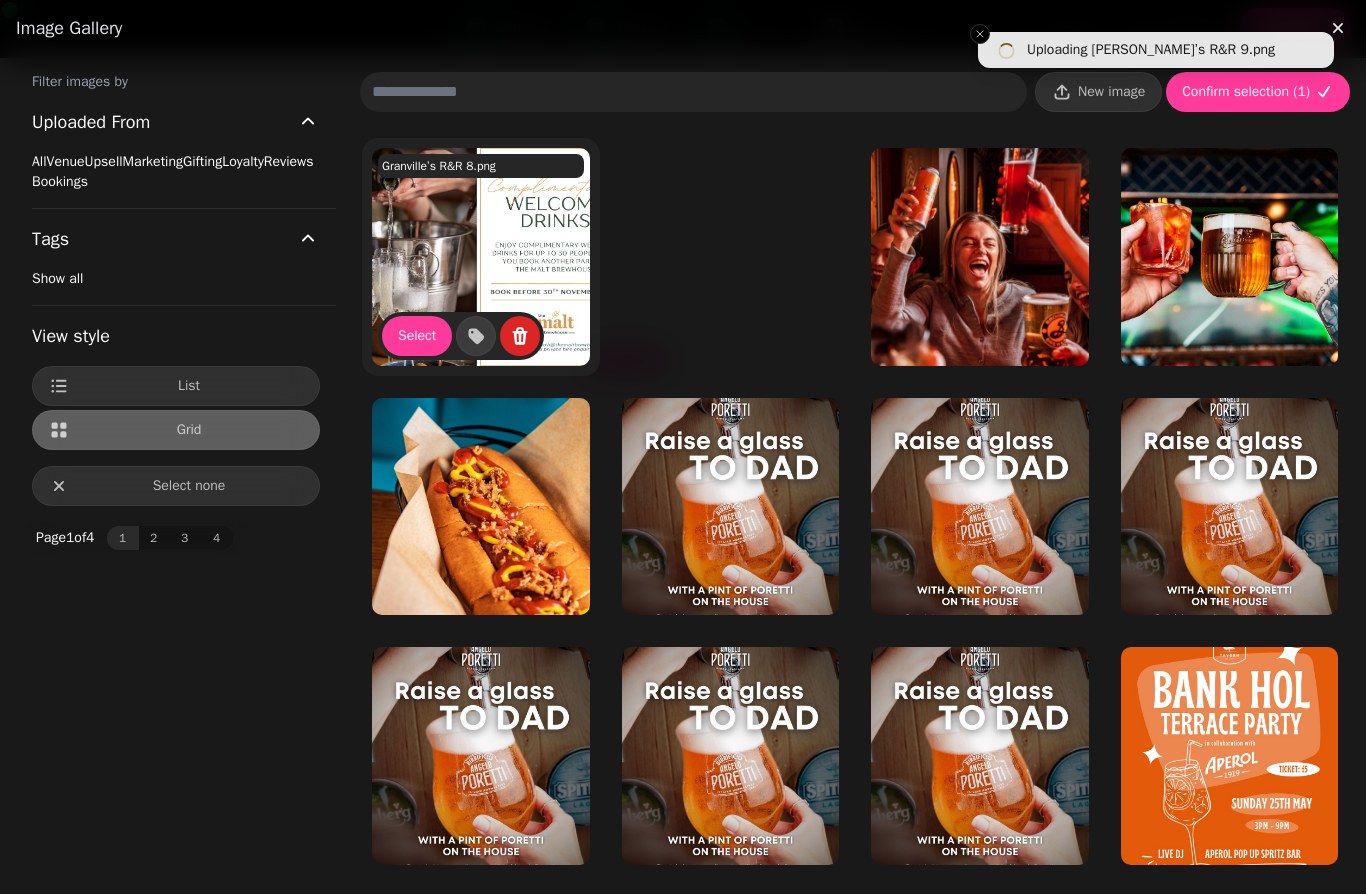 click at bounding box center (553, 312) 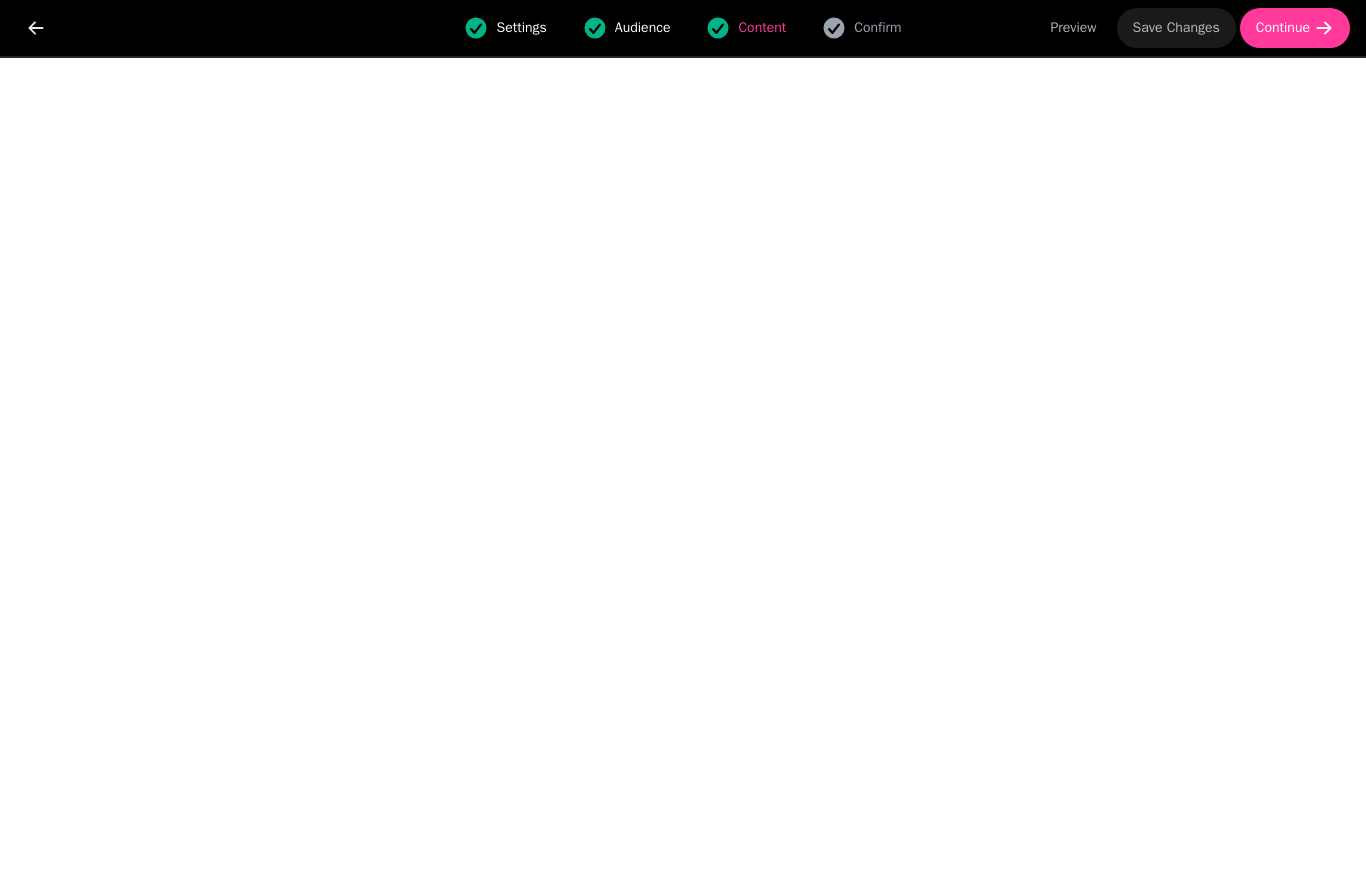 click on "Save Changes" at bounding box center [1176, 28] 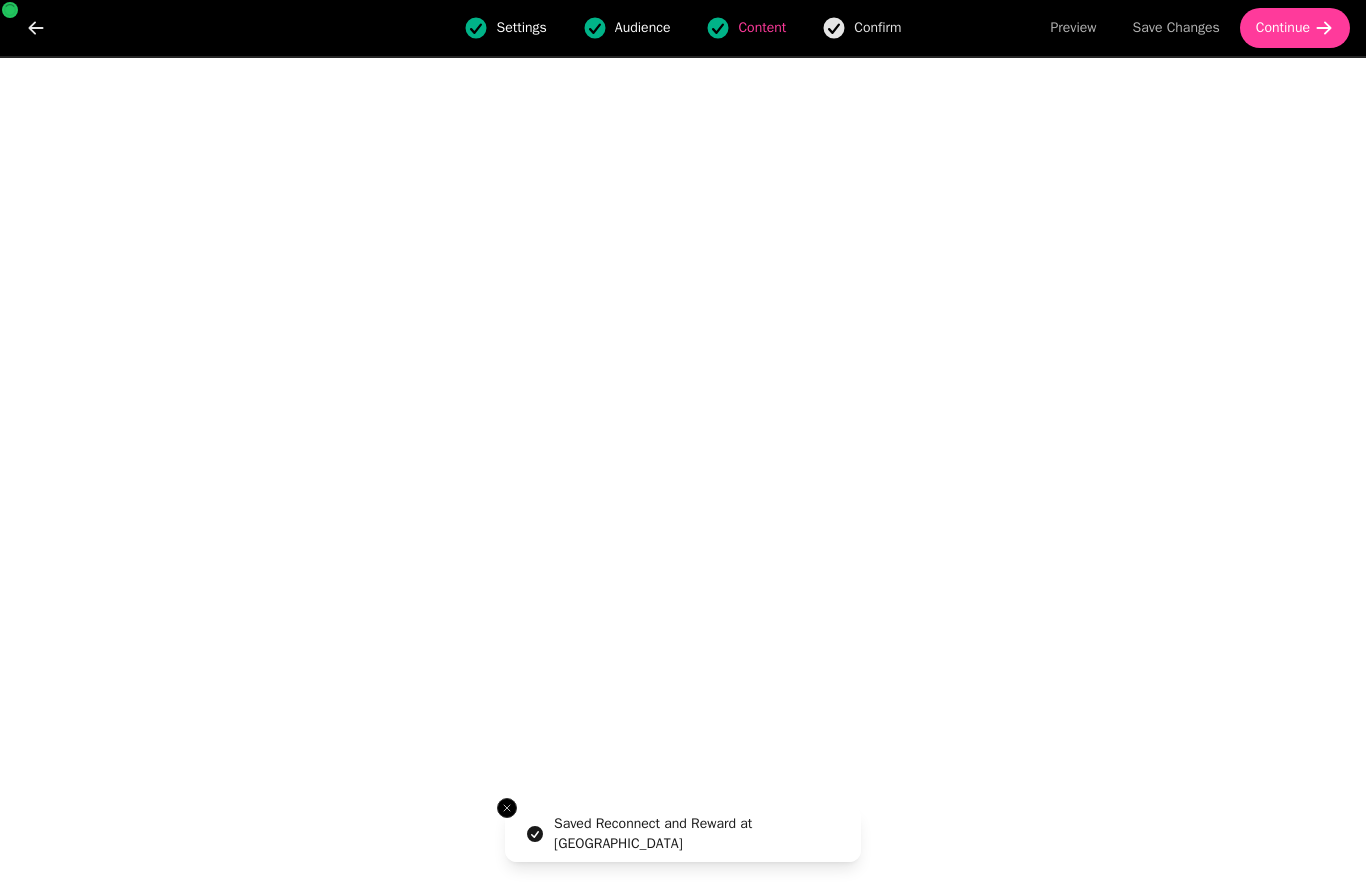 click on "Confirm" at bounding box center (877, 28) 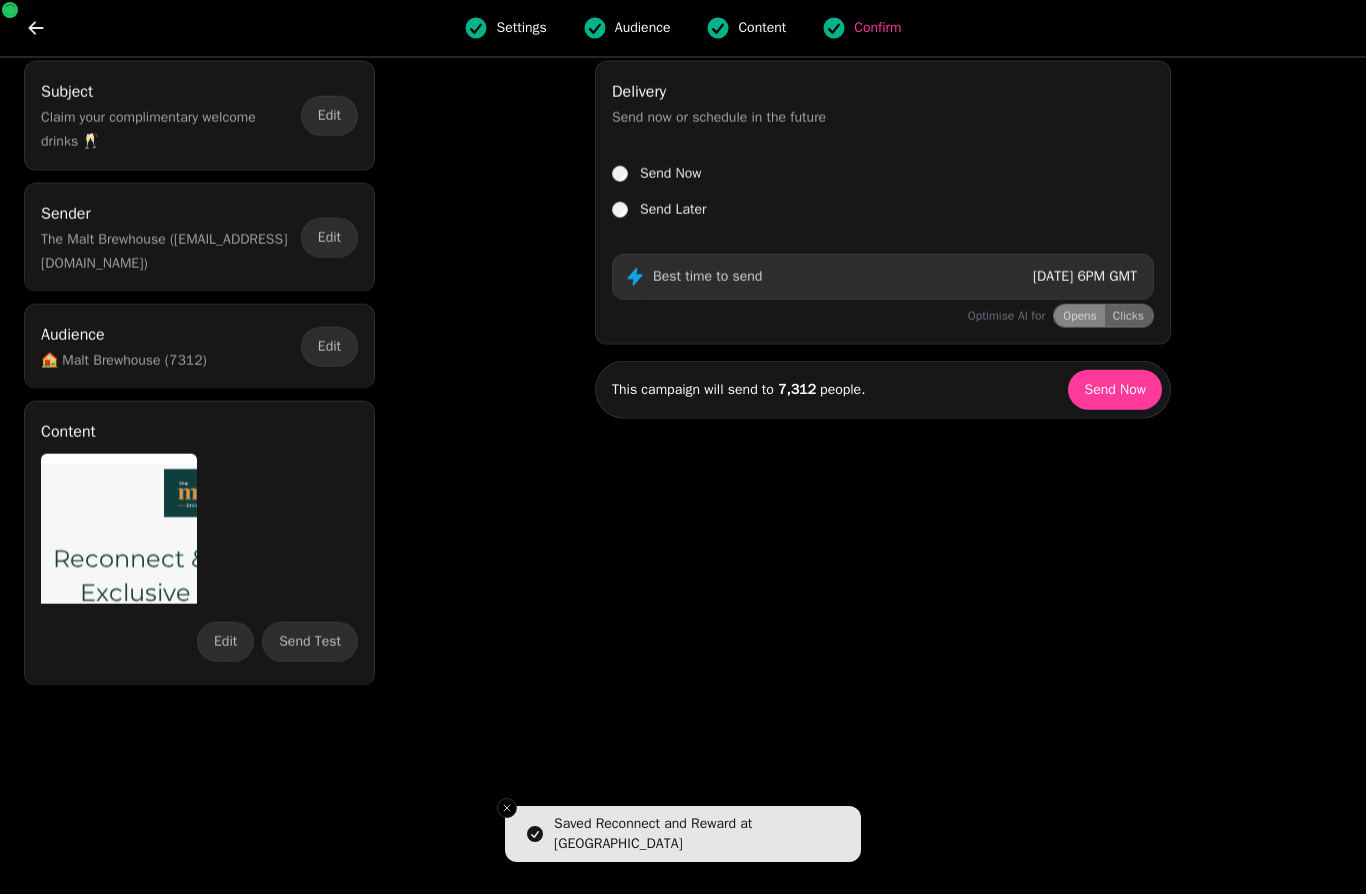 scroll, scrollTop: 0, scrollLeft: 0, axis: both 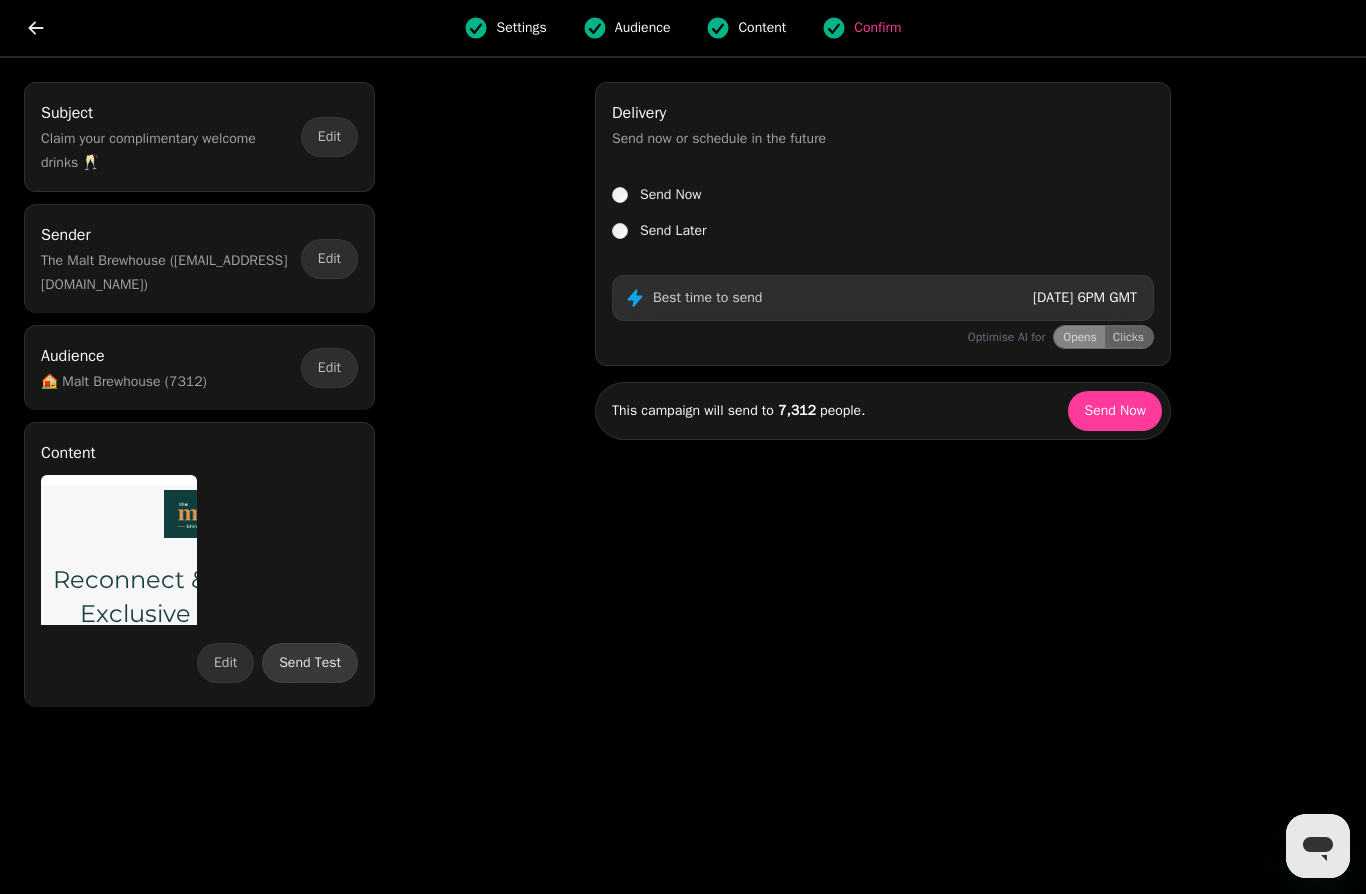 click on "Send Test" at bounding box center [310, 663] 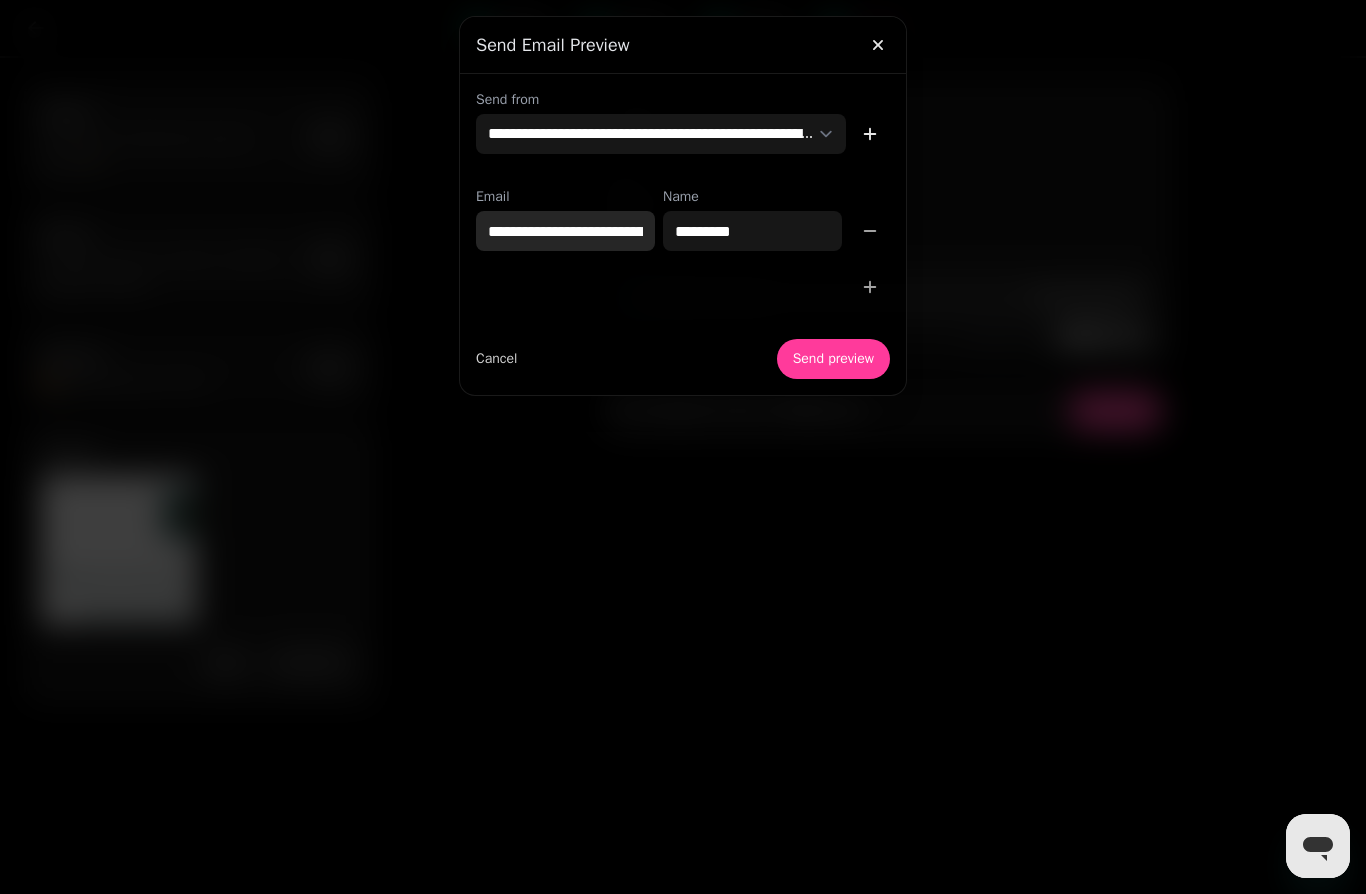 click on "**********" at bounding box center (565, 231) 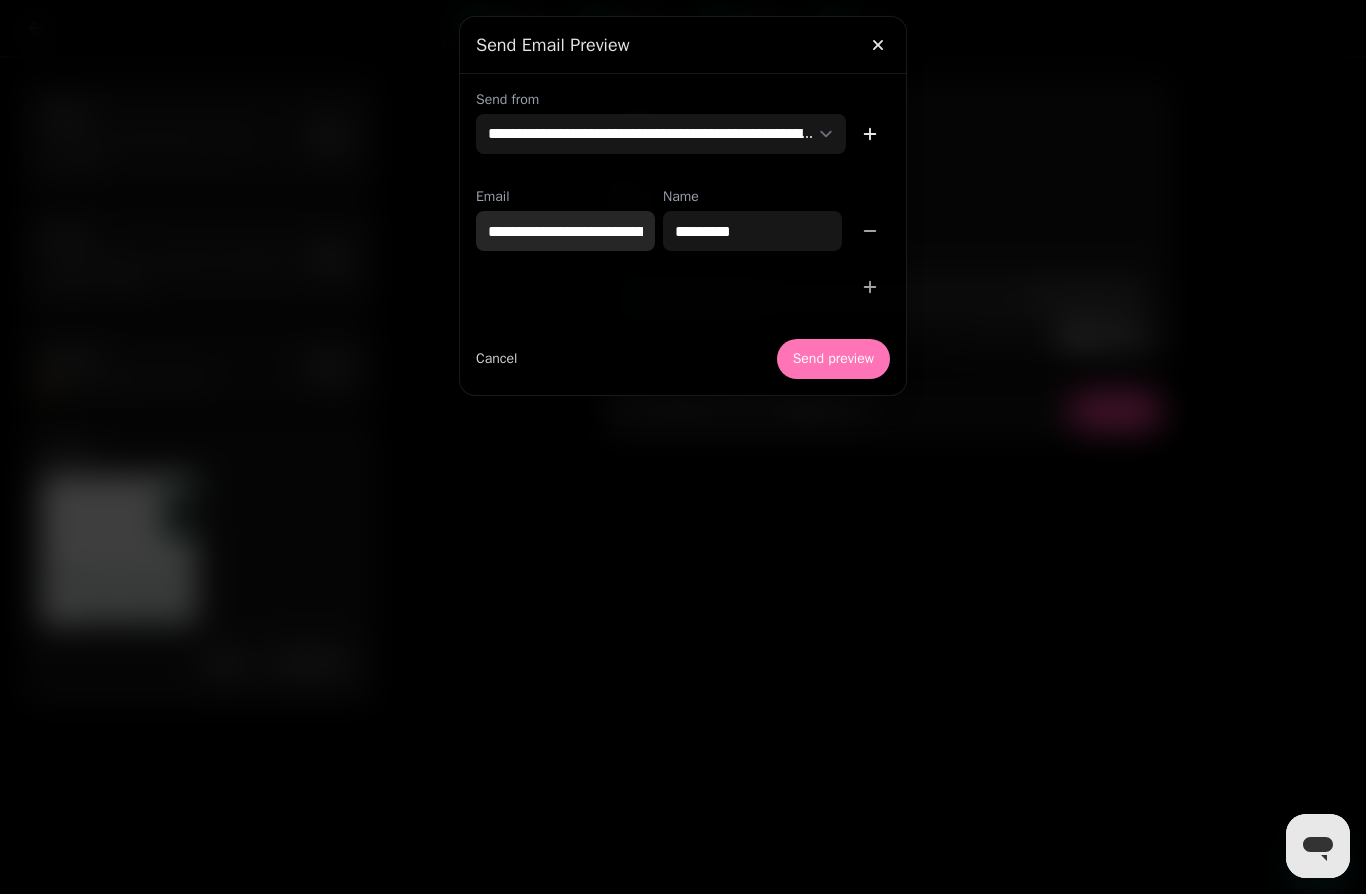 type on "**********" 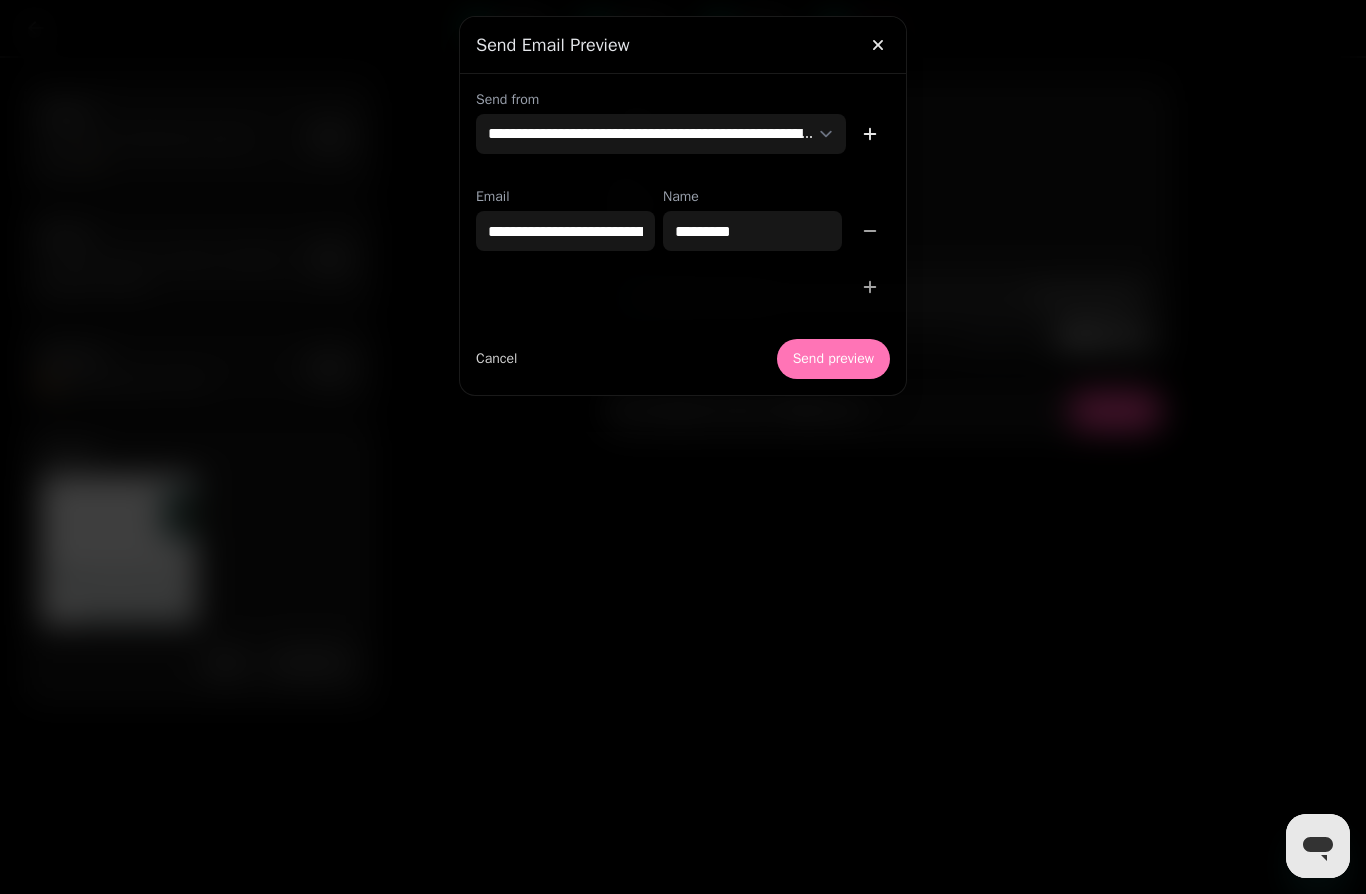 click on "Send preview" at bounding box center [833, 359] 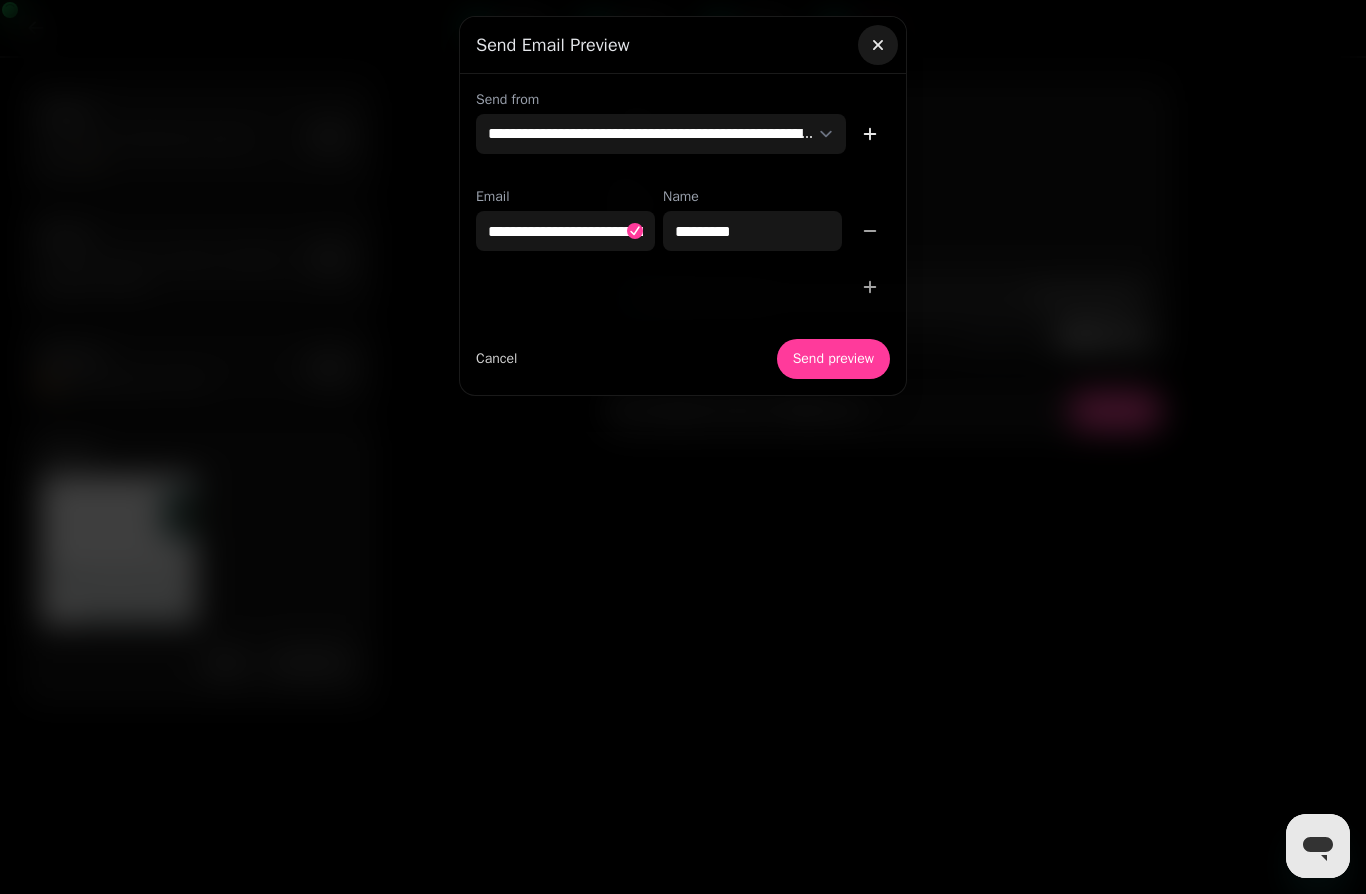 click 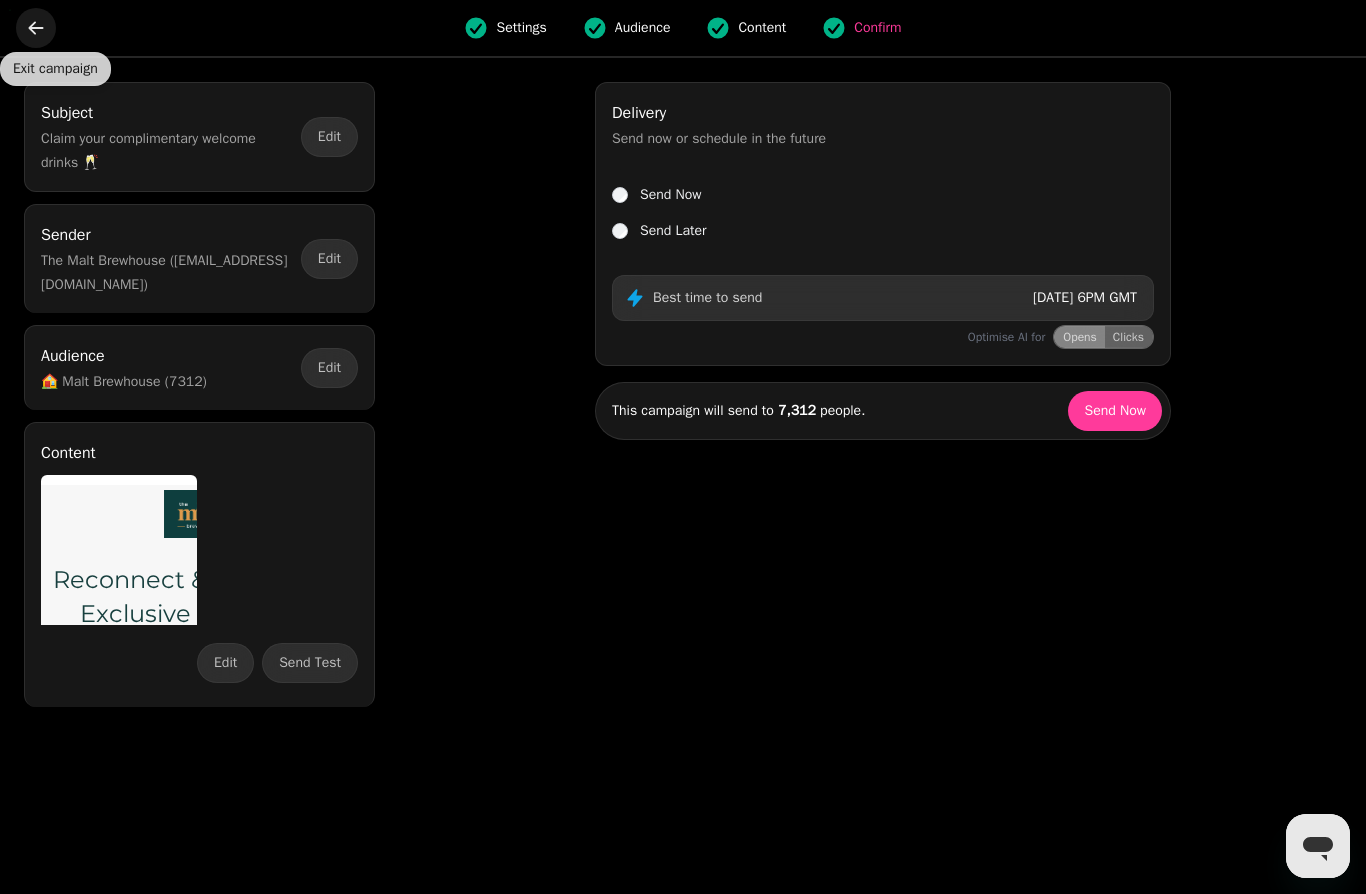 click 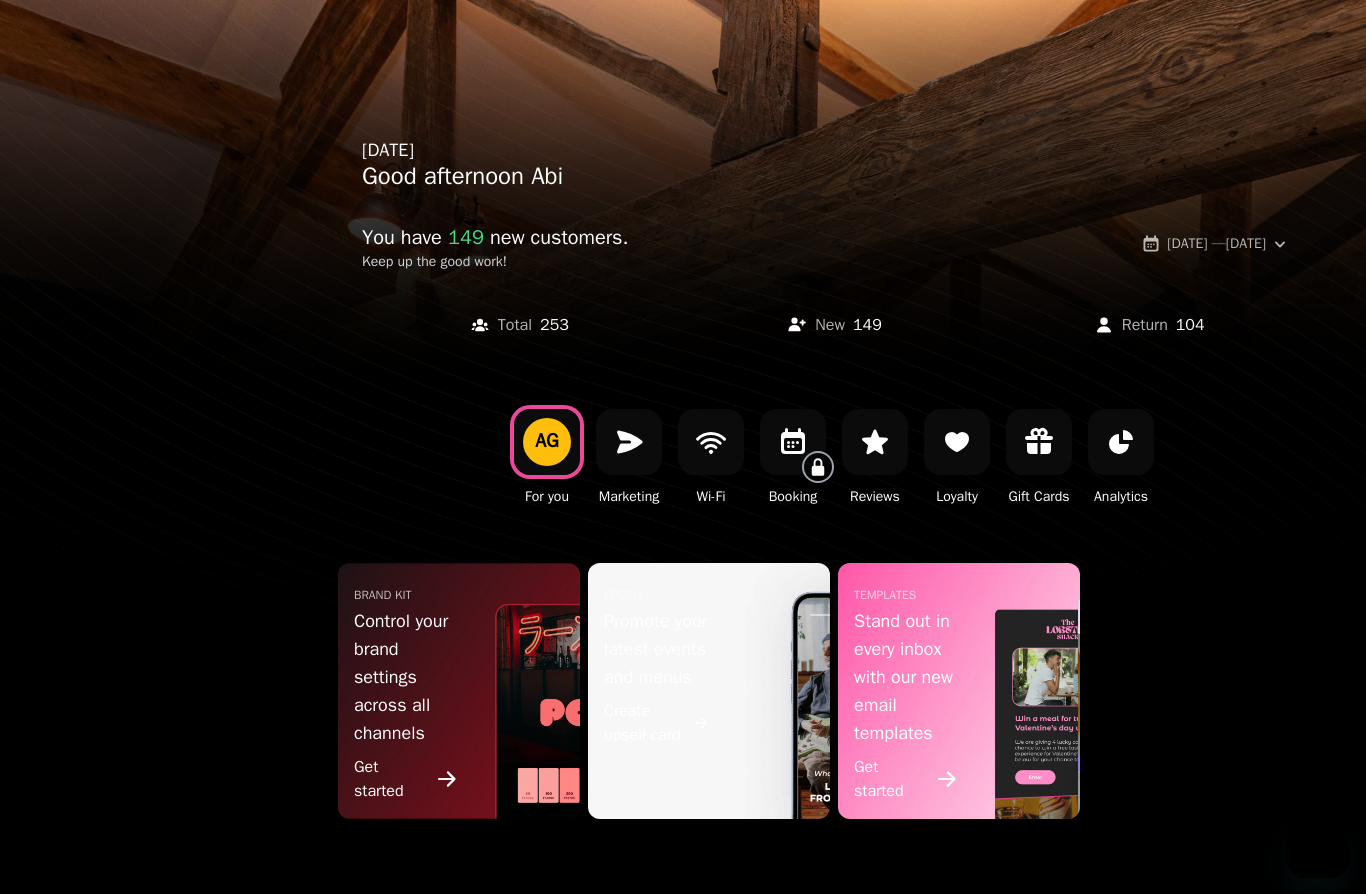 scroll, scrollTop: 0, scrollLeft: 0, axis: both 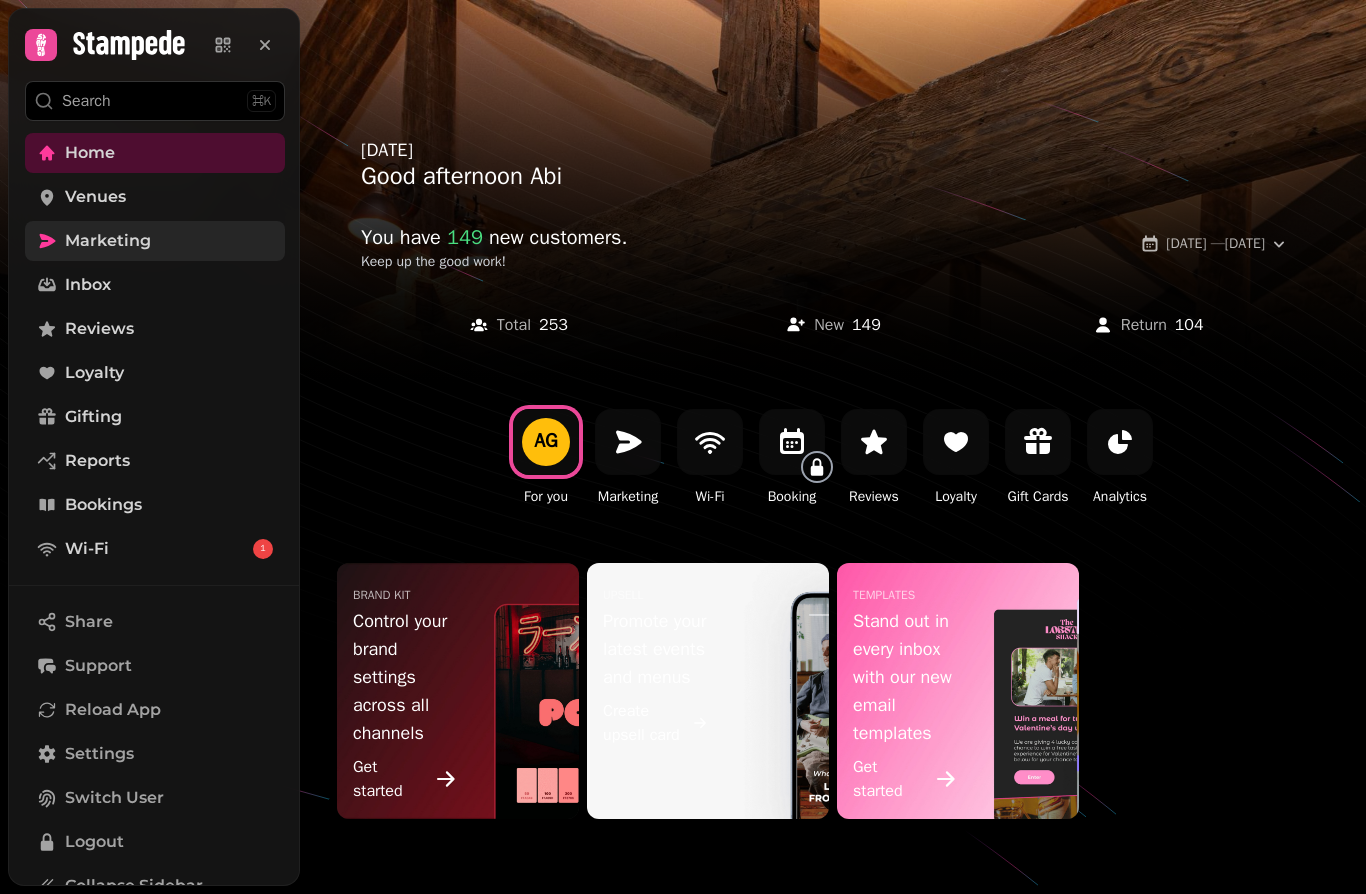 click on "Marketing" at bounding box center [108, 241] 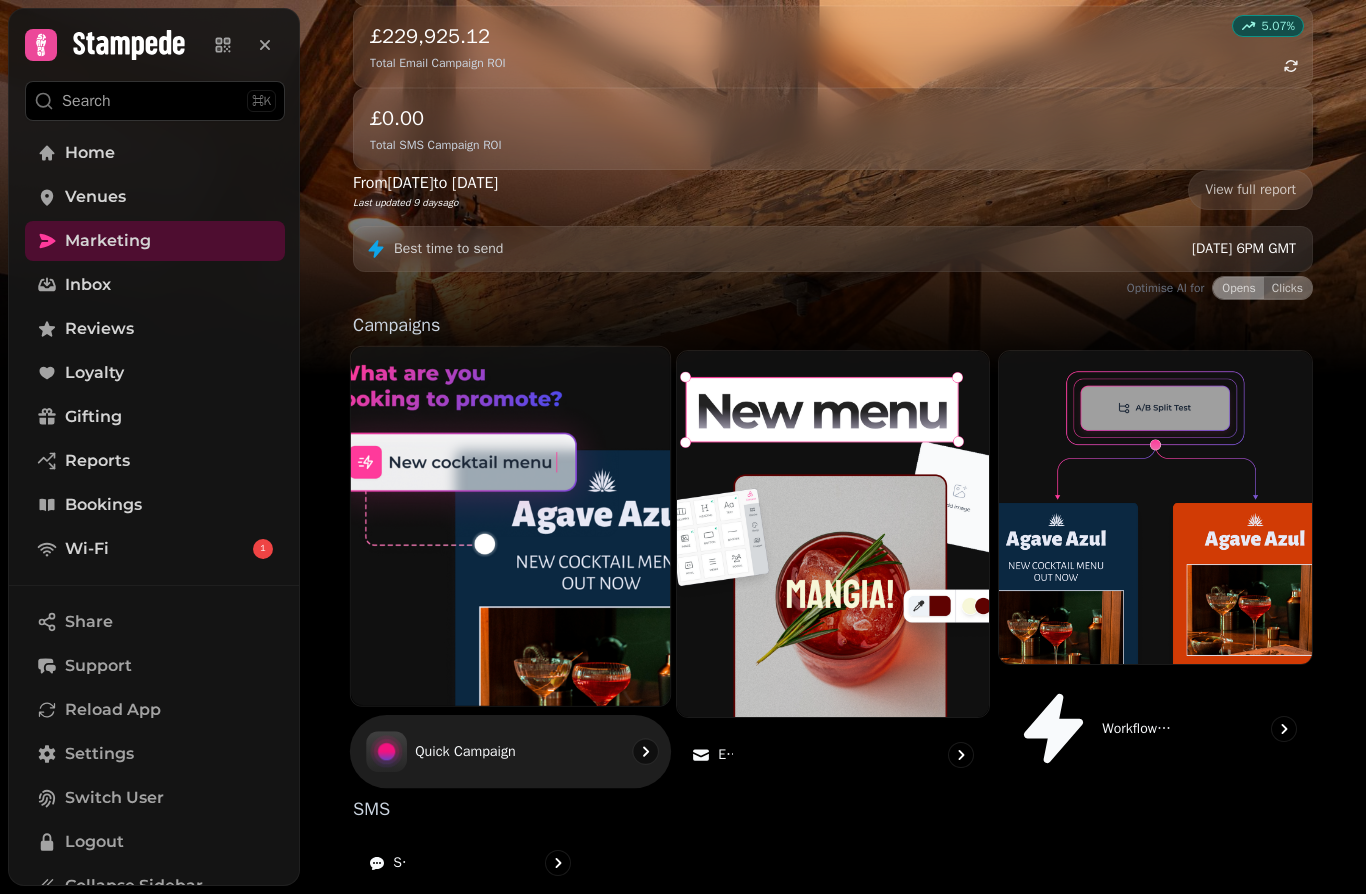 scroll, scrollTop: 345, scrollLeft: 0, axis: vertical 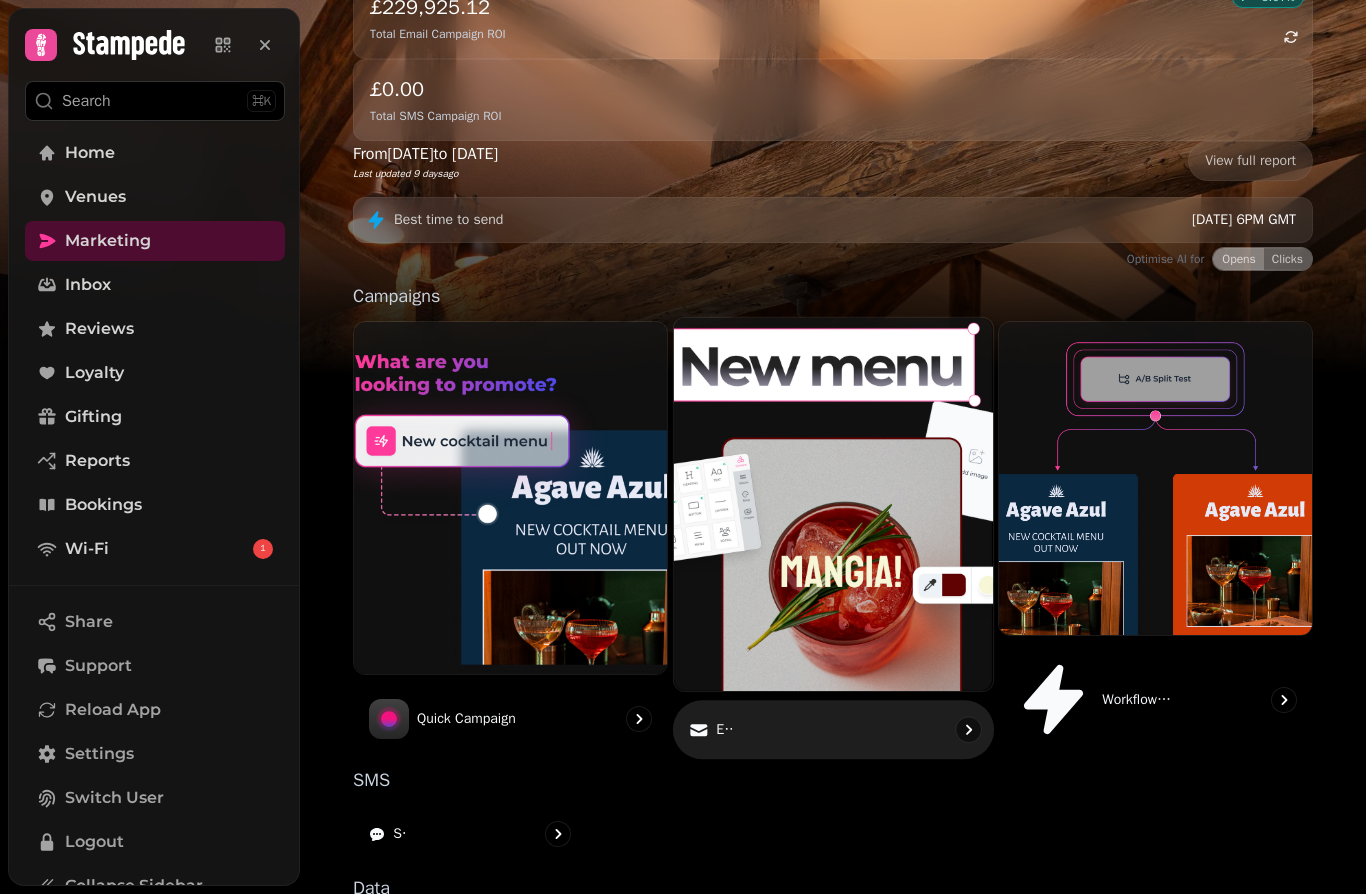 click at bounding box center [833, 504] 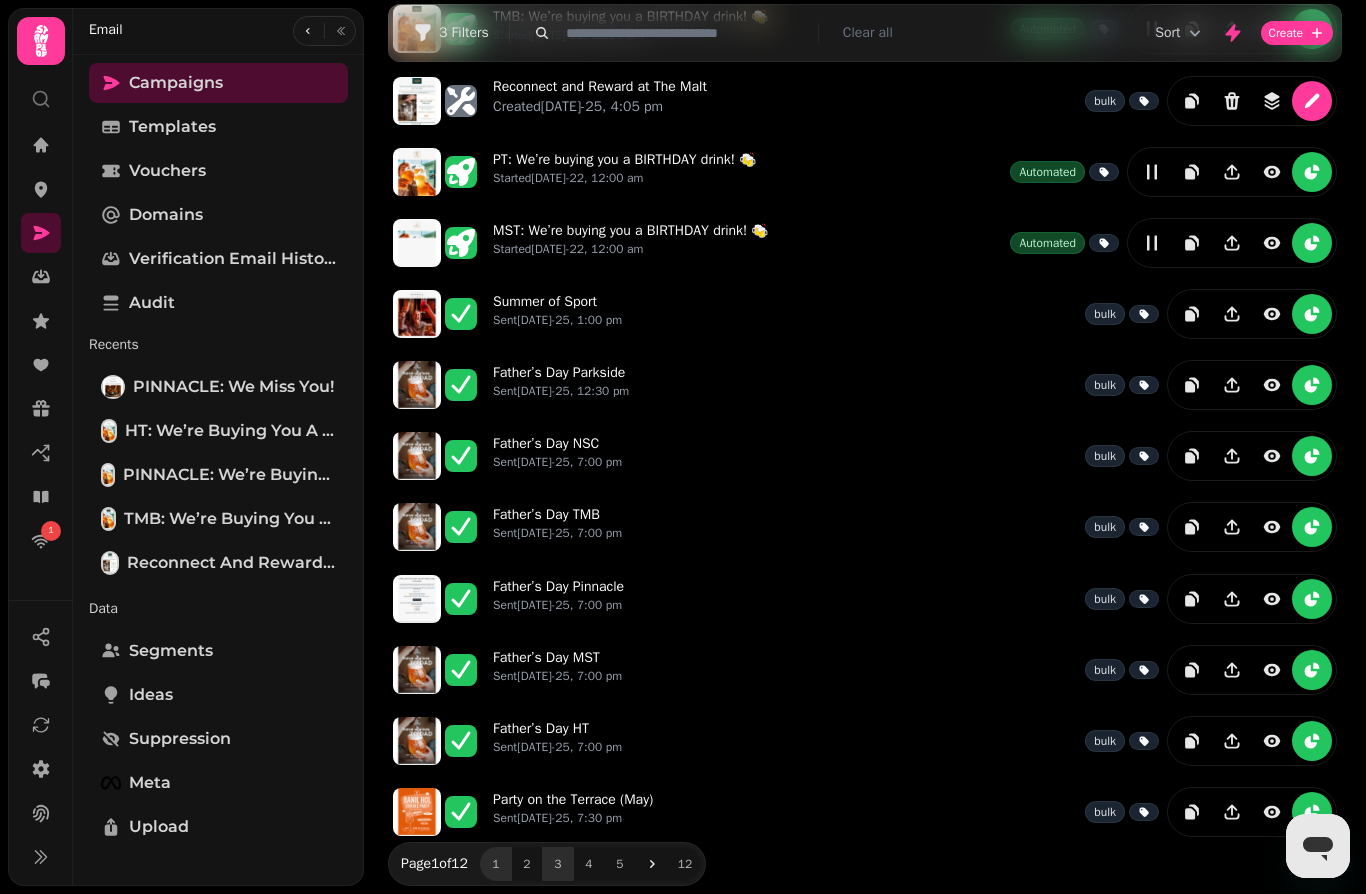 scroll, scrollTop: 352, scrollLeft: 0, axis: vertical 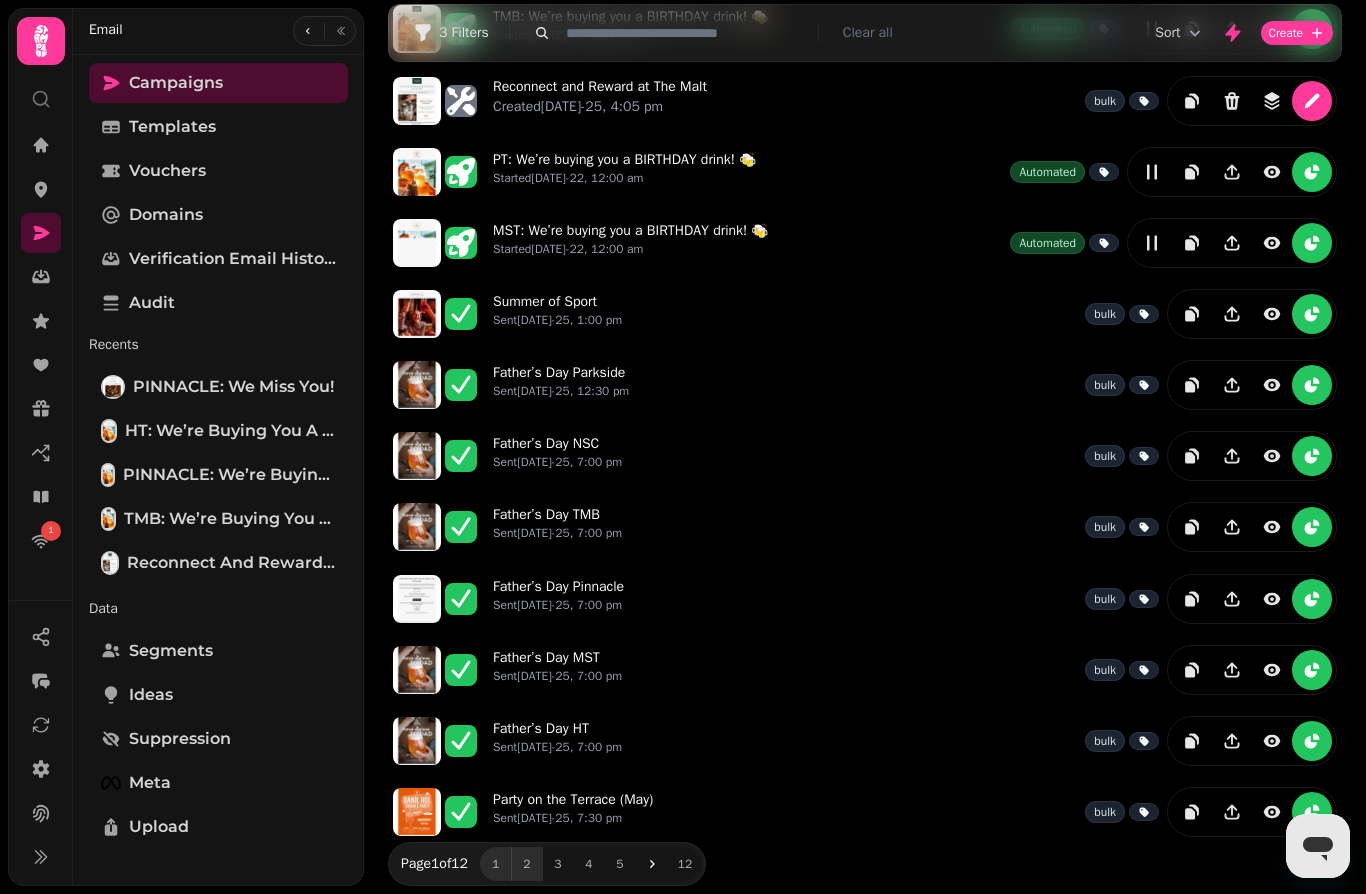 click on "2" at bounding box center (527, 864) 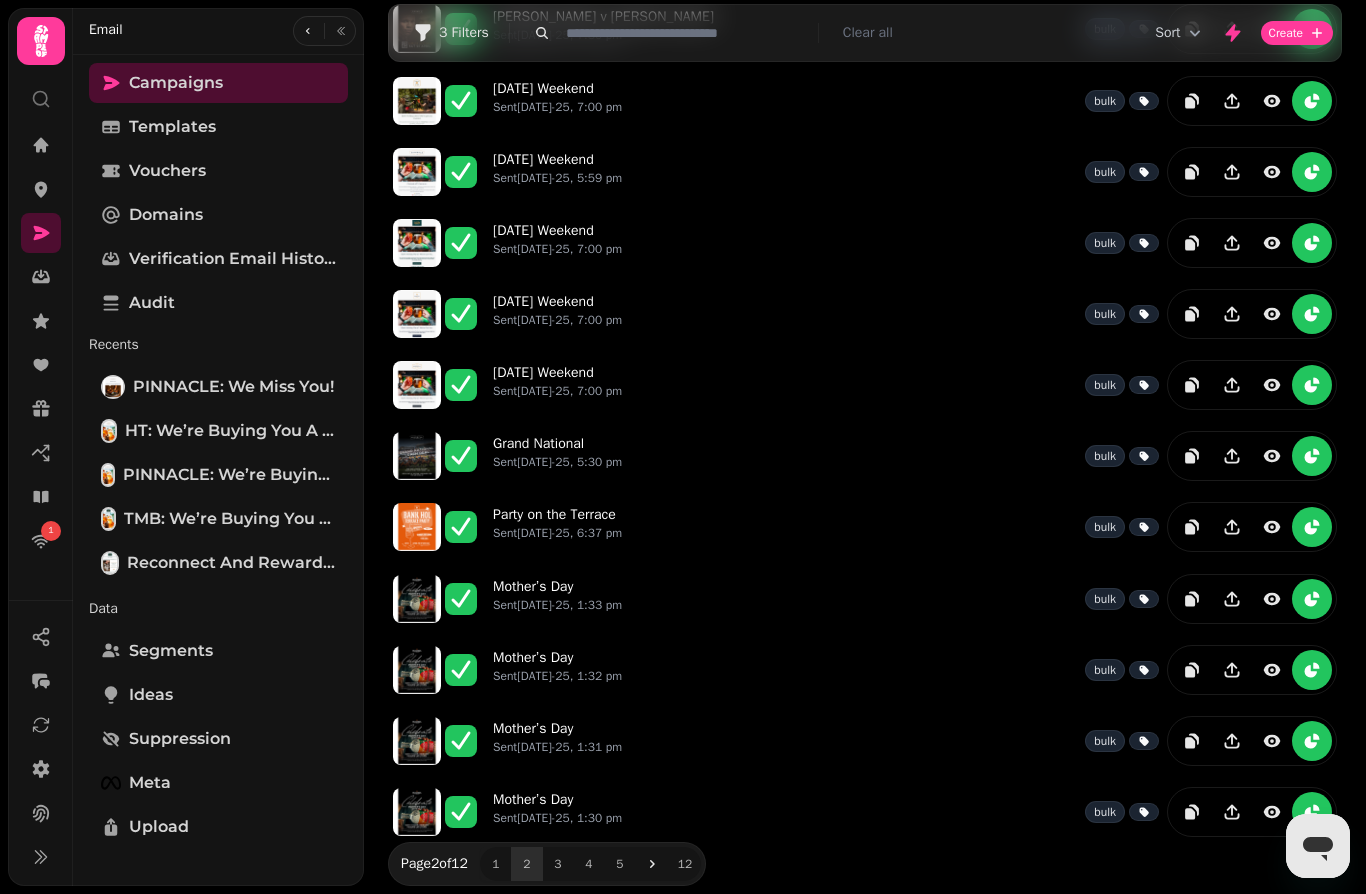 scroll, scrollTop: 295, scrollLeft: 0, axis: vertical 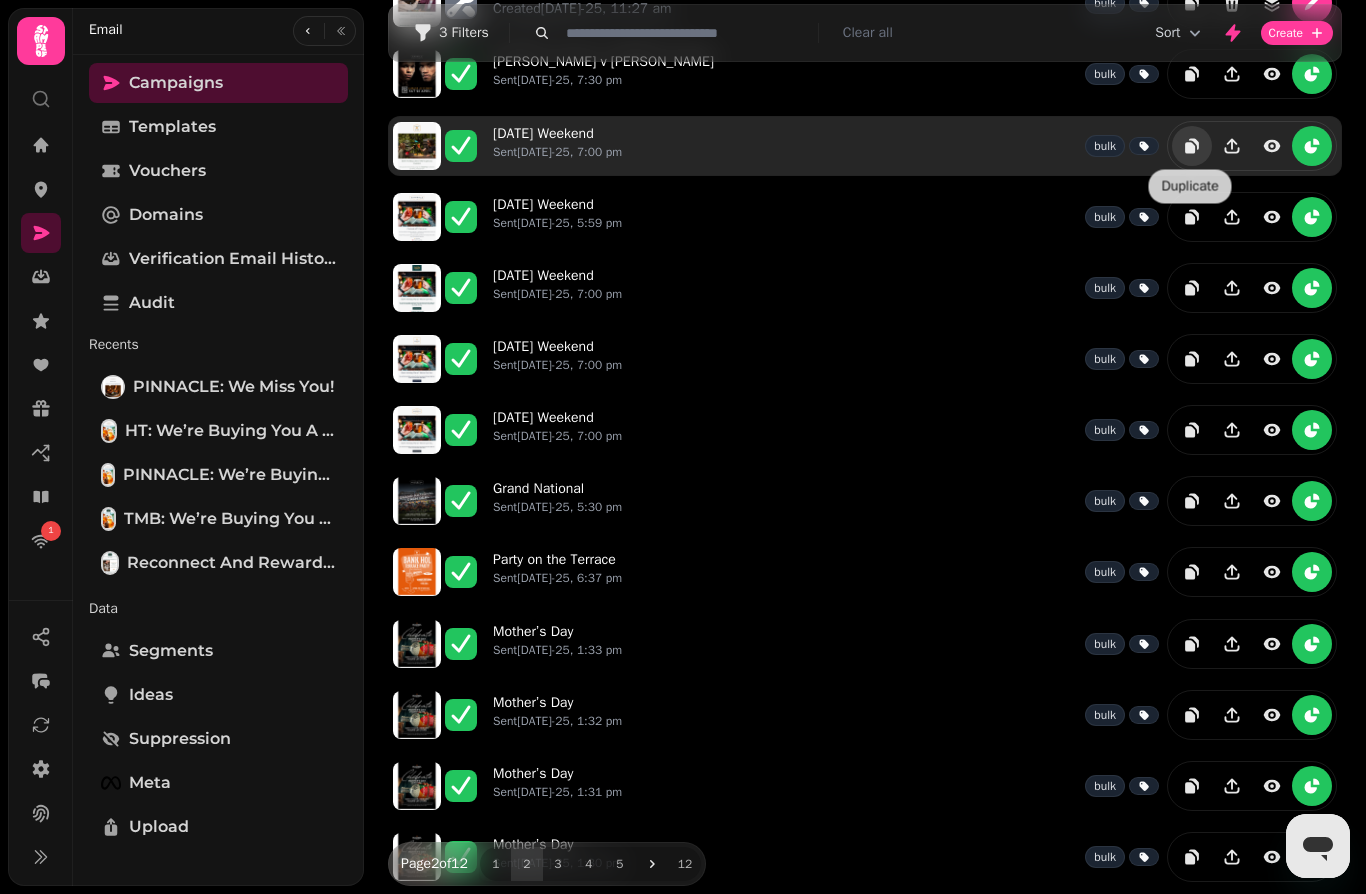 click 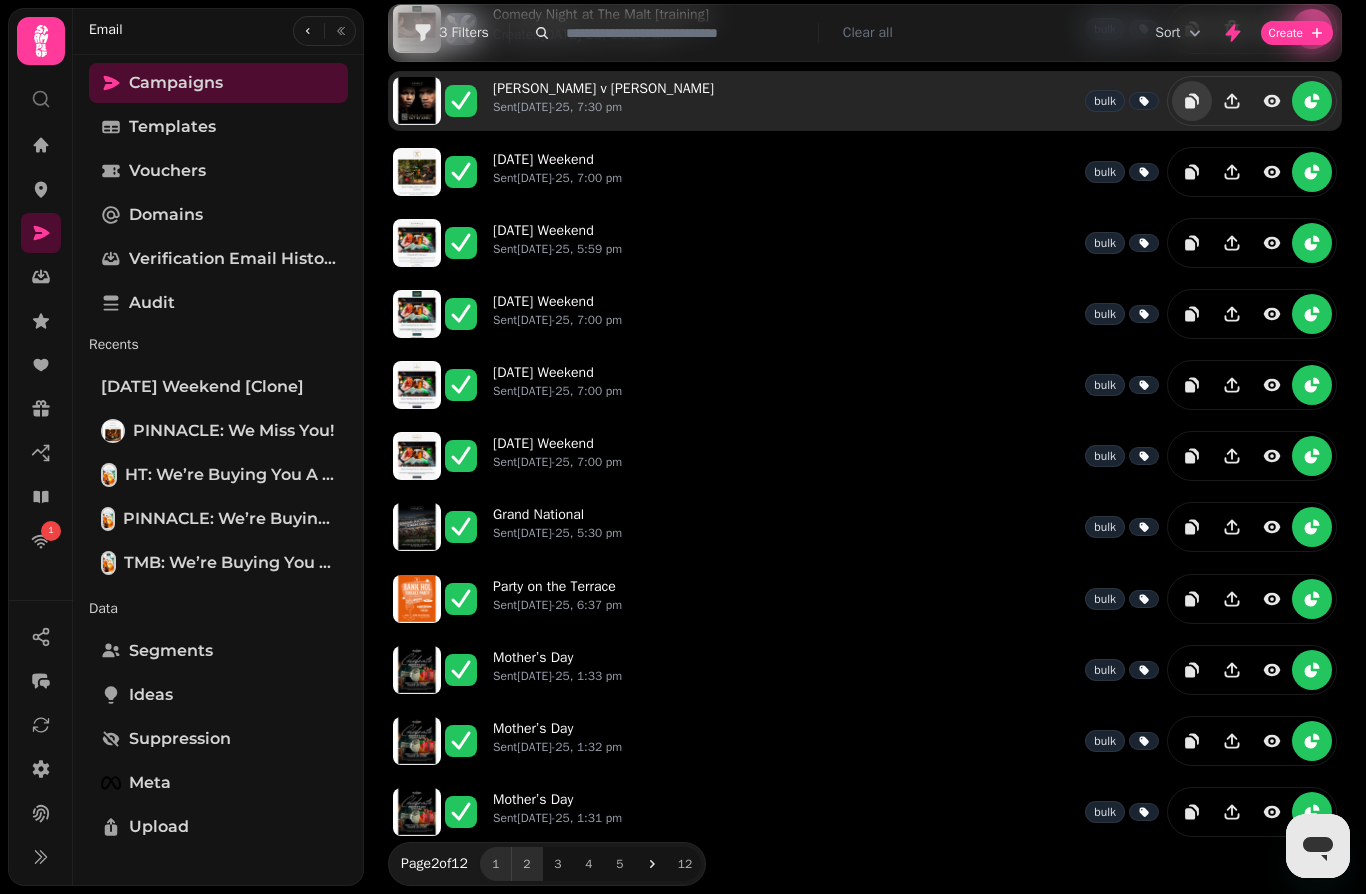 scroll, scrollTop: 352, scrollLeft: 0, axis: vertical 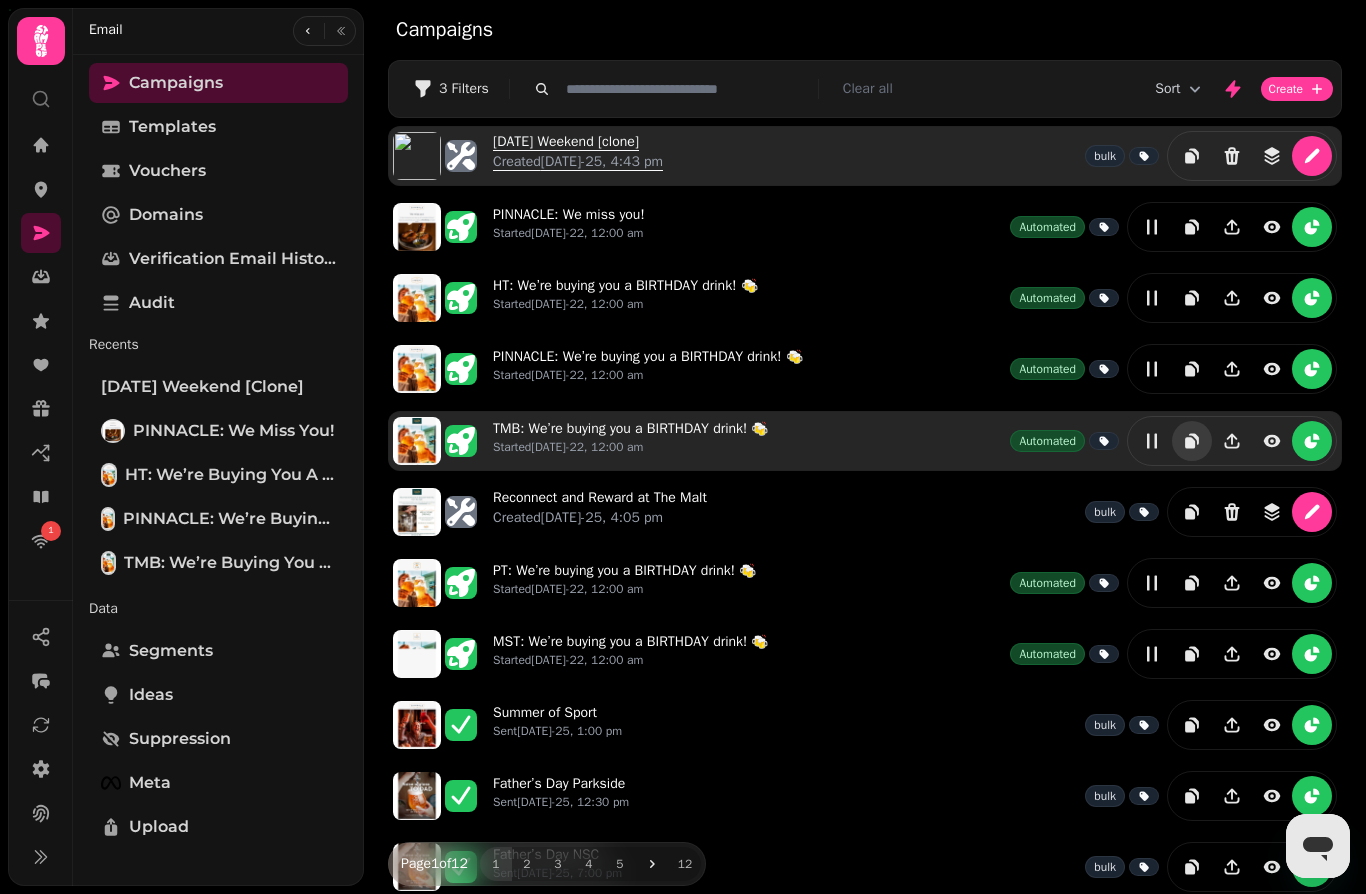 click on "Easter Weekend [clone] Created  10th Jul-25, 4:43 pm" at bounding box center (578, 156) 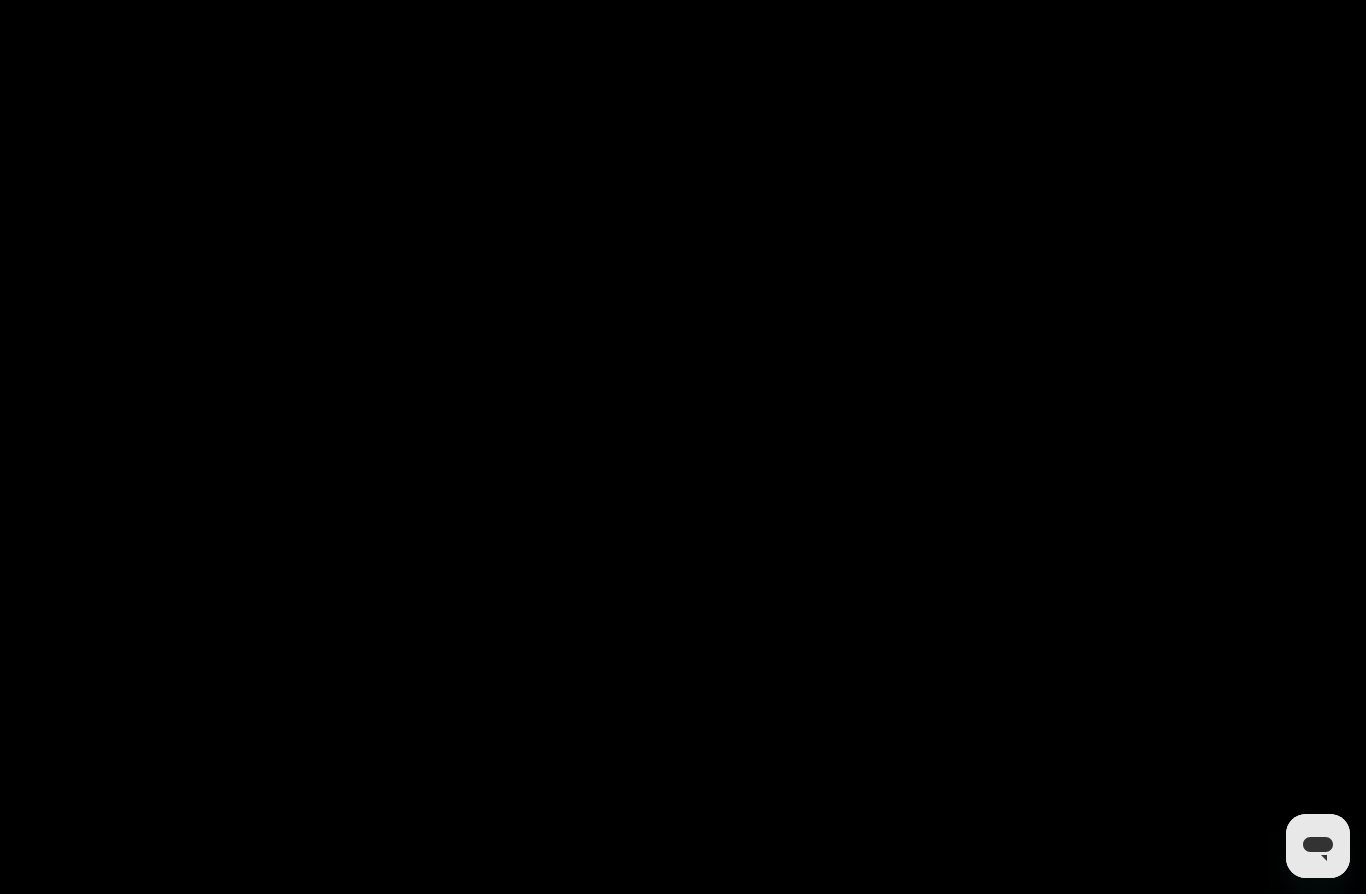 select on "**********" 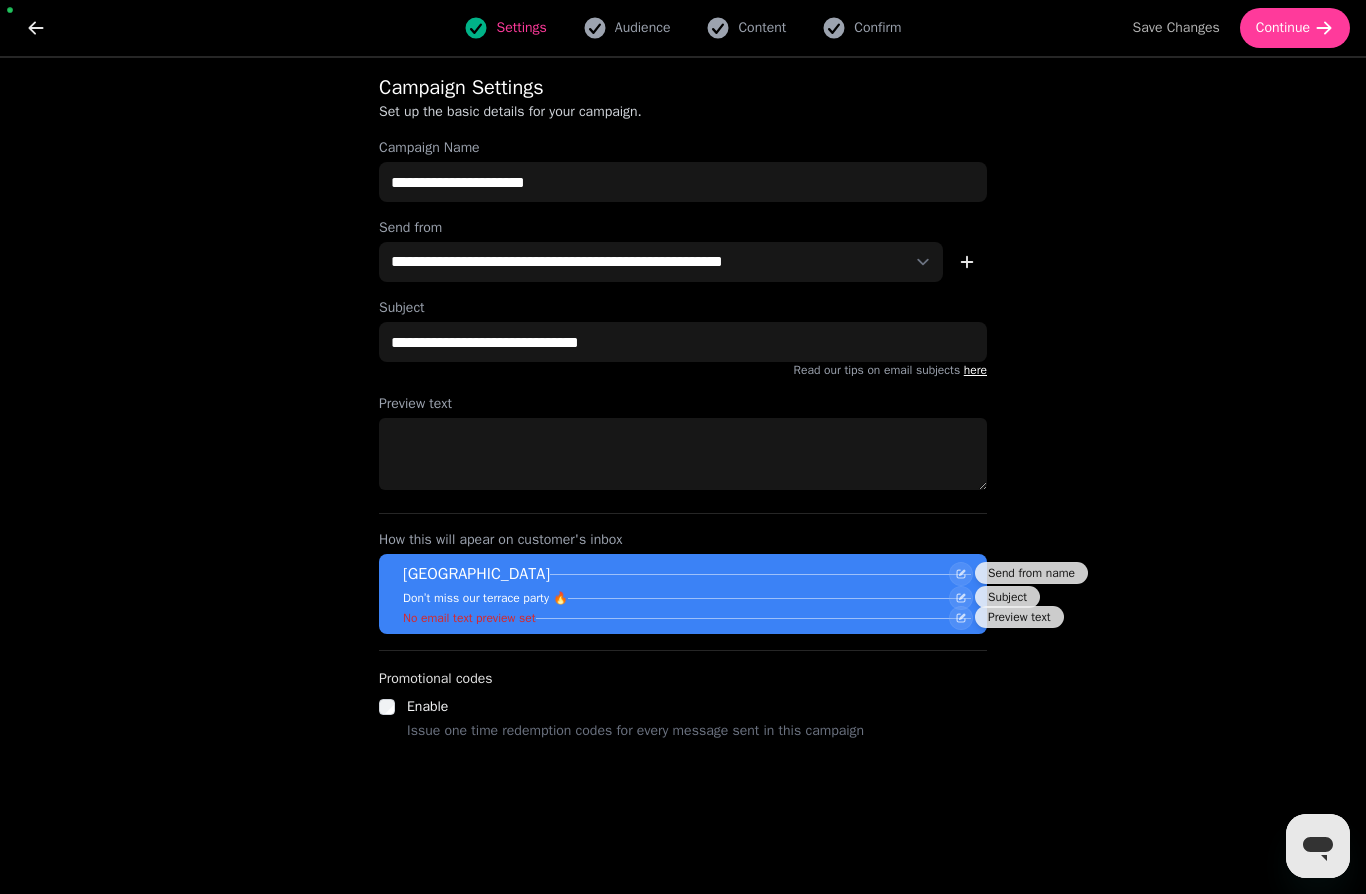 click on "Campaign Name" at bounding box center [683, 148] 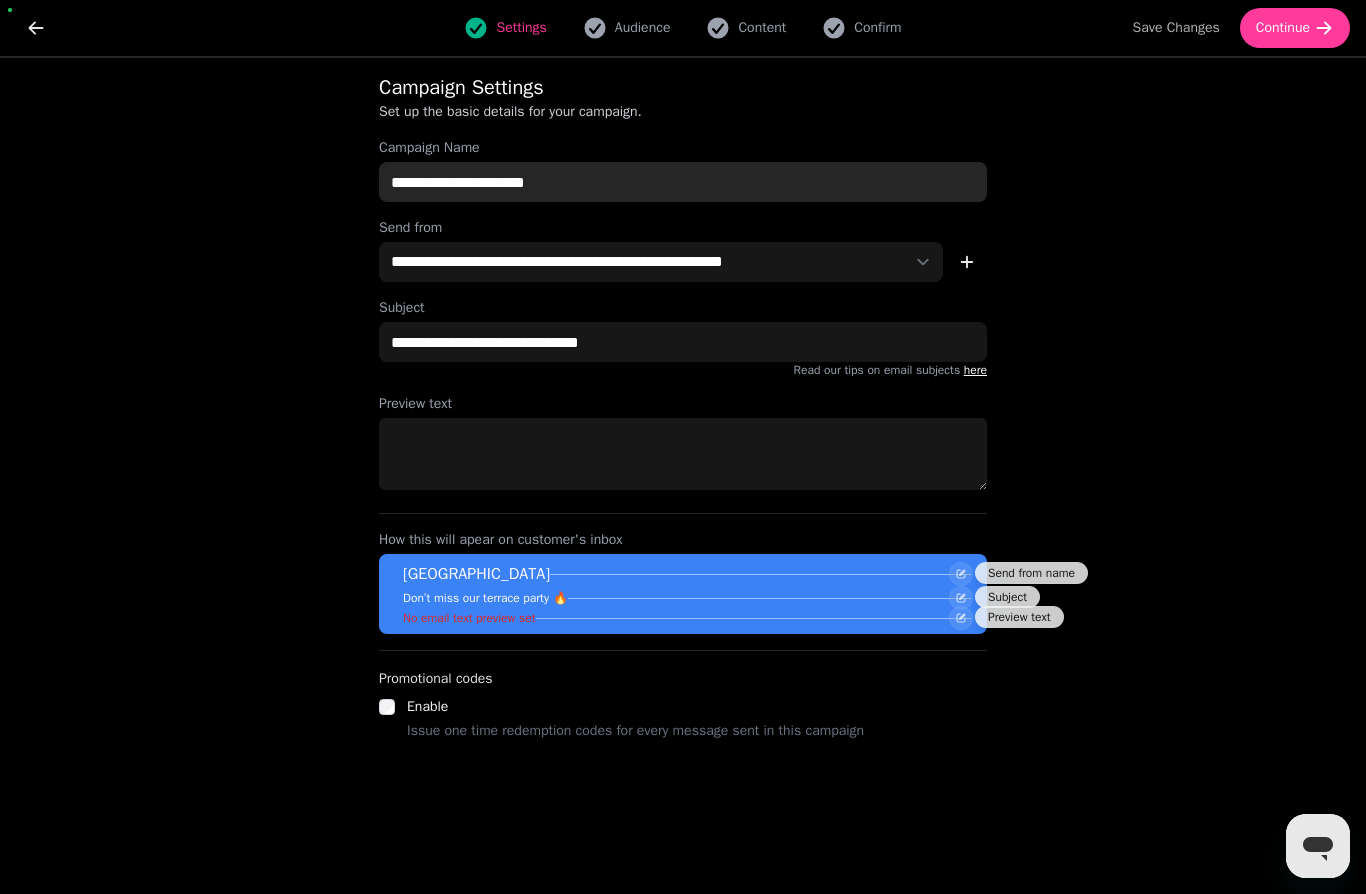 click on "**********" at bounding box center [683, 182] 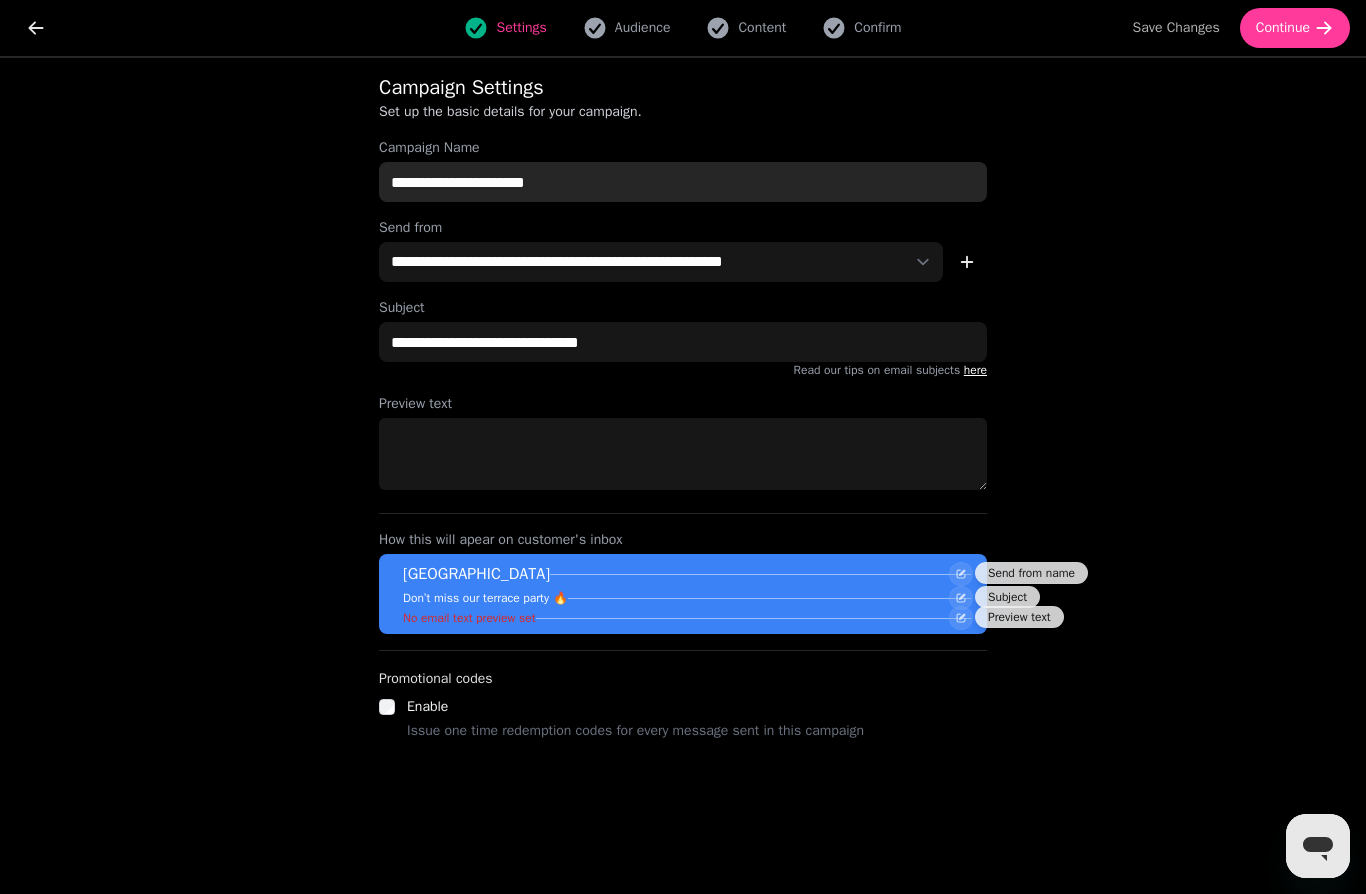 click on "**********" at bounding box center (683, 182) 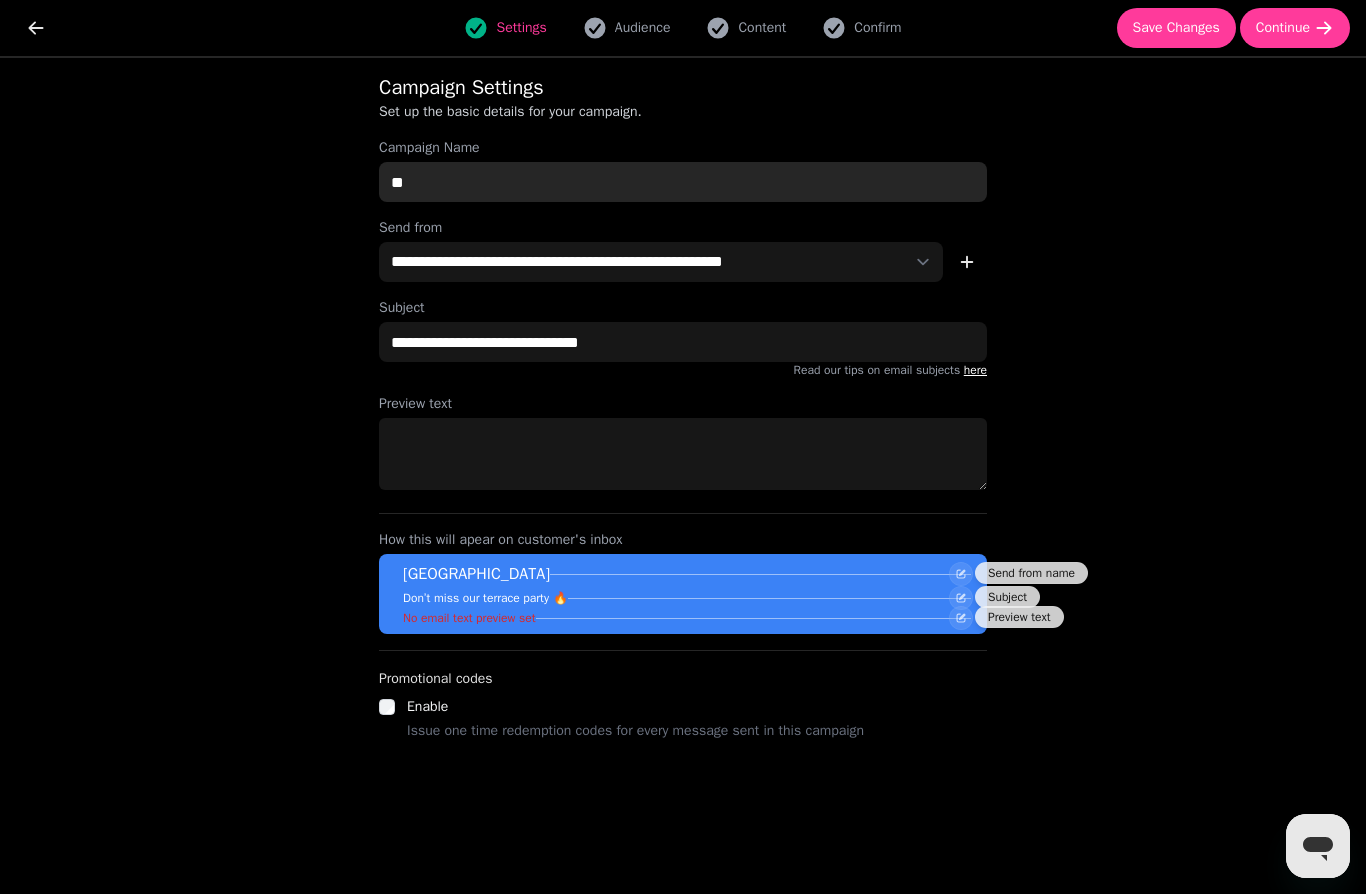 type on "*" 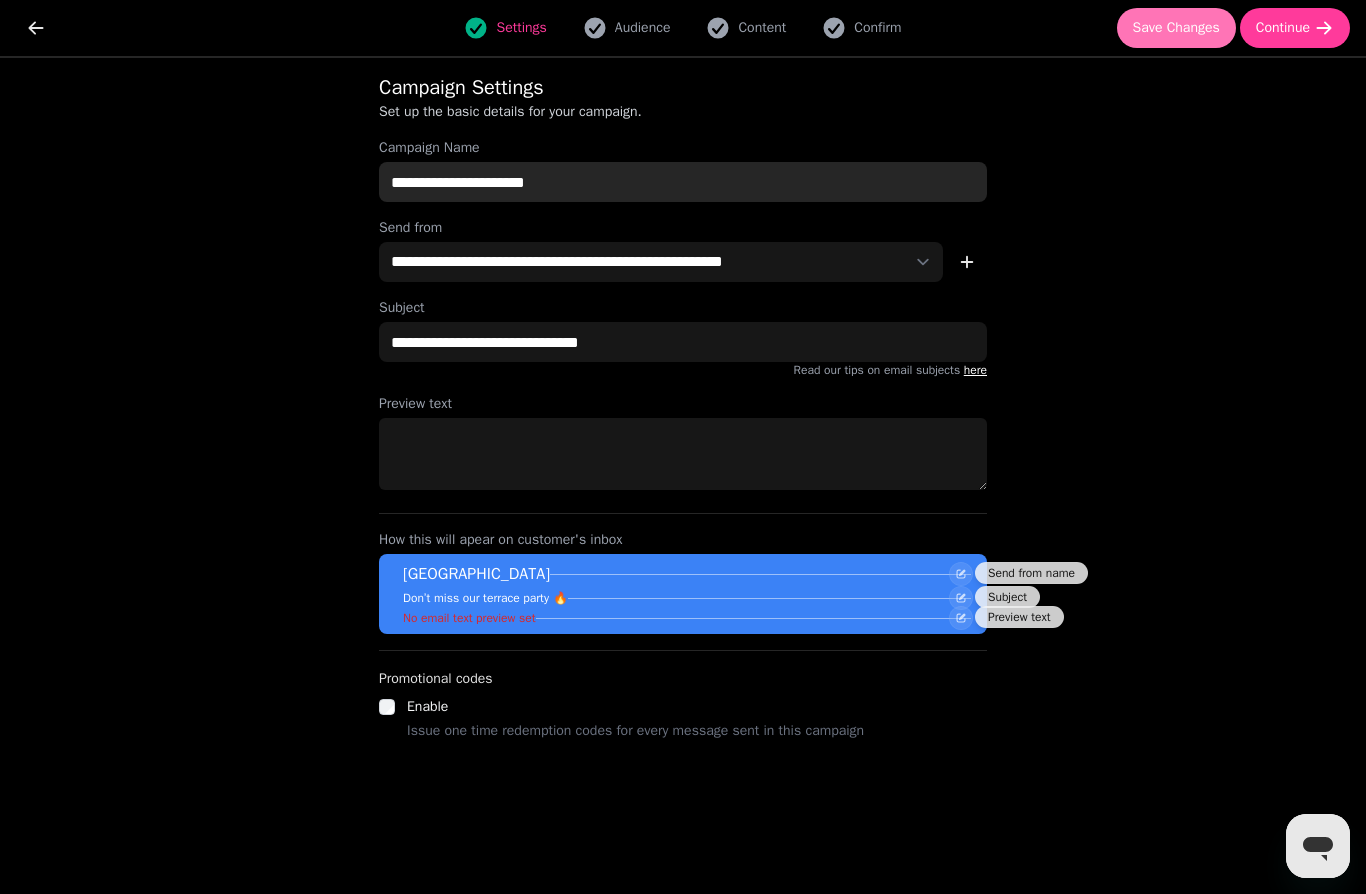 type on "**********" 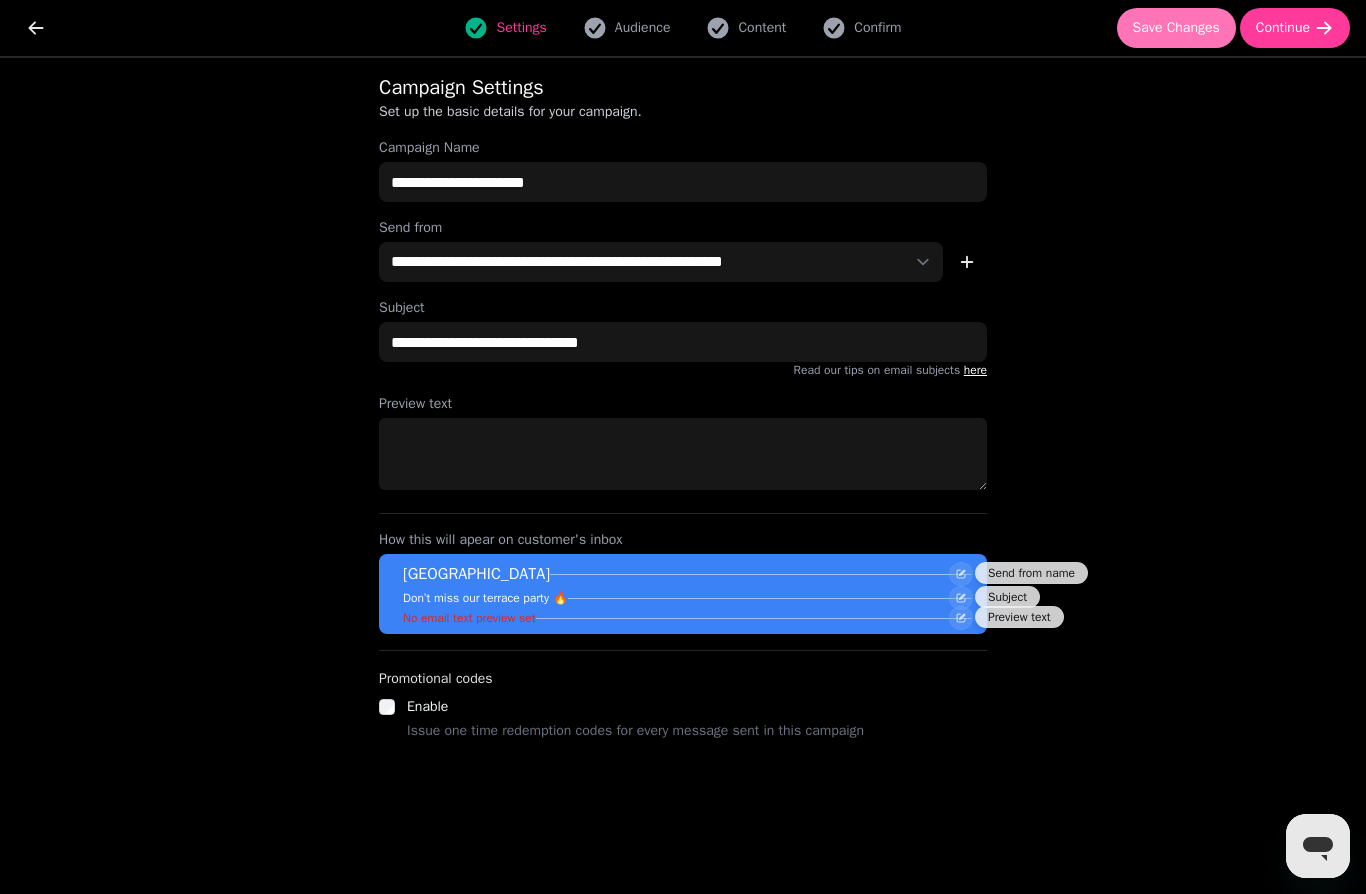 click on "Save Changes" at bounding box center (1176, 28) 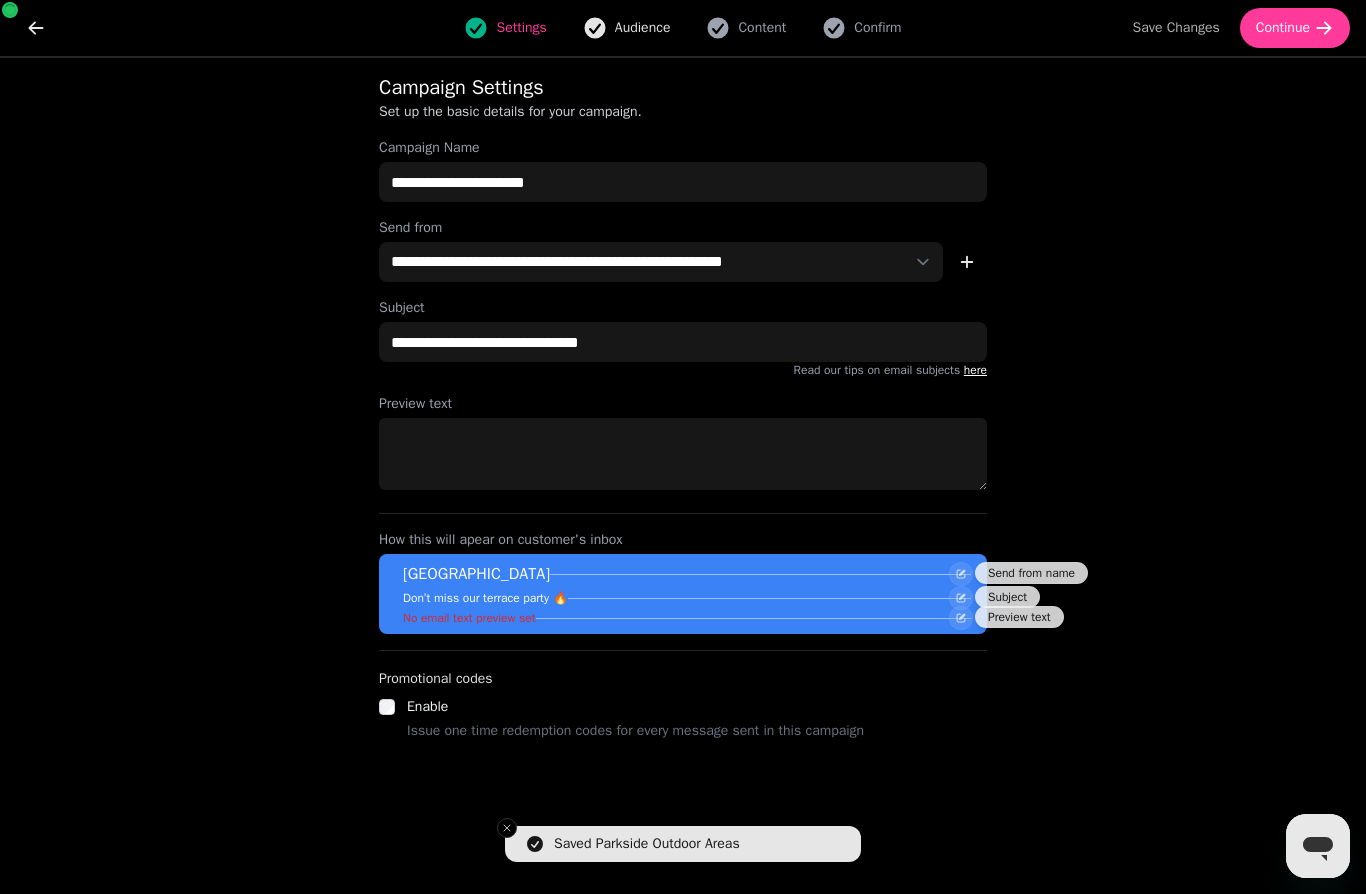 click on "Audience" at bounding box center (643, 28) 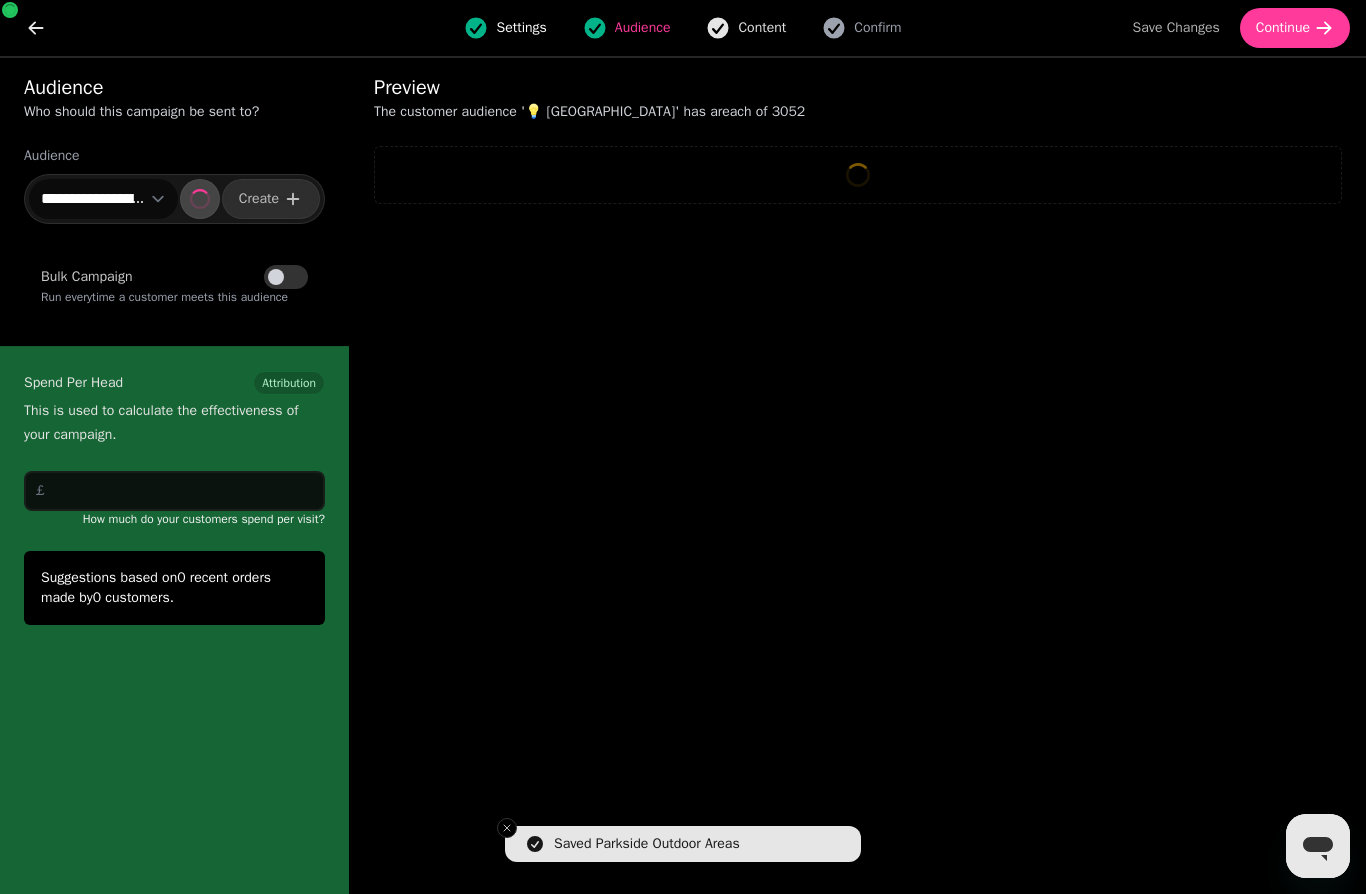 click on "Content" at bounding box center (746, 28) 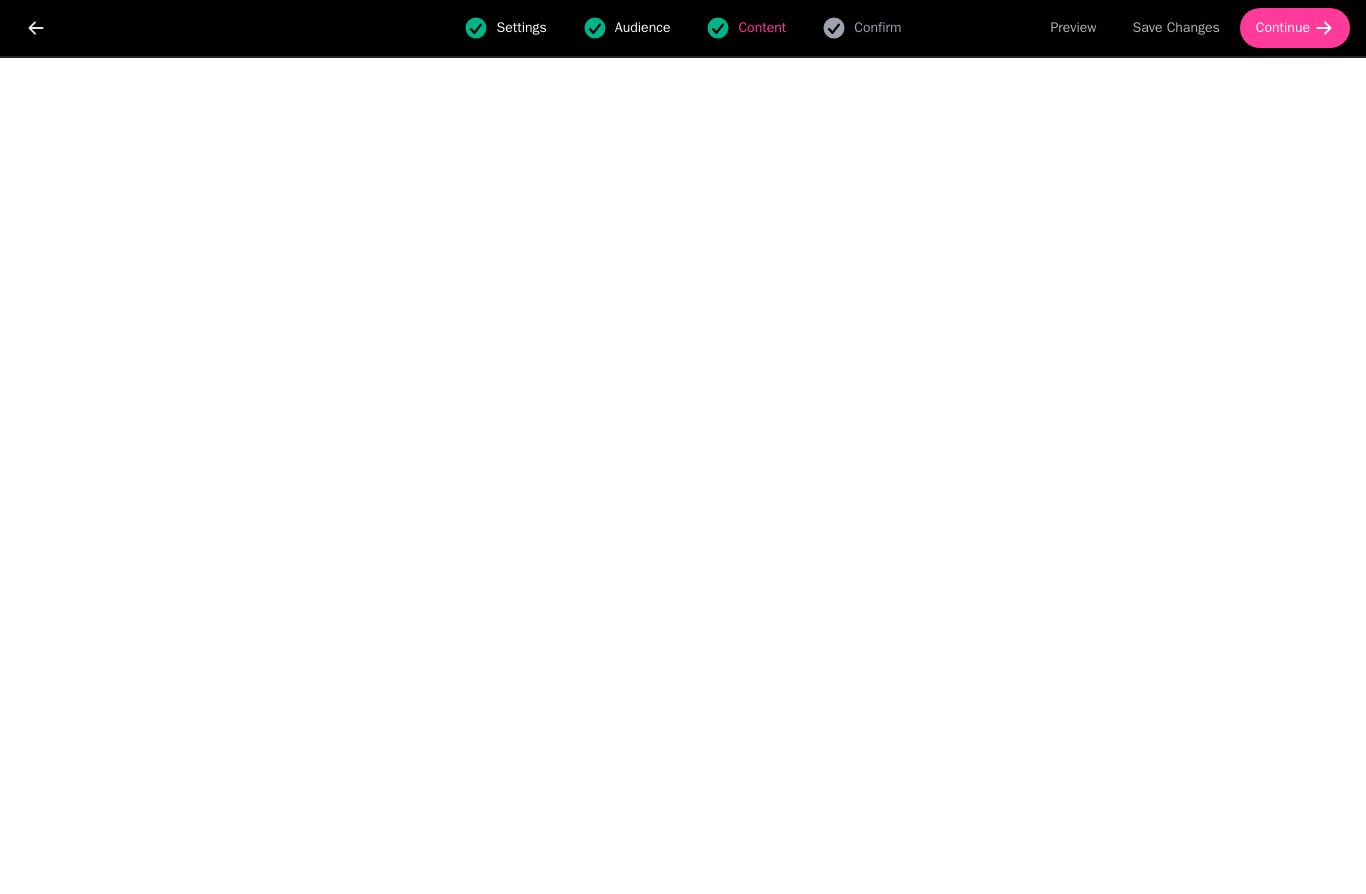 select on "**********" 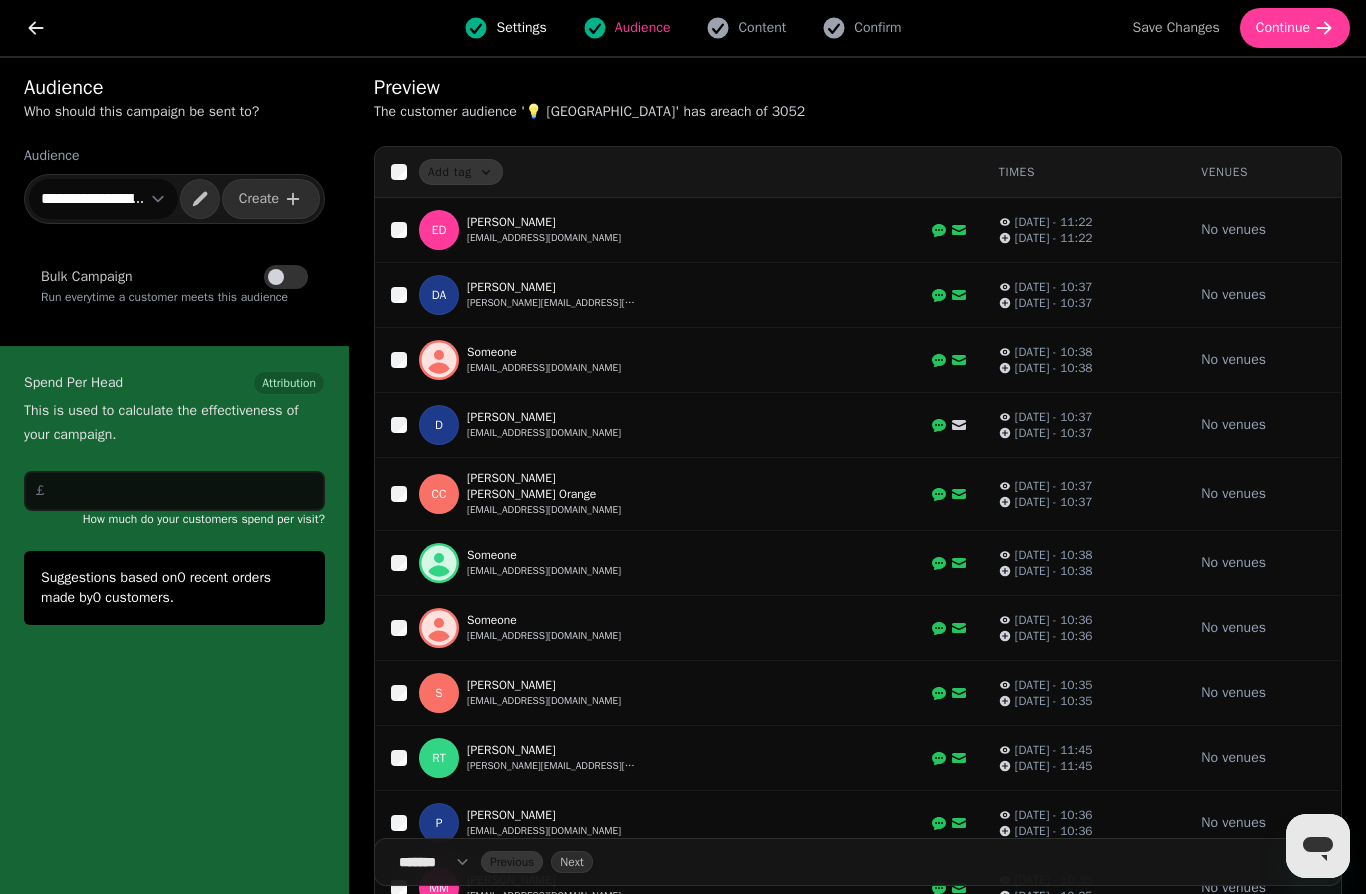 click at bounding box center [41, 28] 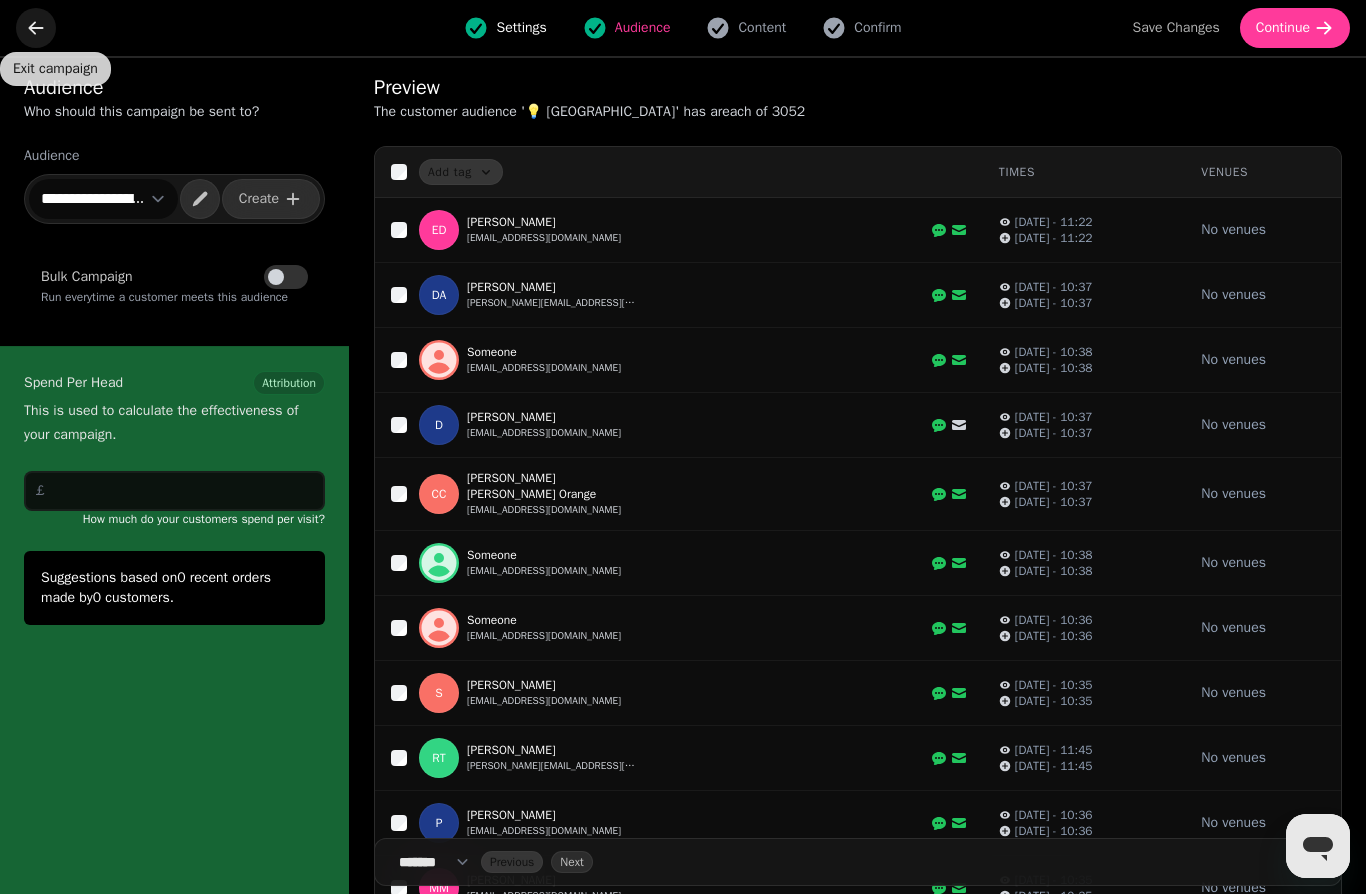 click 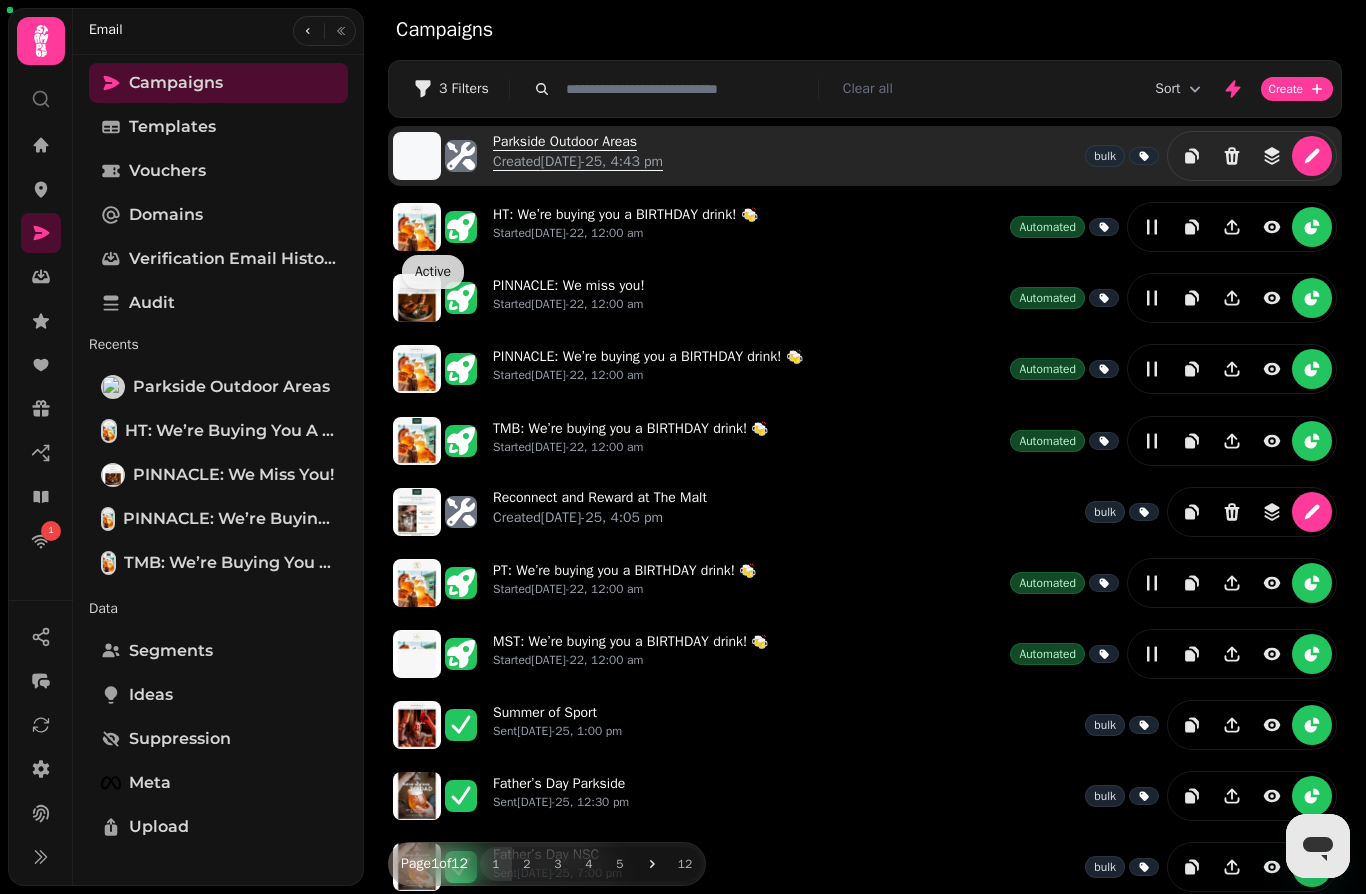 click on "Parkside Outdoor Areas Created  10th Jul-25, 4:43 pm" at bounding box center [578, 156] 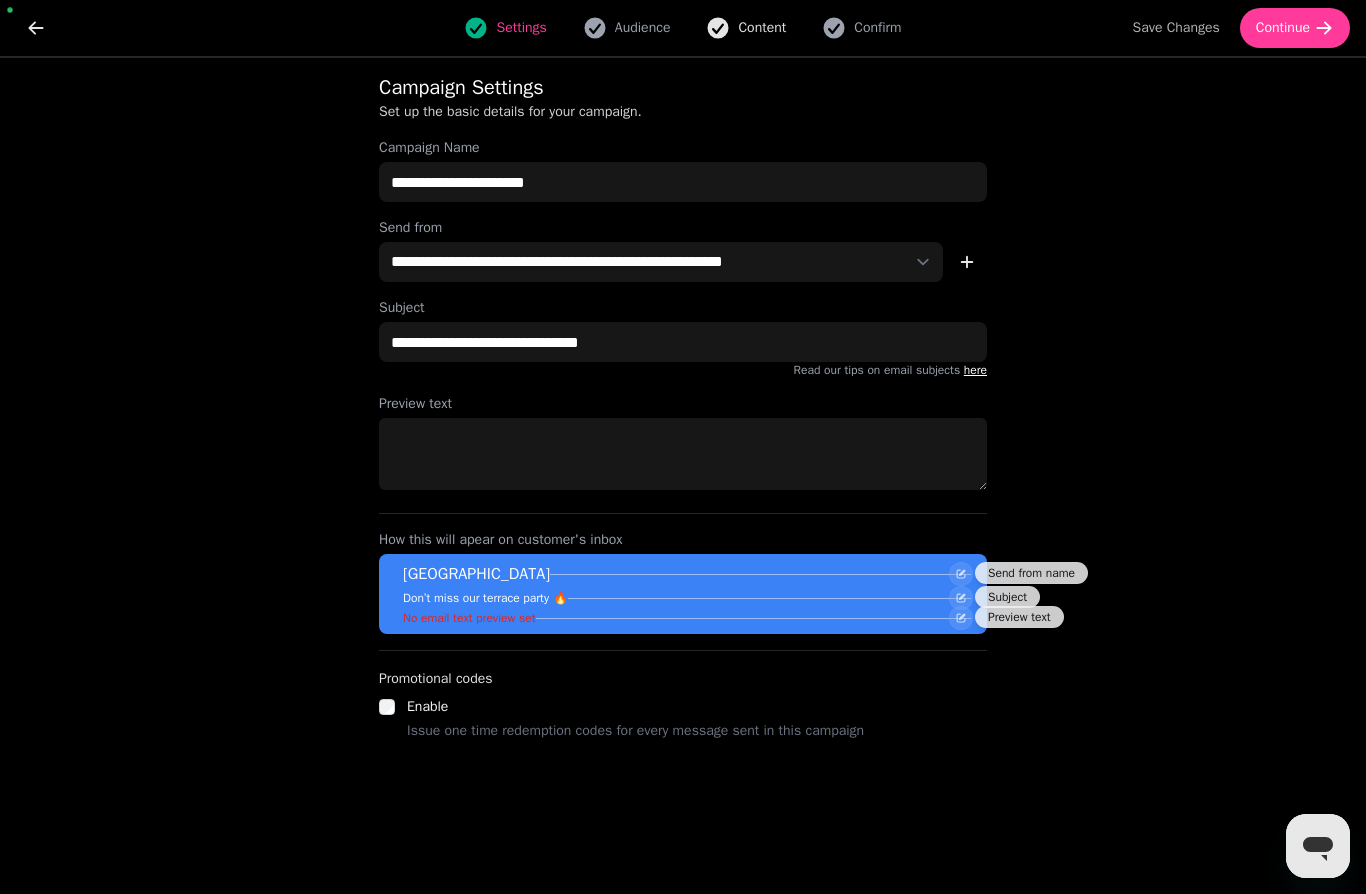click on "Content" at bounding box center (746, 28) 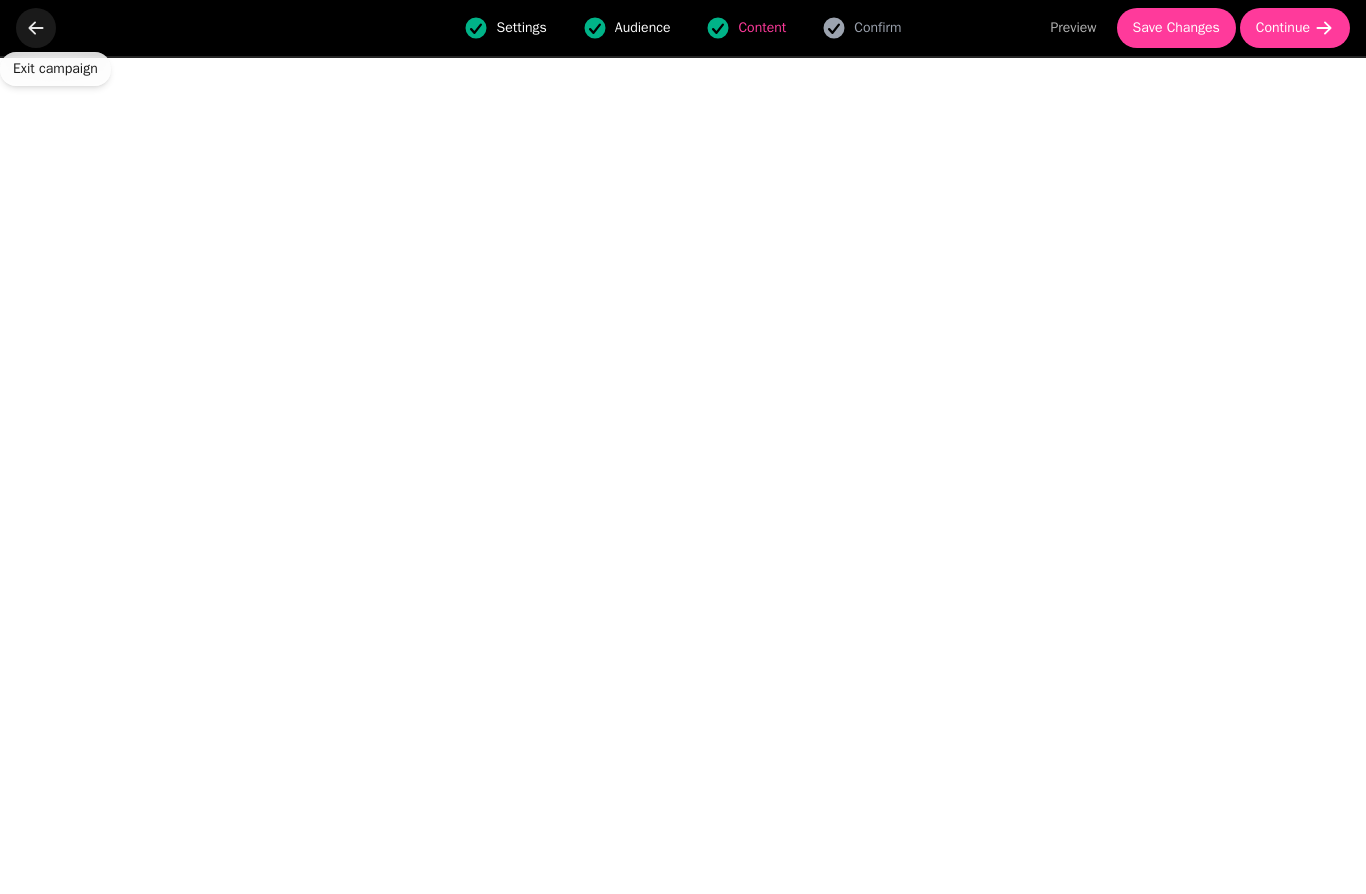 click 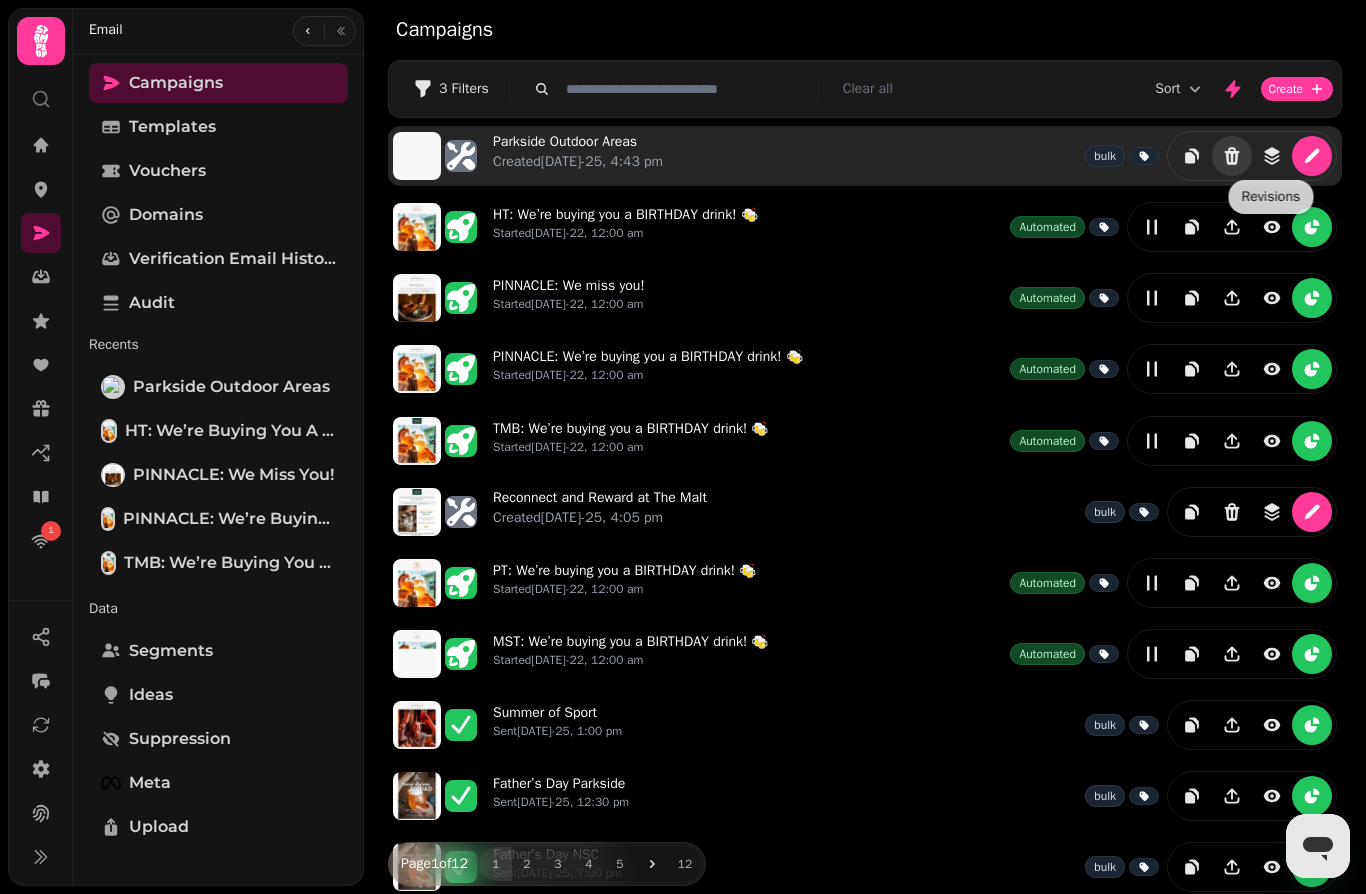 click 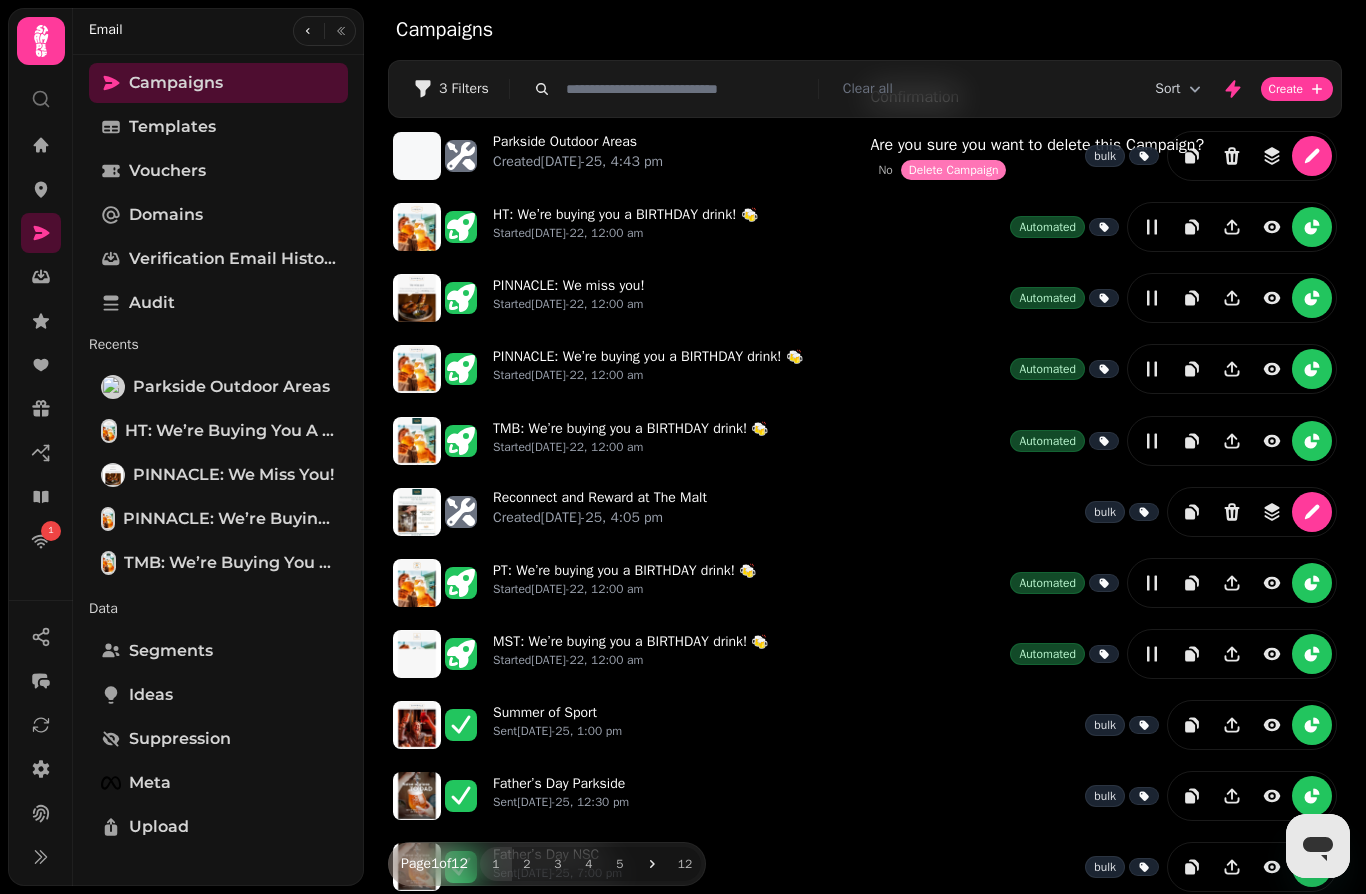 click on "Delete Campaign" at bounding box center [954, 170] 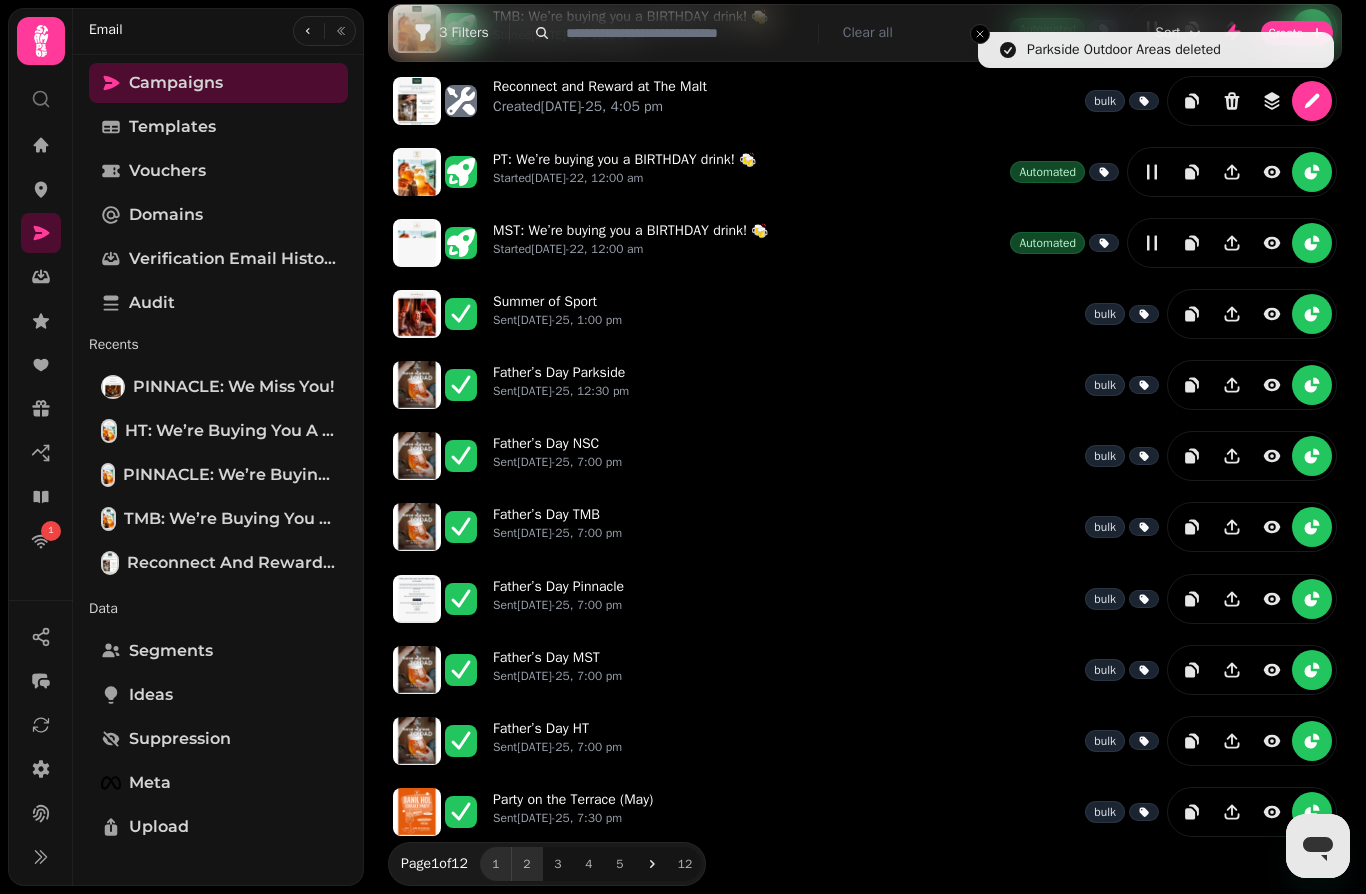 scroll, scrollTop: 352, scrollLeft: 0, axis: vertical 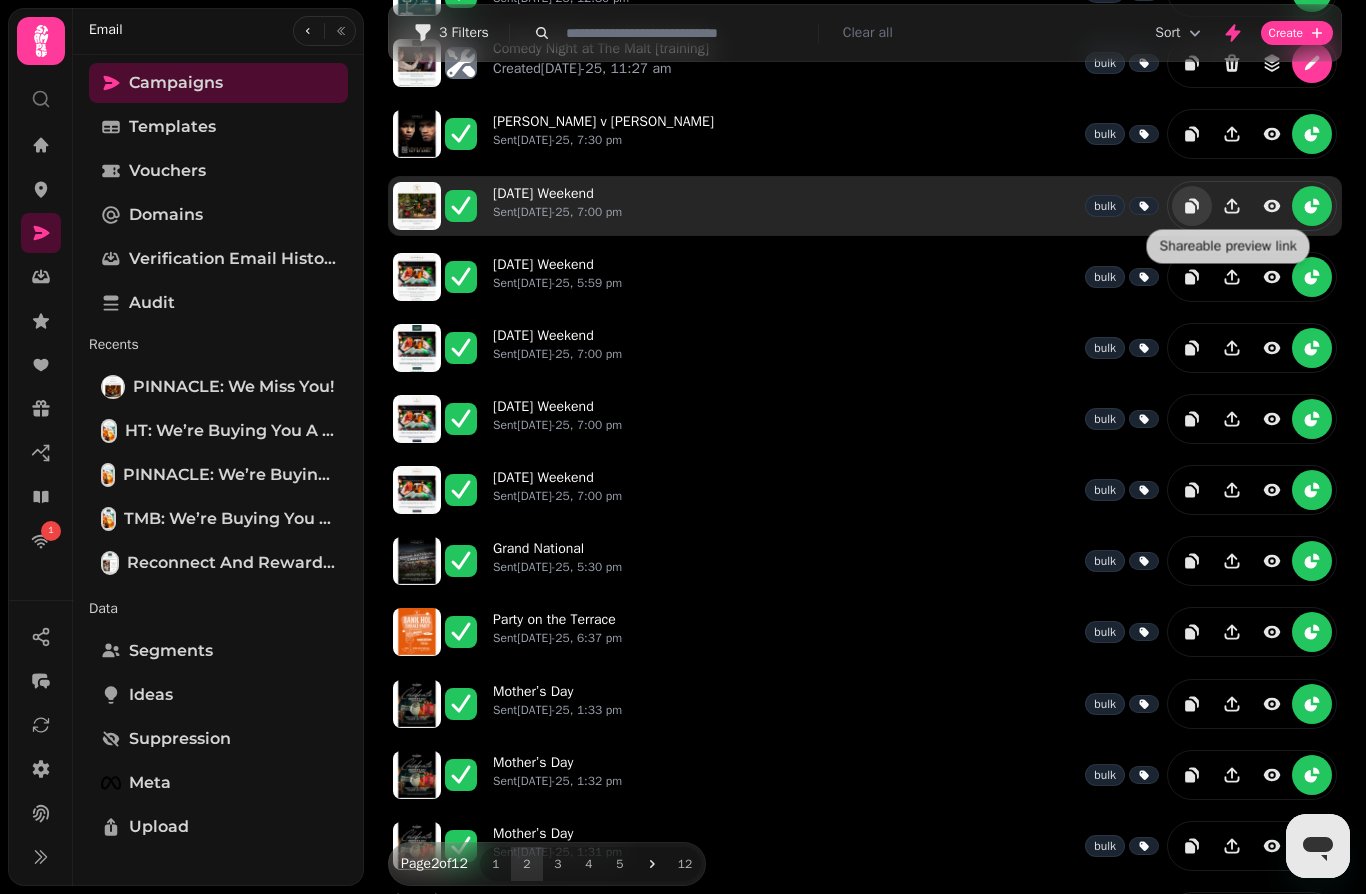 click 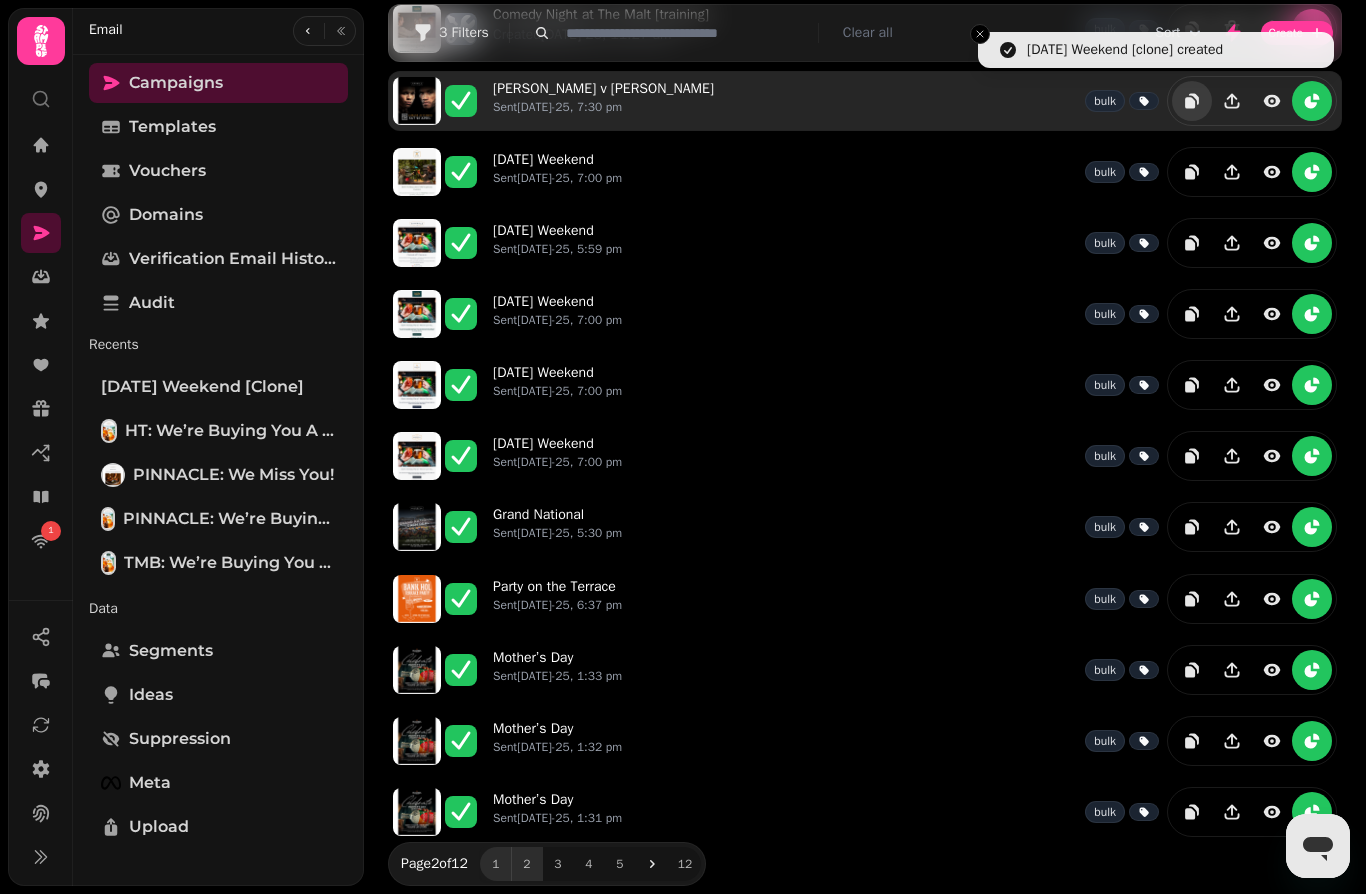 scroll, scrollTop: 352, scrollLeft: 0, axis: vertical 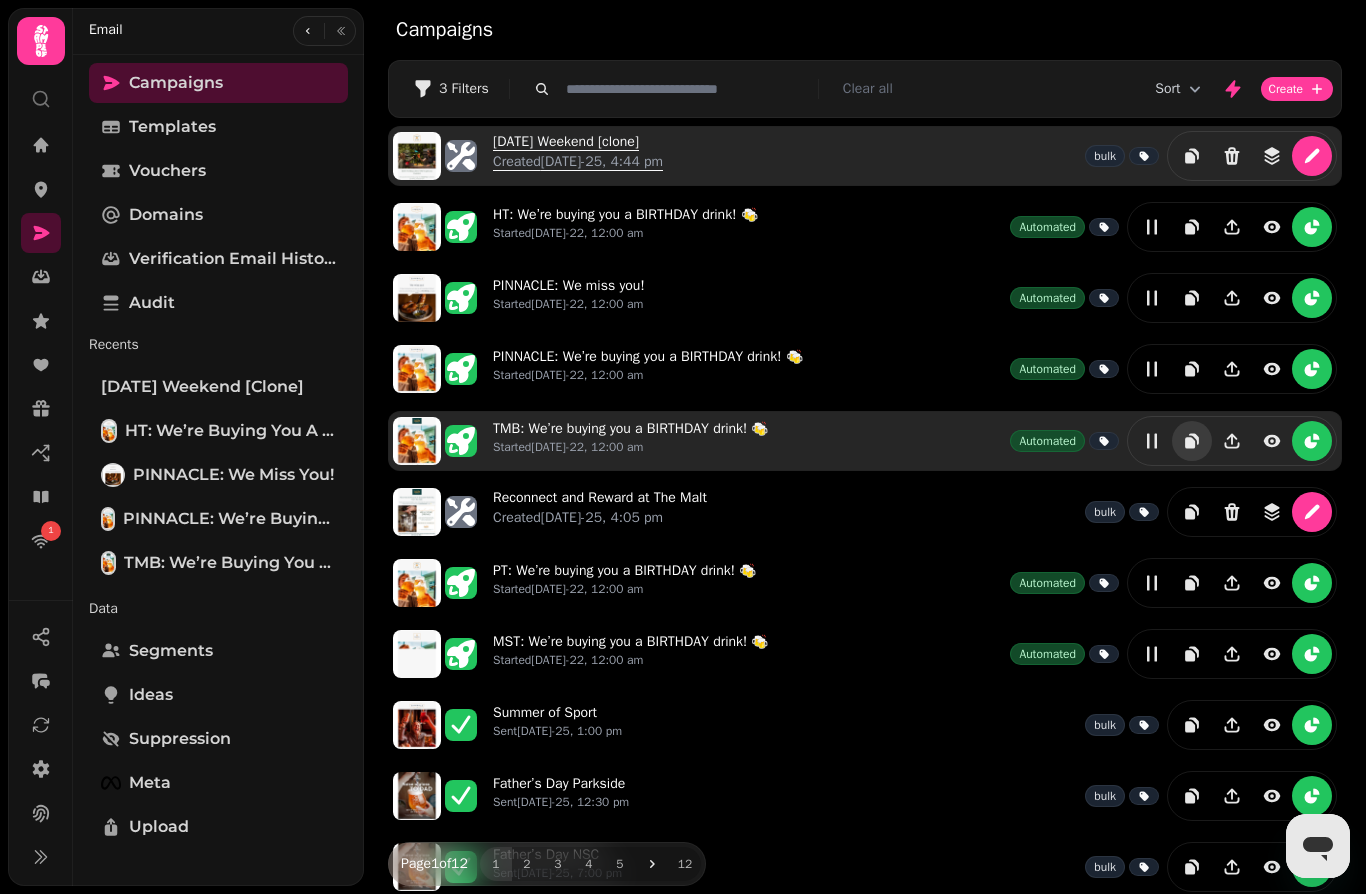 click on "Easter Weekend [clone] Created  10th Jul-25, 4:44 pm" at bounding box center (578, 156) 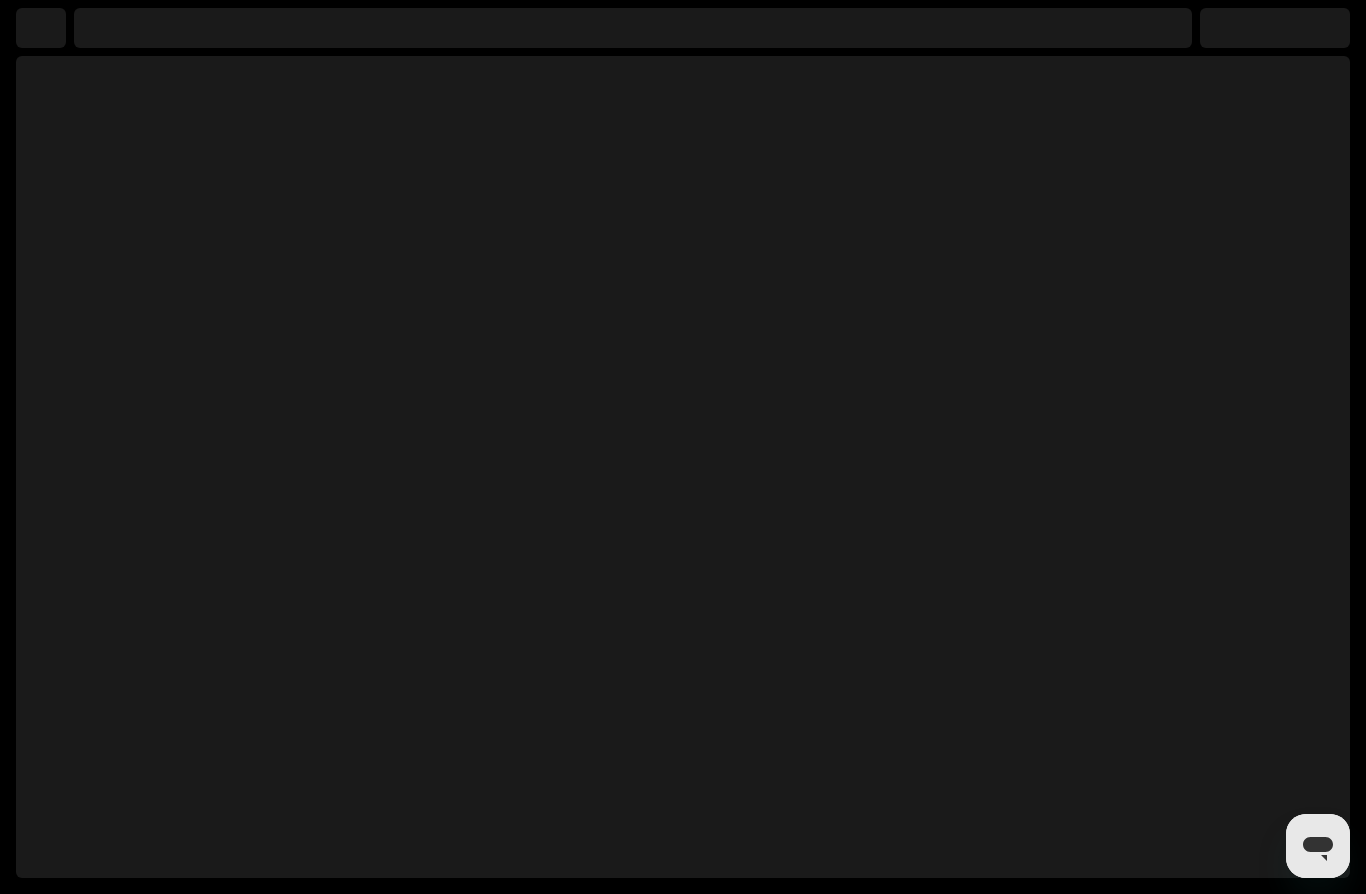 select on "**********" 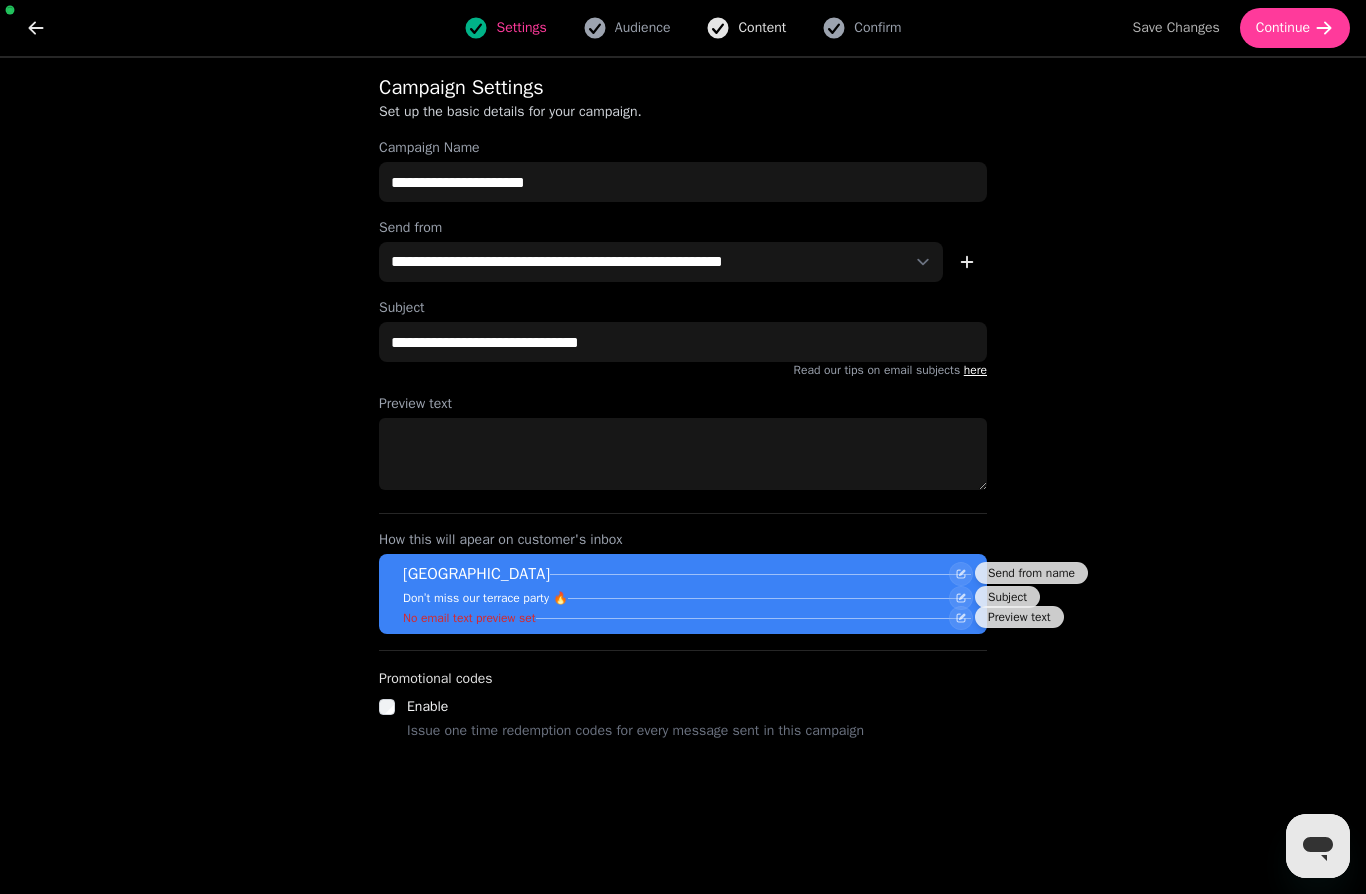 click on "Content" at bounding box center [762, 28] 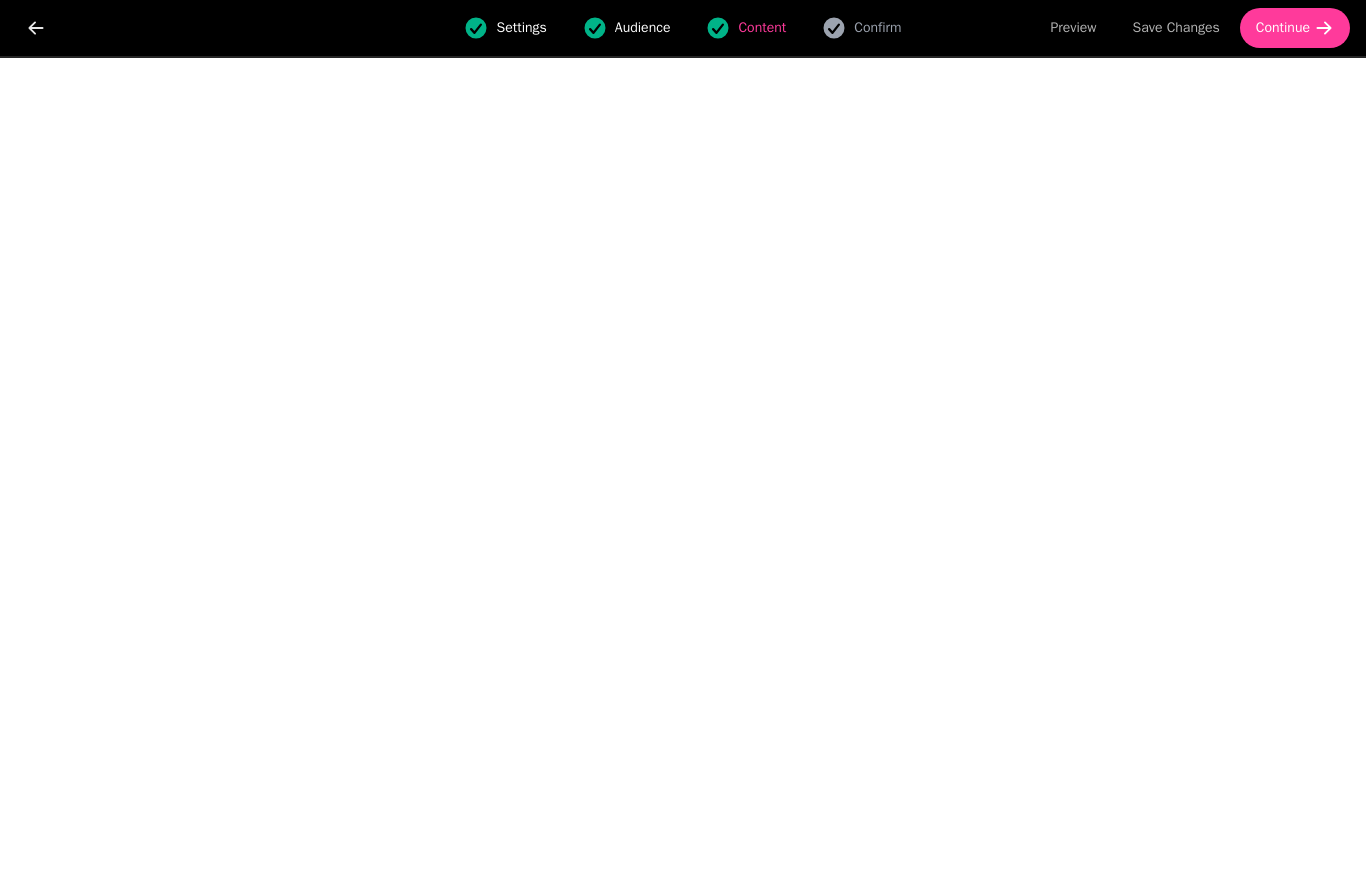 click on "Settings" at bounding box center [521, 28] 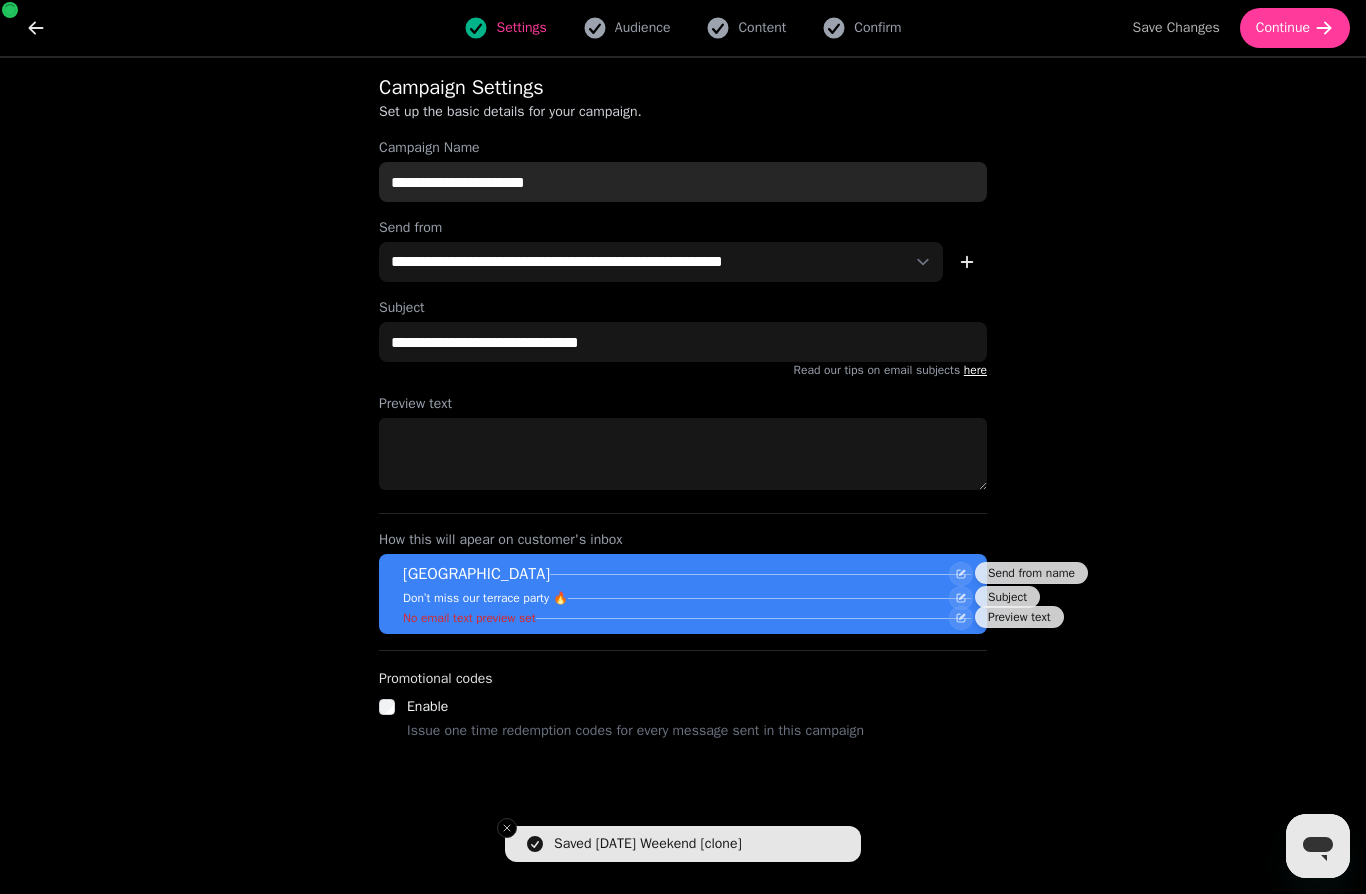 click on "**********" at bounding box center (683, 182) 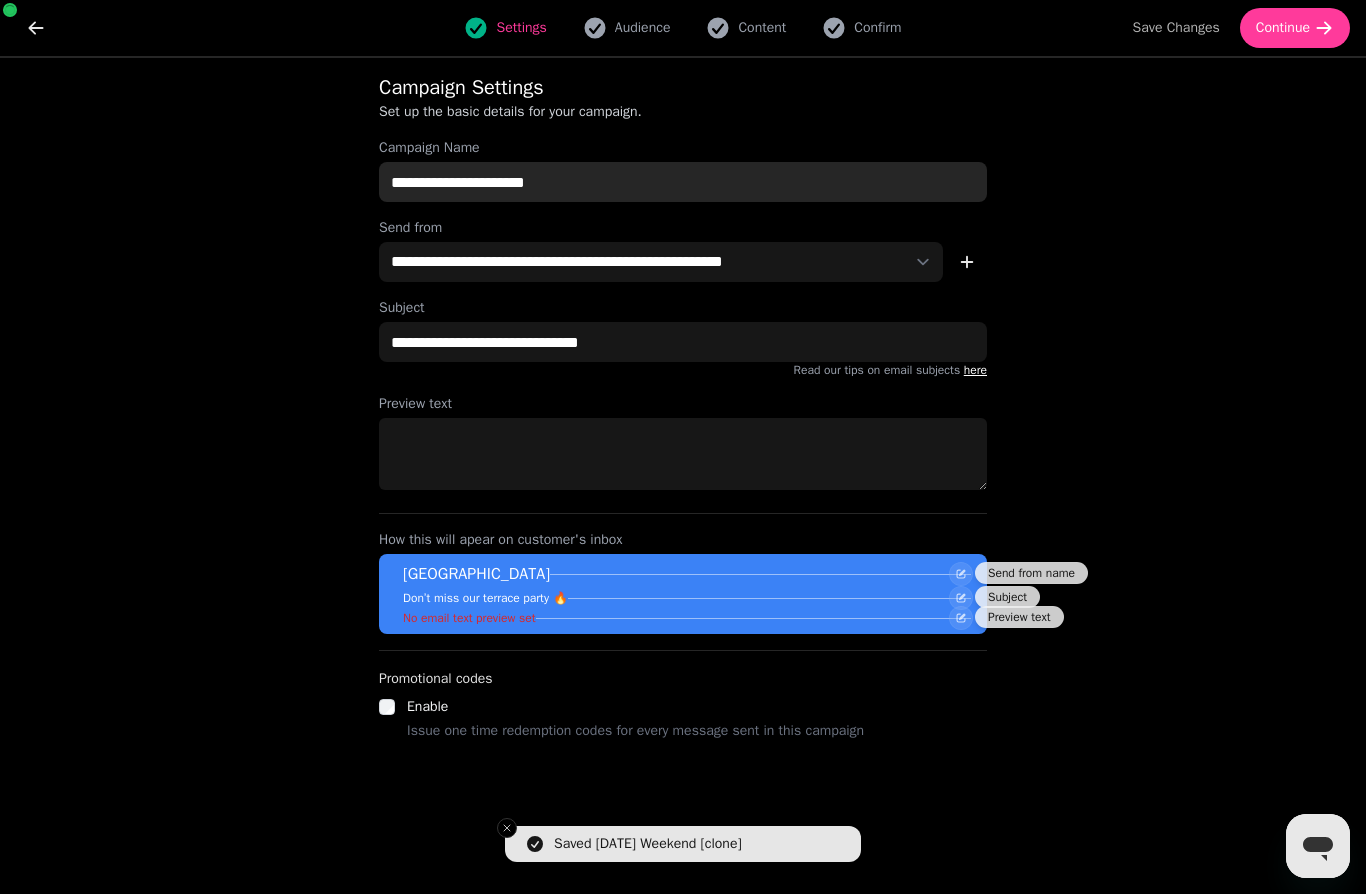 click on "**********" at bounding box center [683, 182] 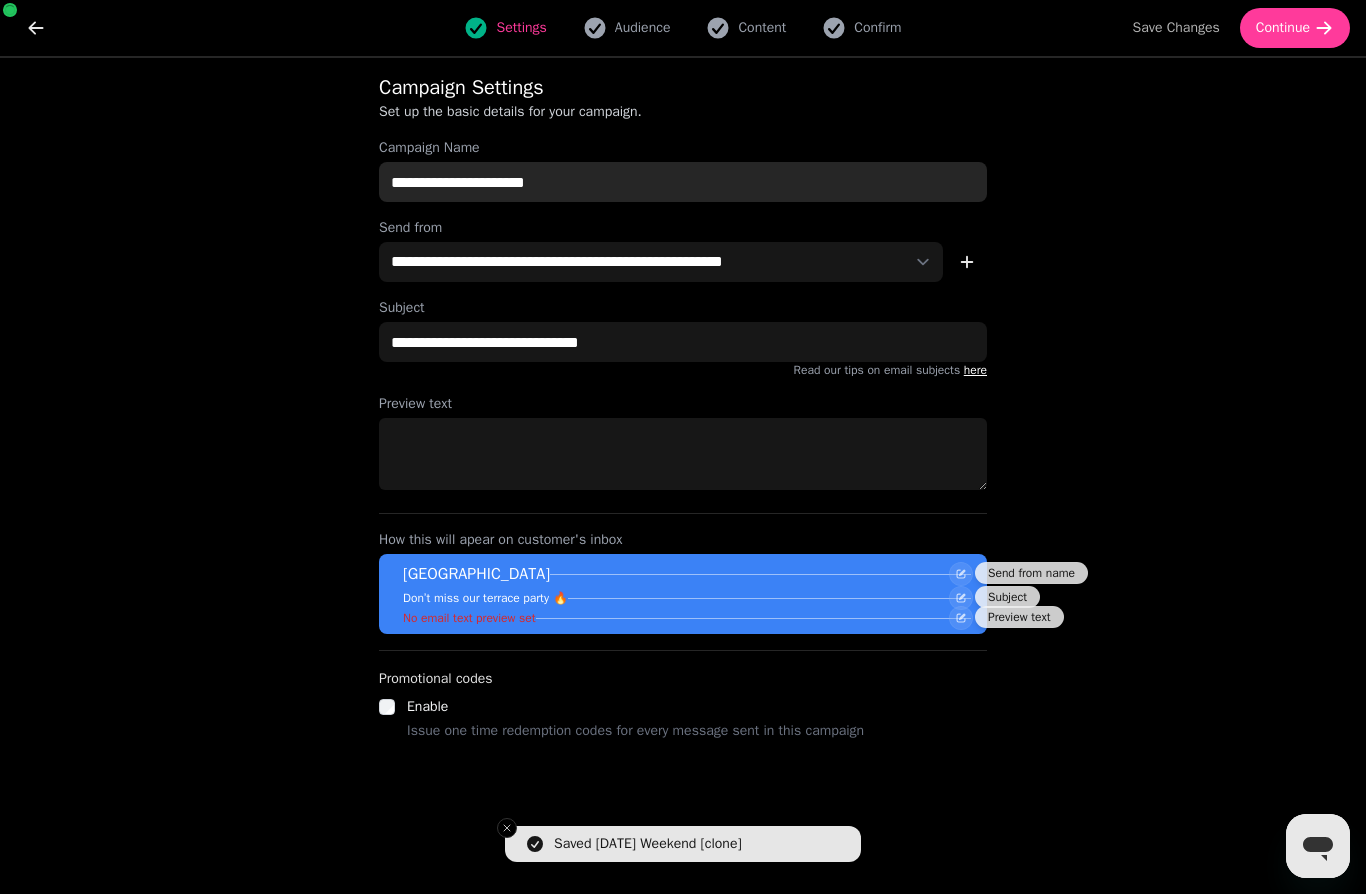 click on "**********" at bounding box center [683, 182] 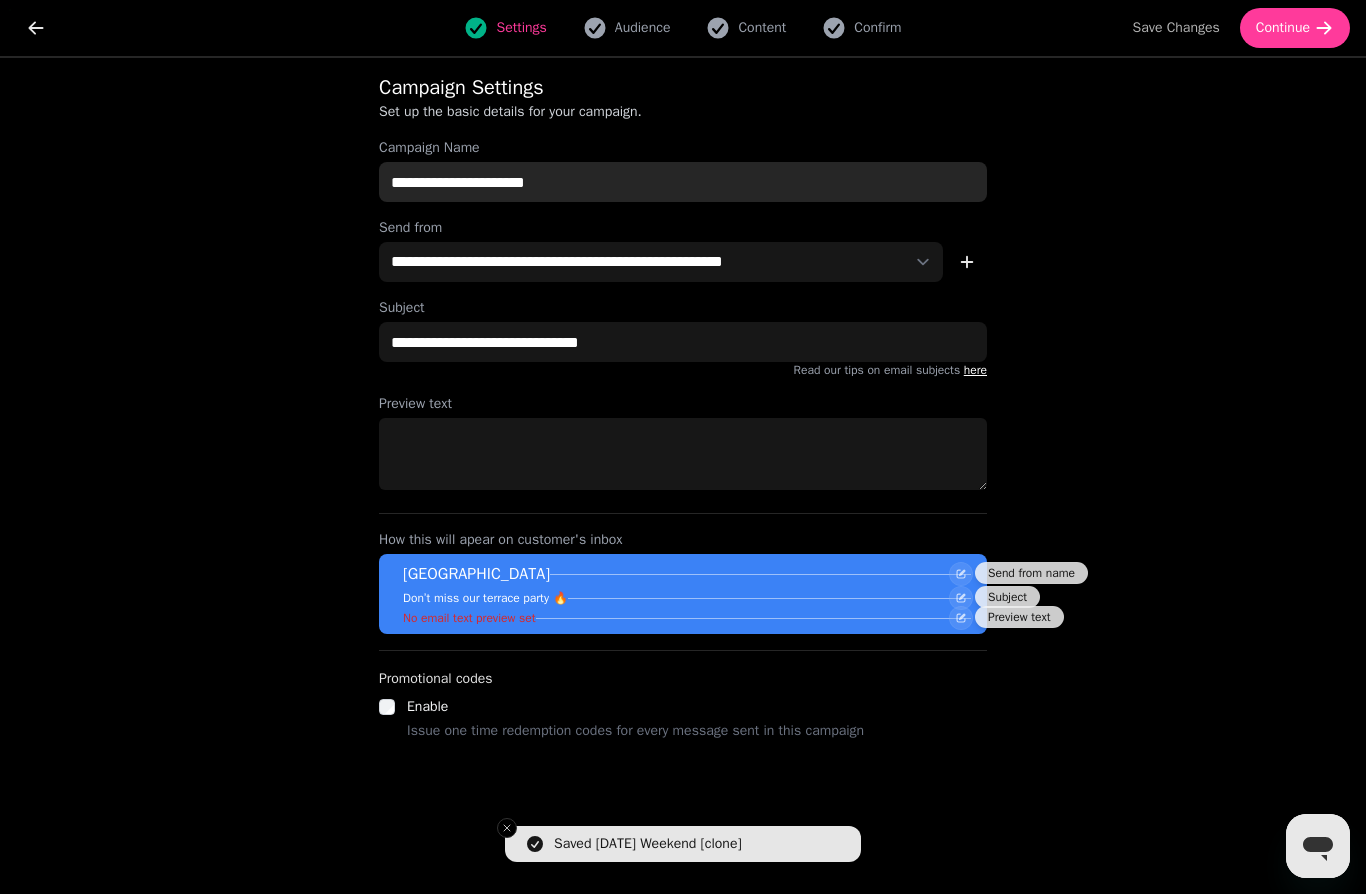 click on "**********" at bounding box center [683, 182] 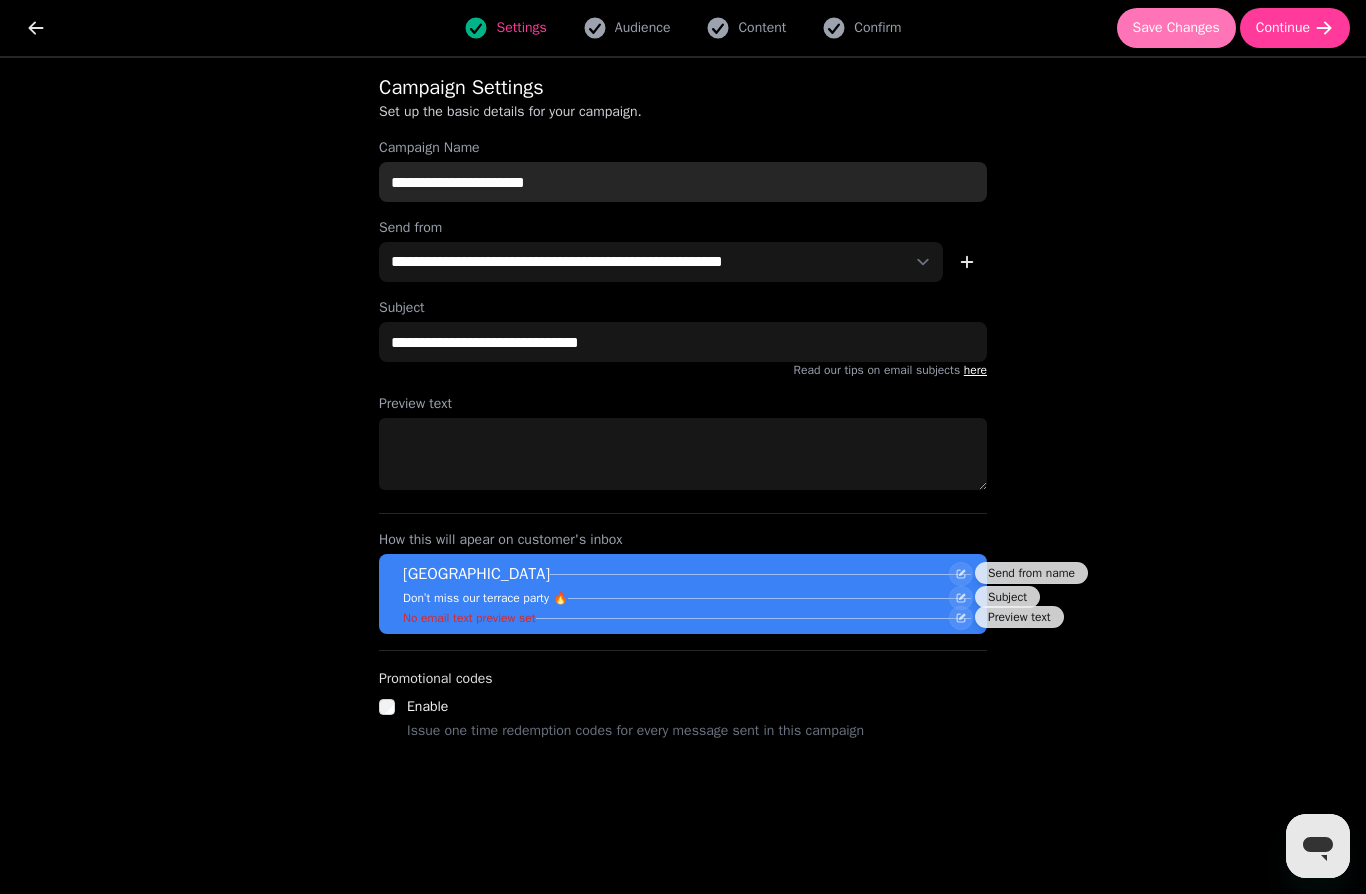 type on "**********" 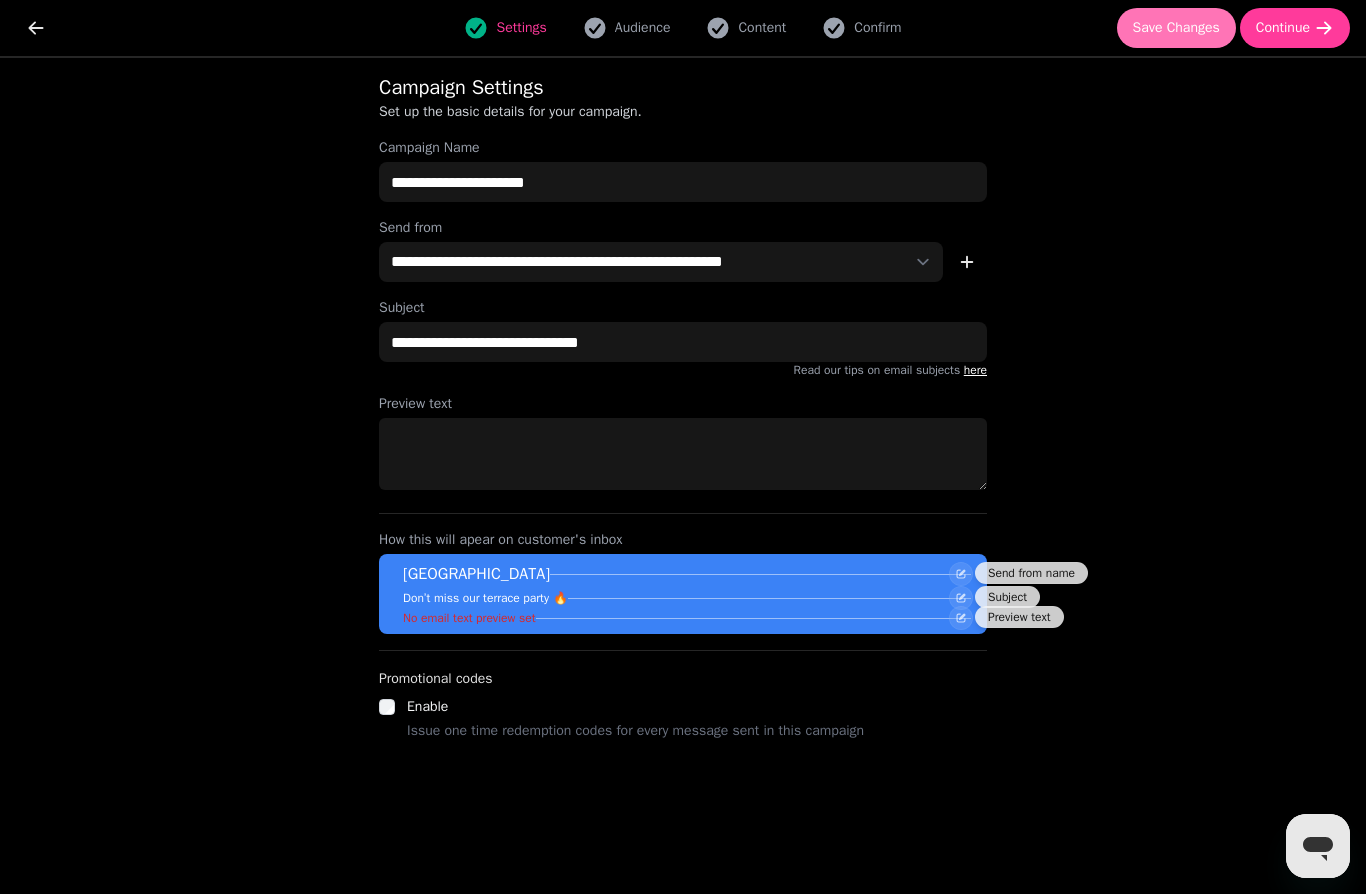 click on "Save Changes" at bounding box center (1176, 28) 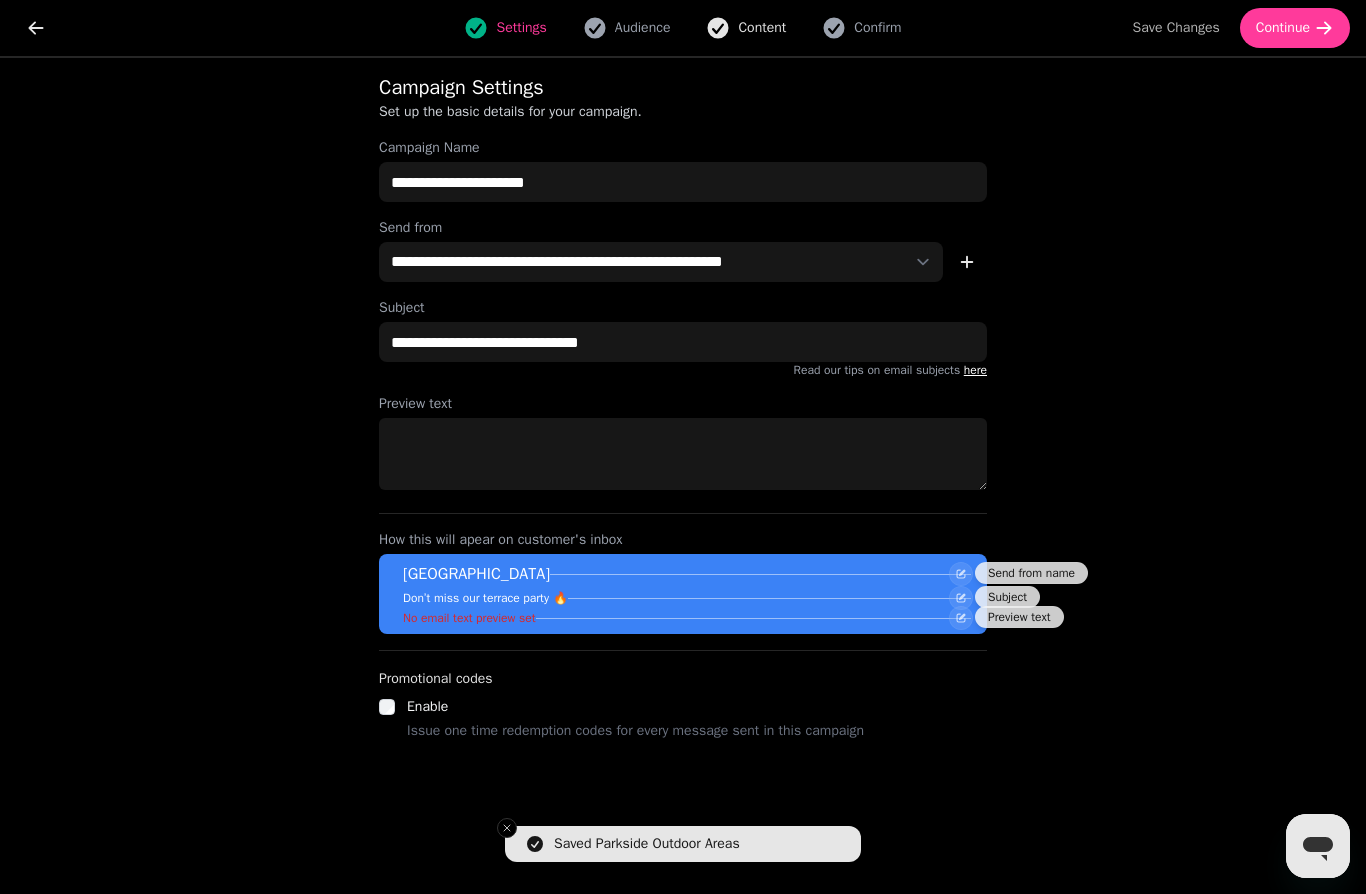 click on "Content" at bounding box center [762, 28] 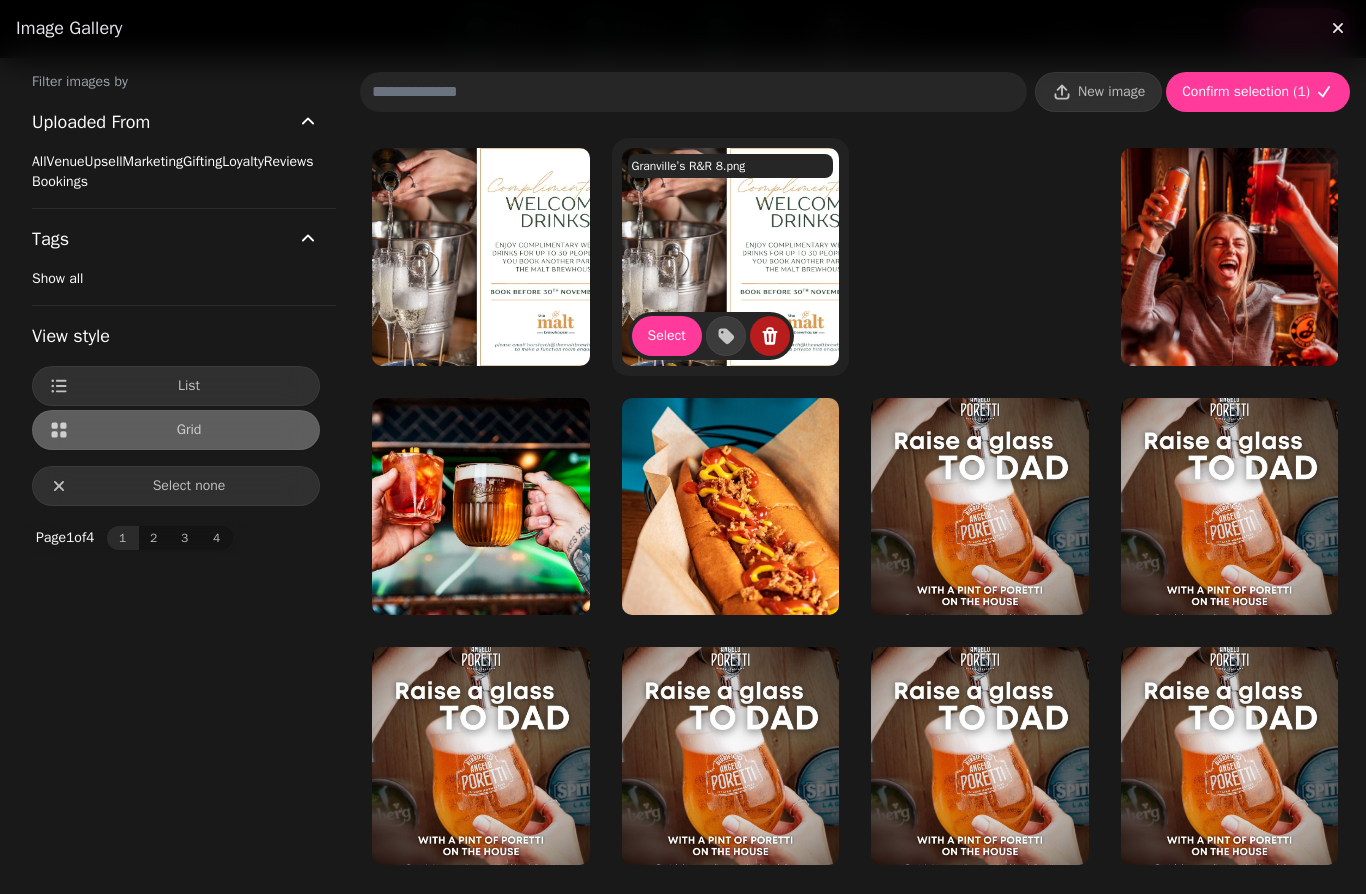 click 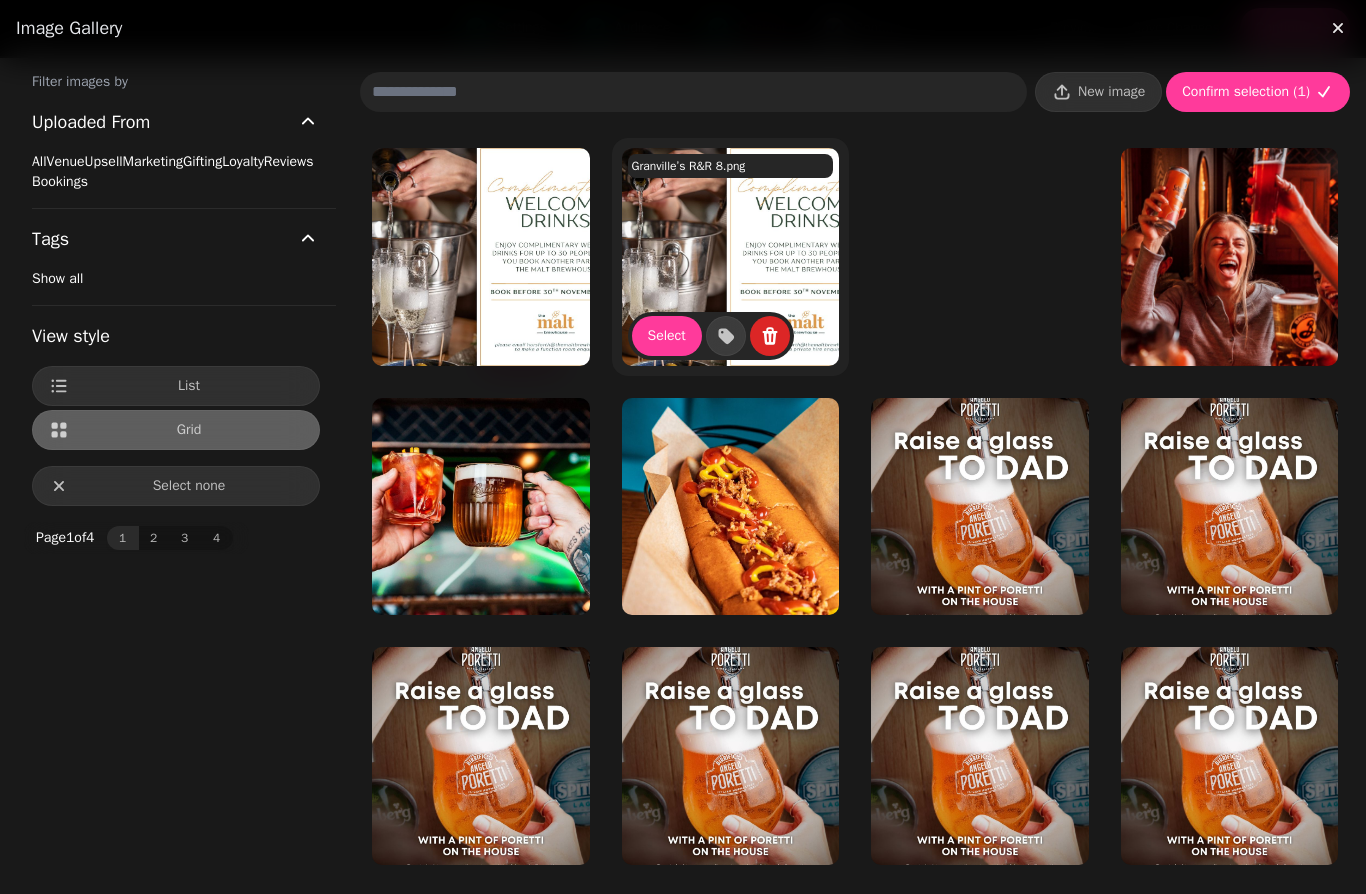 click on "Delete image" at bounding box center [521, 361] 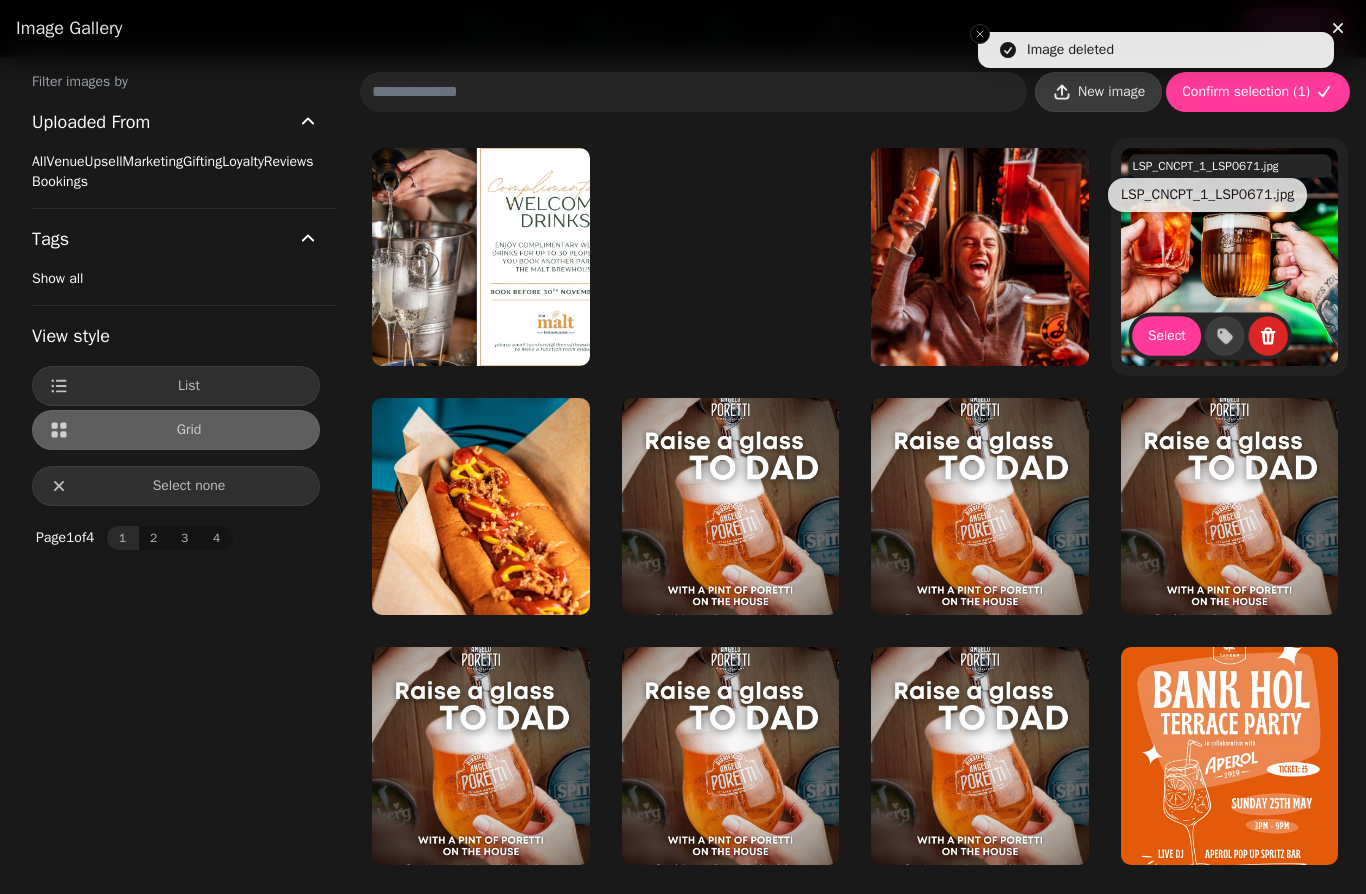 click on "New image" at bounding box center (1098, 92) 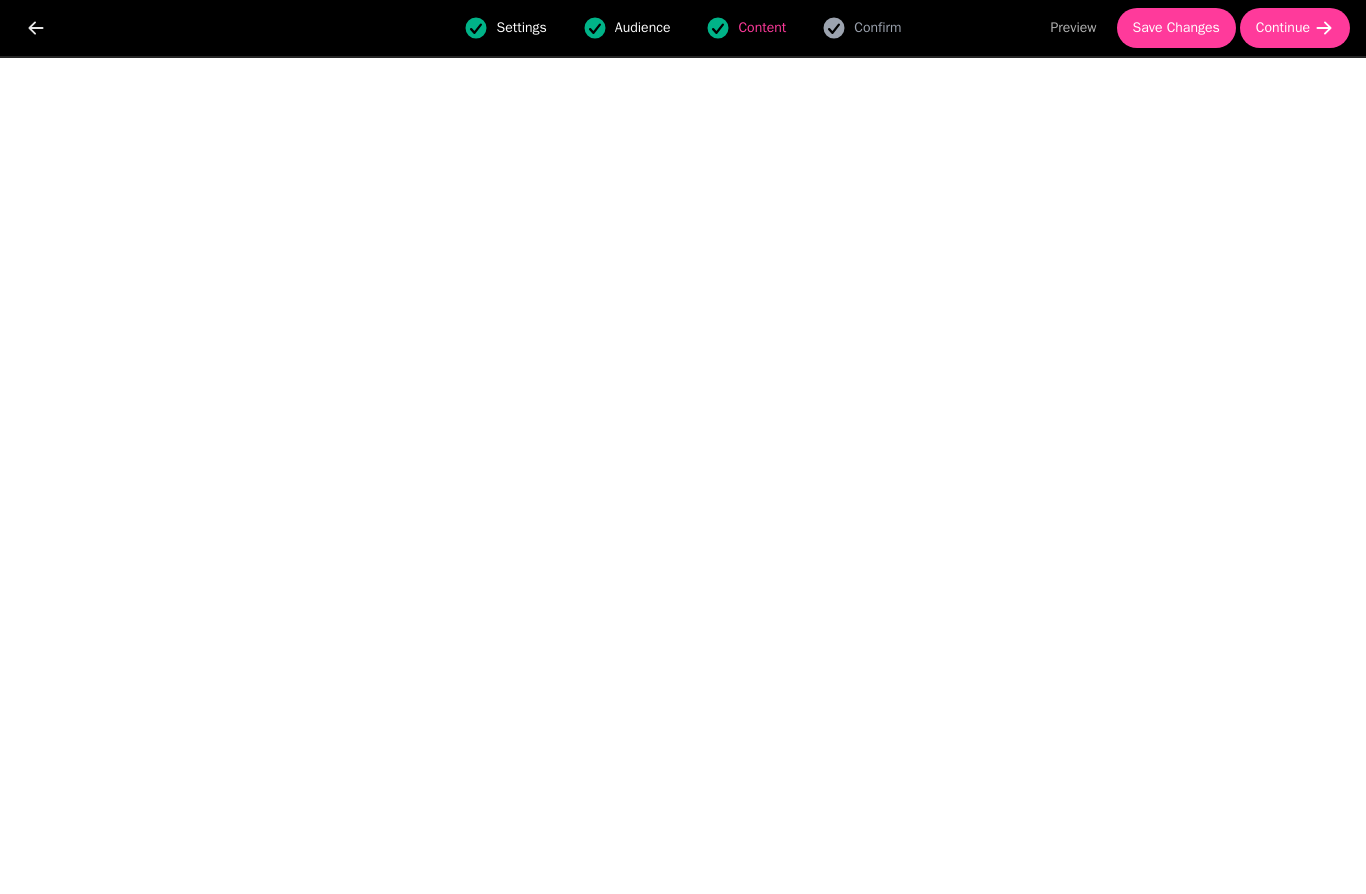 drag, startPoint x: 509, startPoint y: 35, endPoint x: -1, endPoint y: -1, distance: 511.269 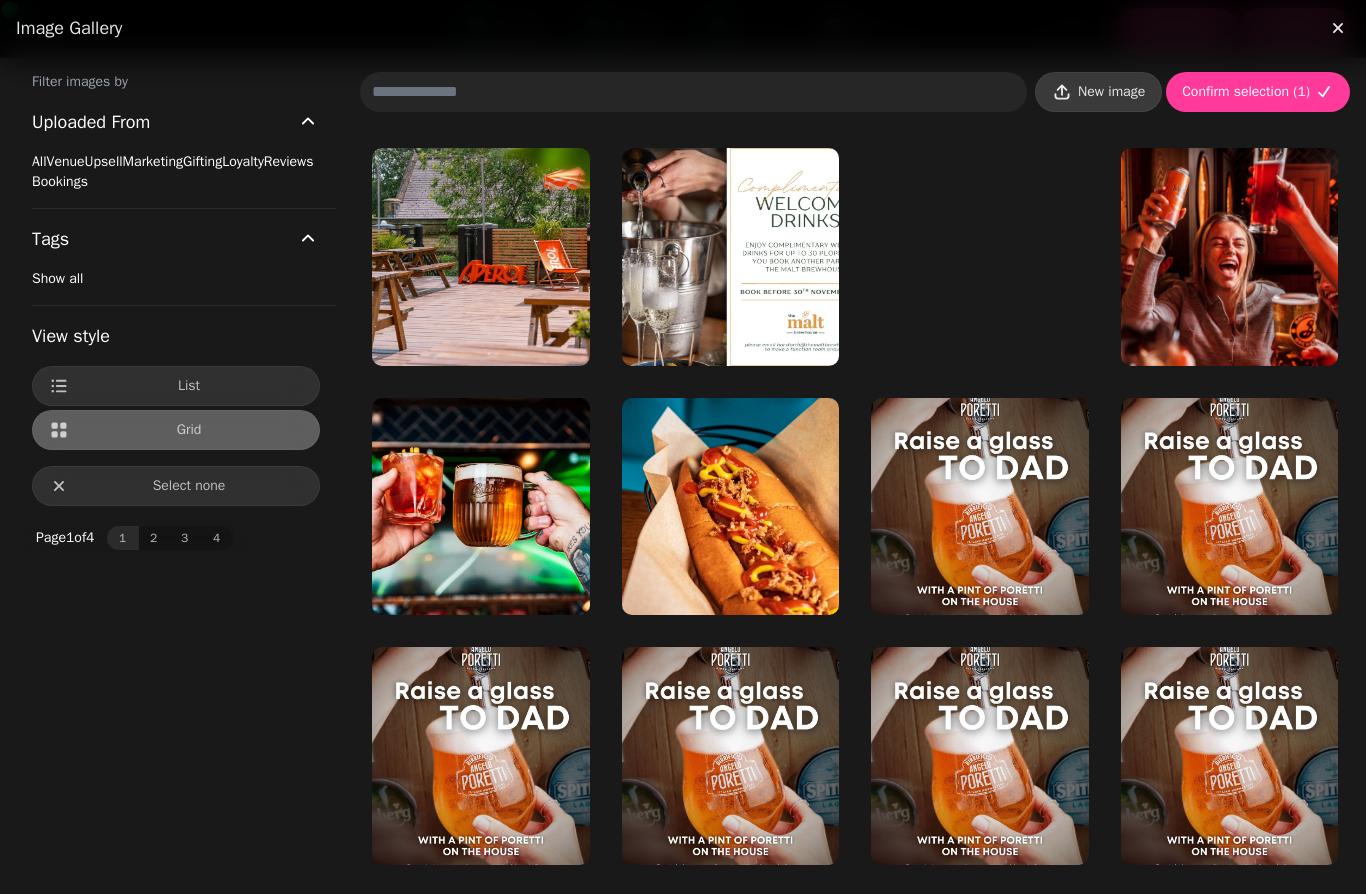 click on "New image" at bounding box center (1098, 92) 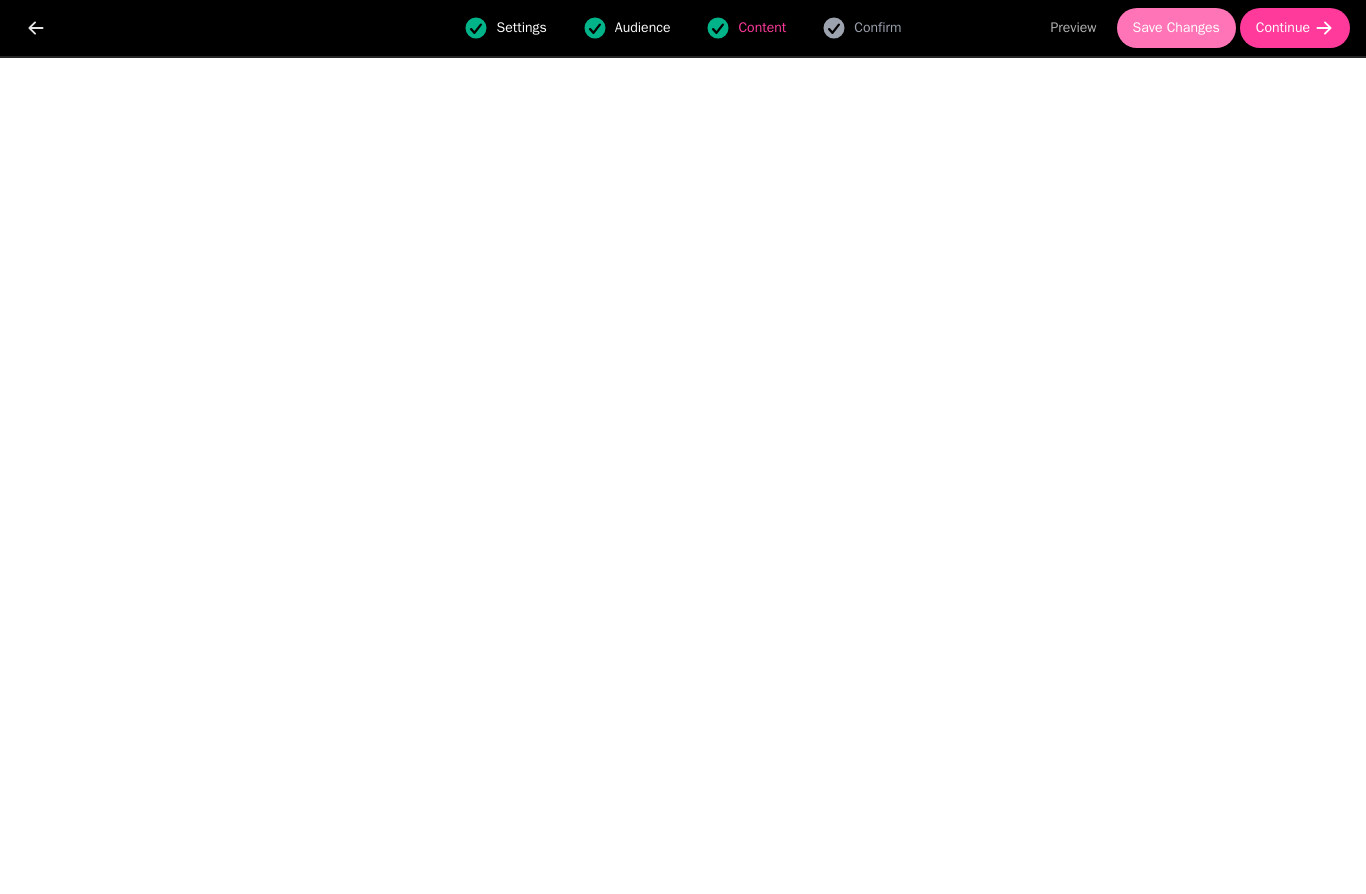 click on "Save Changes" at bounding box center (1176, 28) 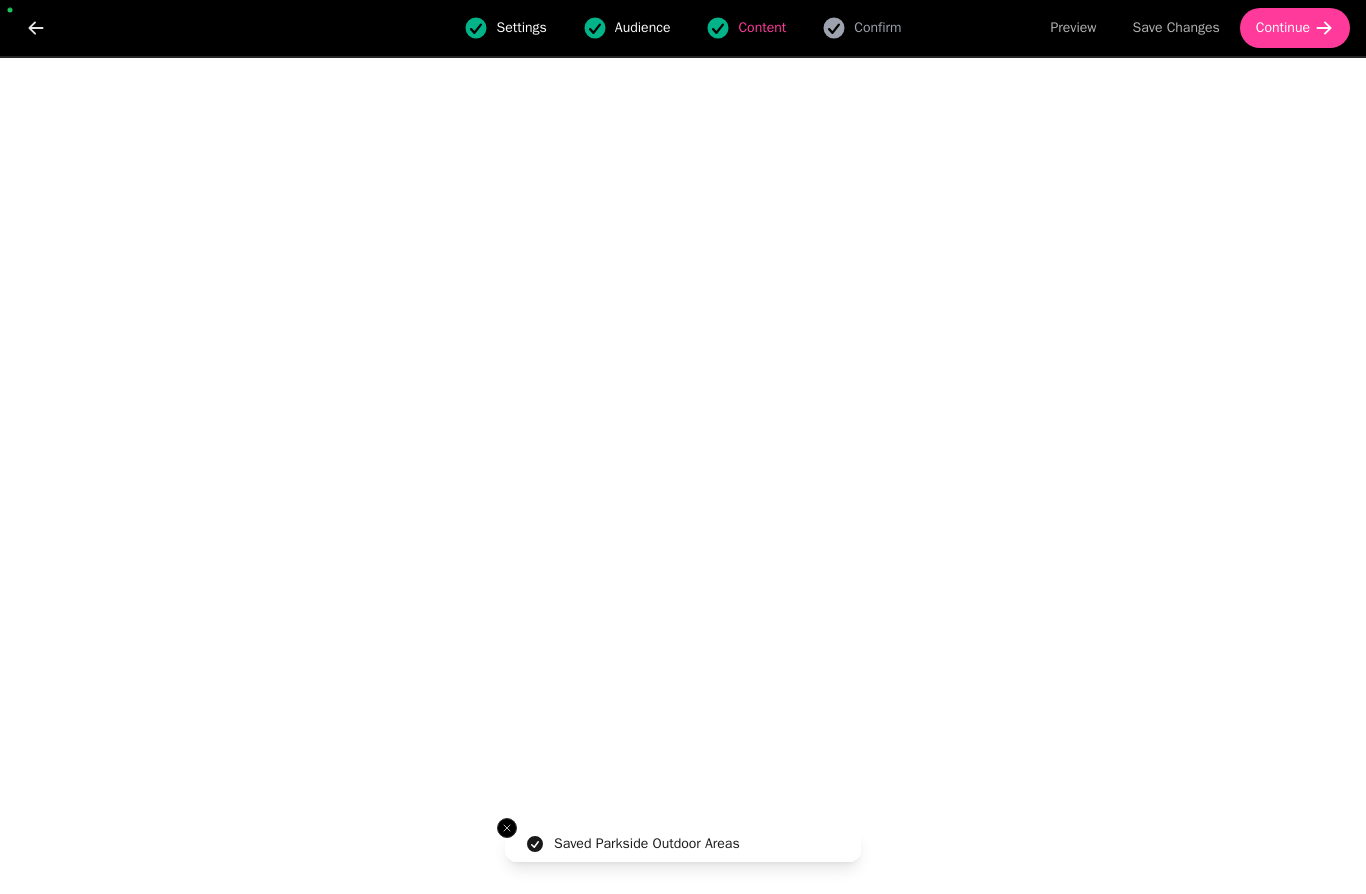 click on "Settings" at bounding box center [521, 28] 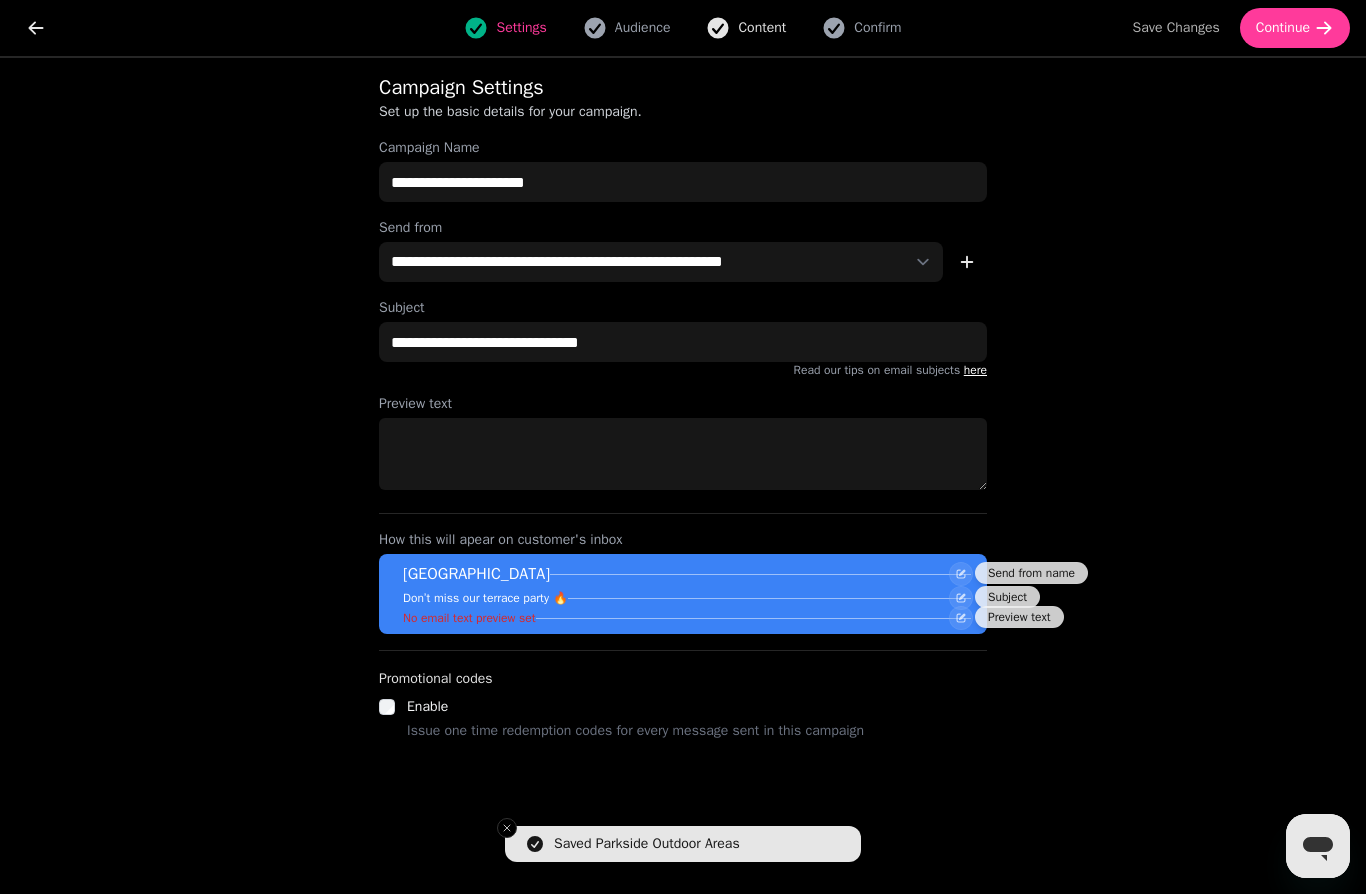 click on "Content" at bounding box center [762, 28] 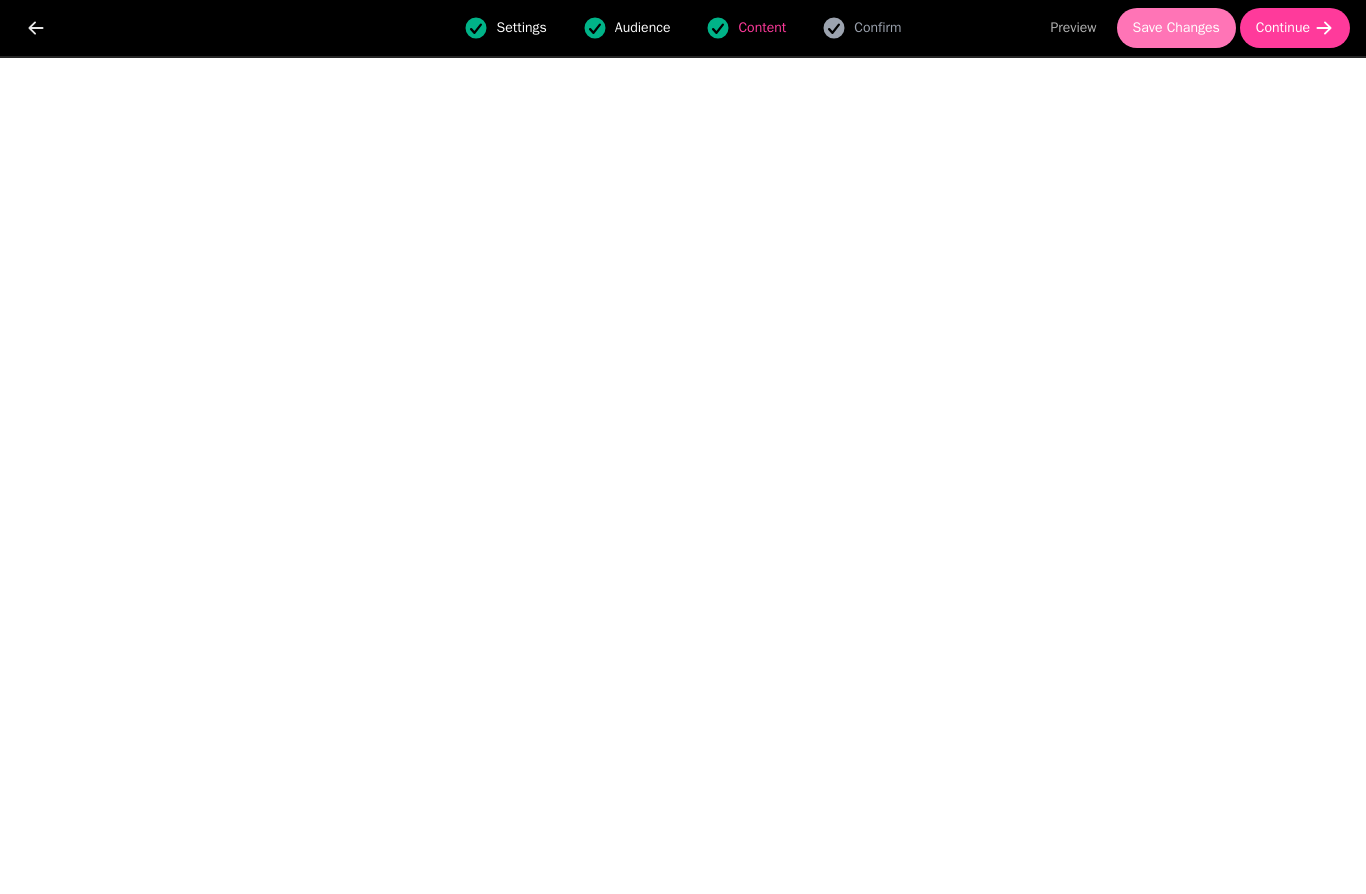 click on "Save Changes" at bounding box center (1176, 28) 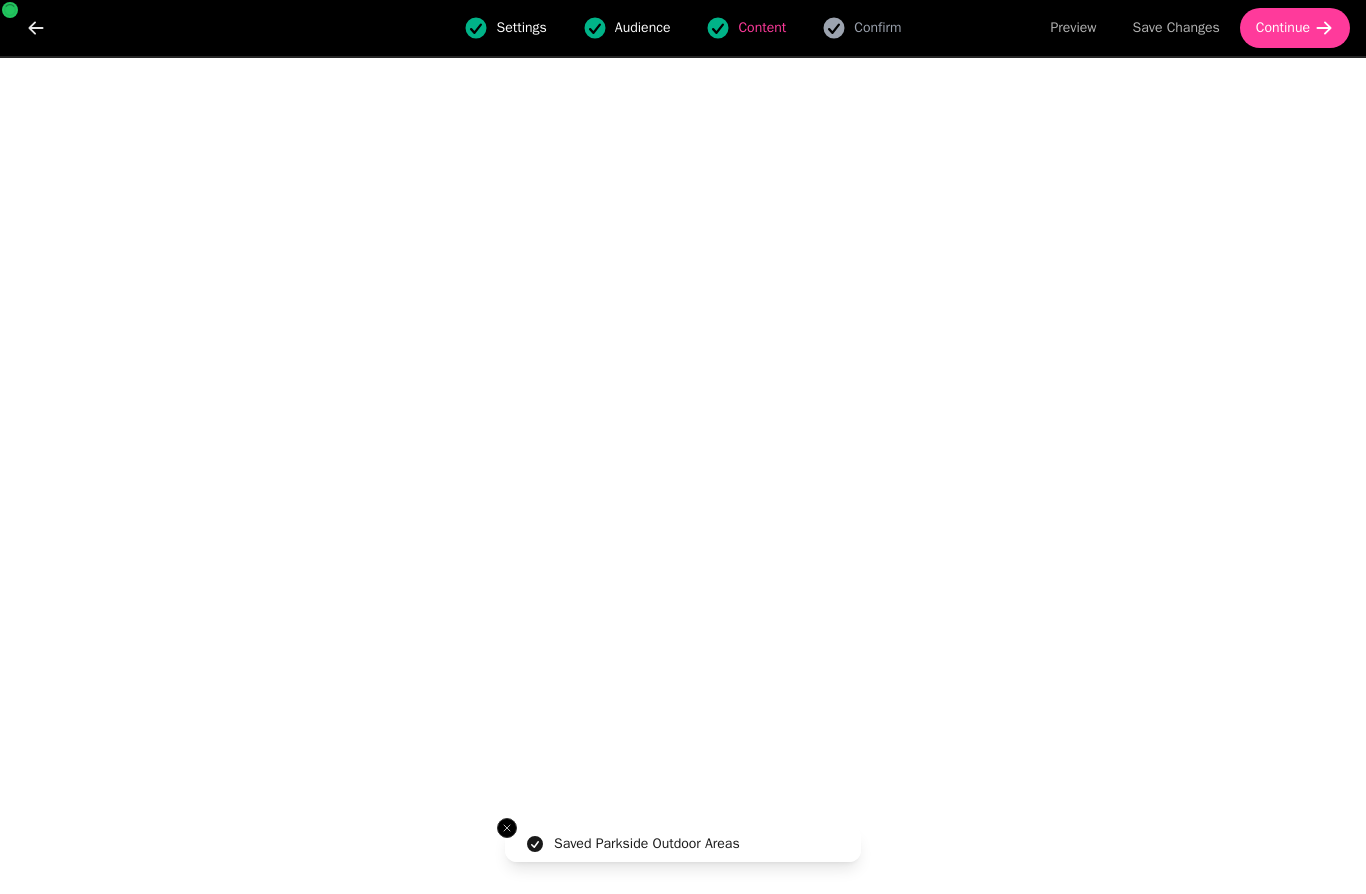 click on "Settings" at bounding box center [521, 28] 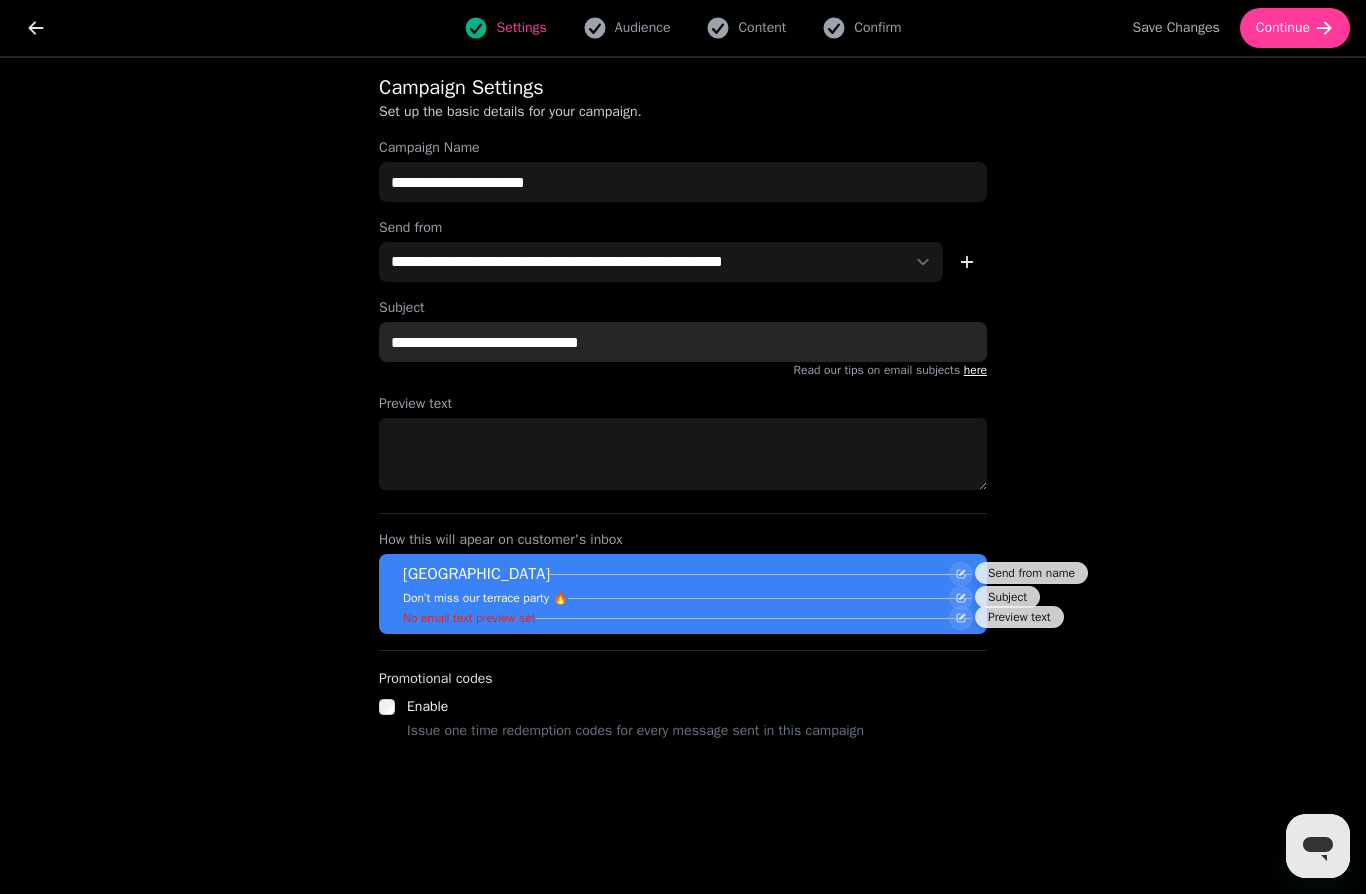 click on "**********" at bounding box center [683, 342] 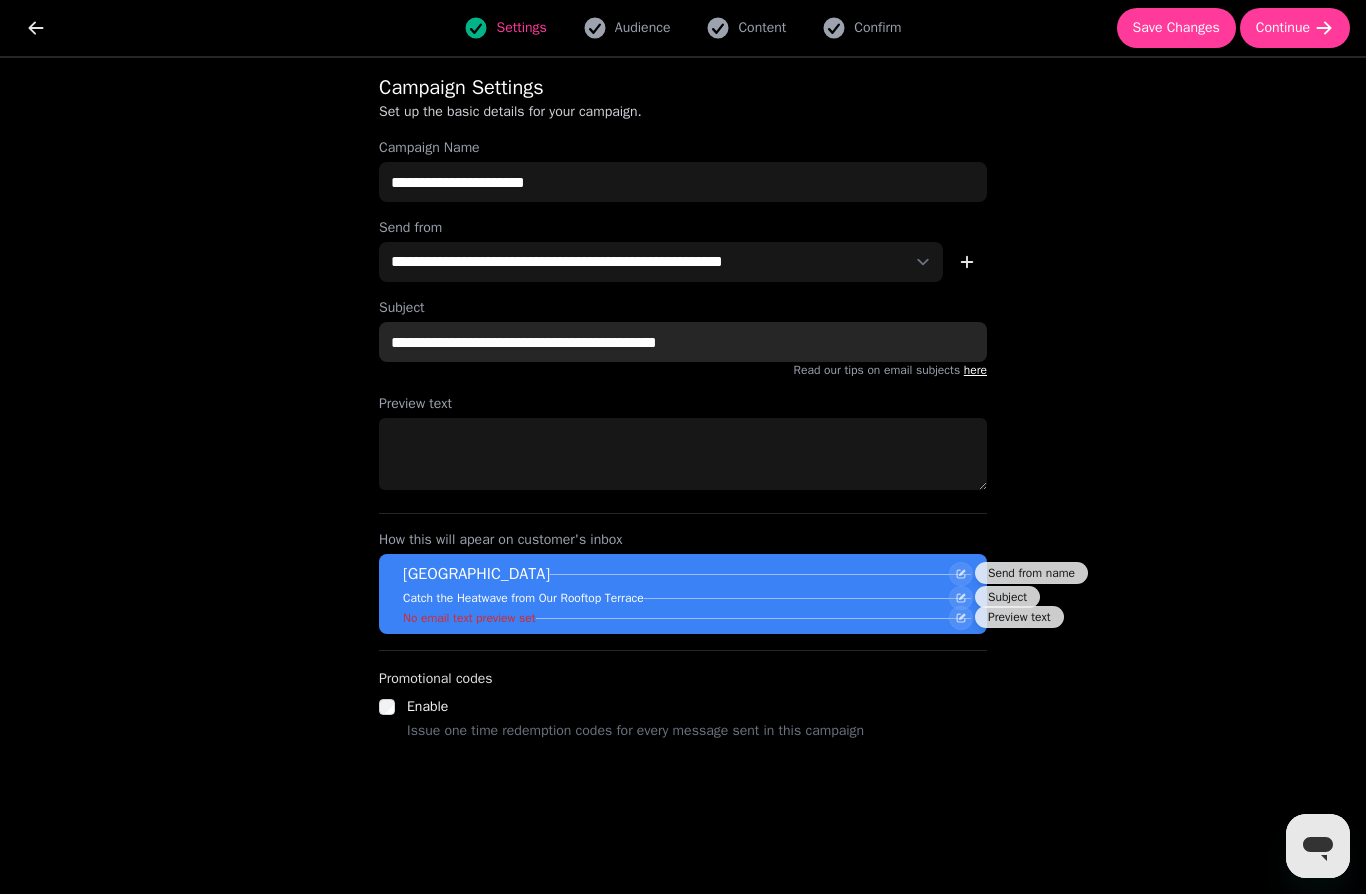 click on "**********" at bounding box center (683, 342) 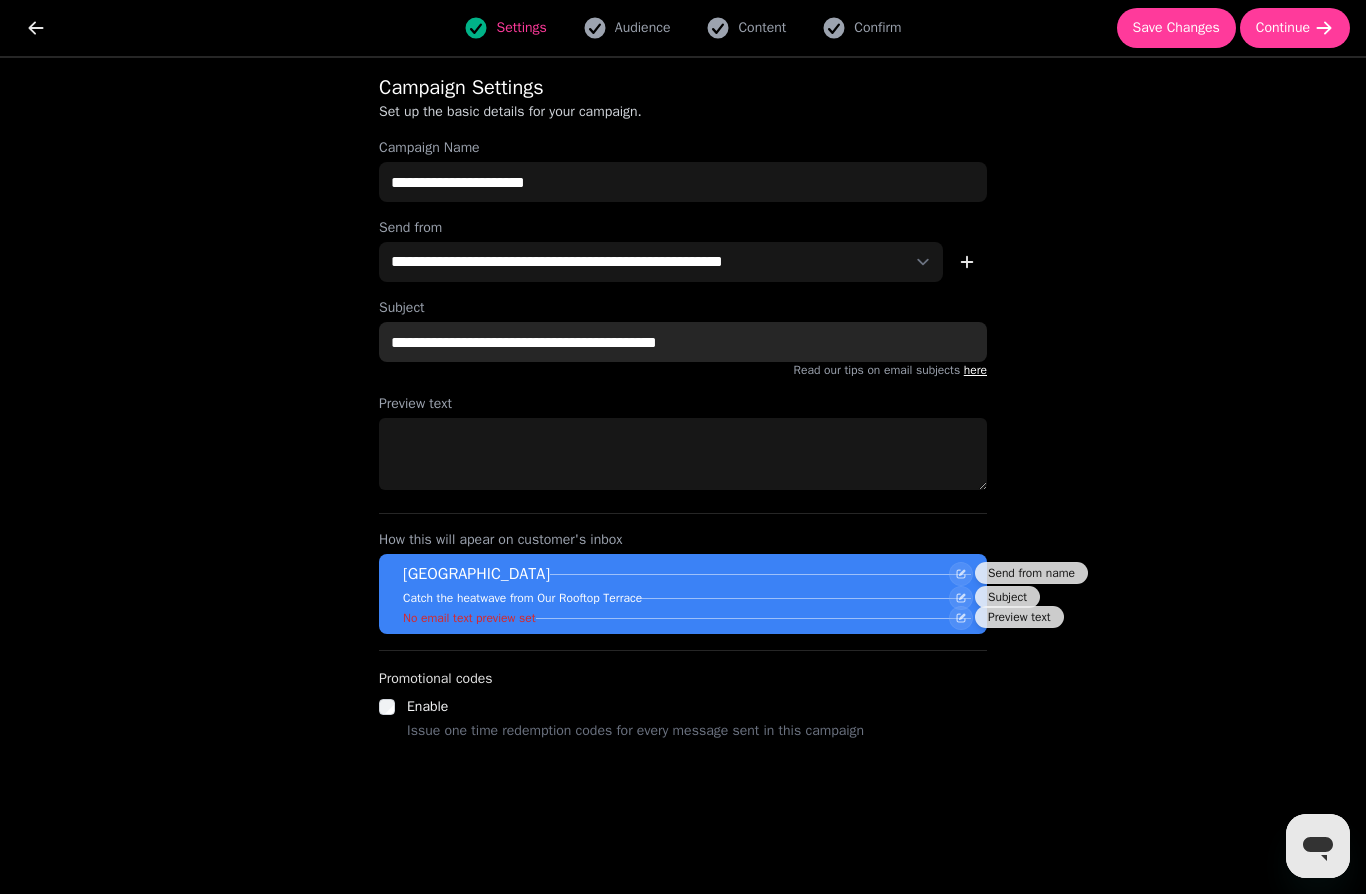 click on "**********" at bounding box center (683, 342) 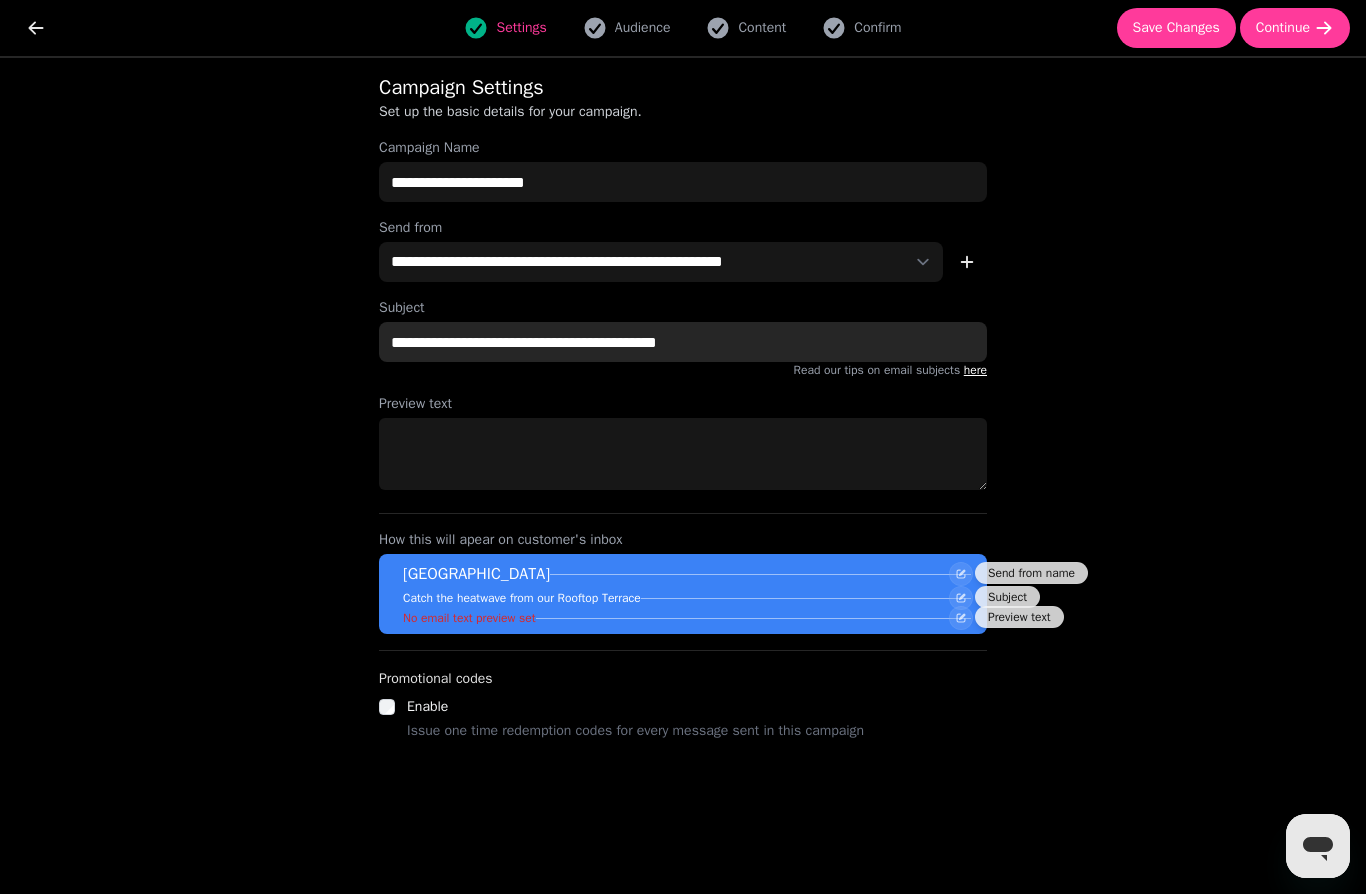 click on "**********" at bounding box center [683, 342] 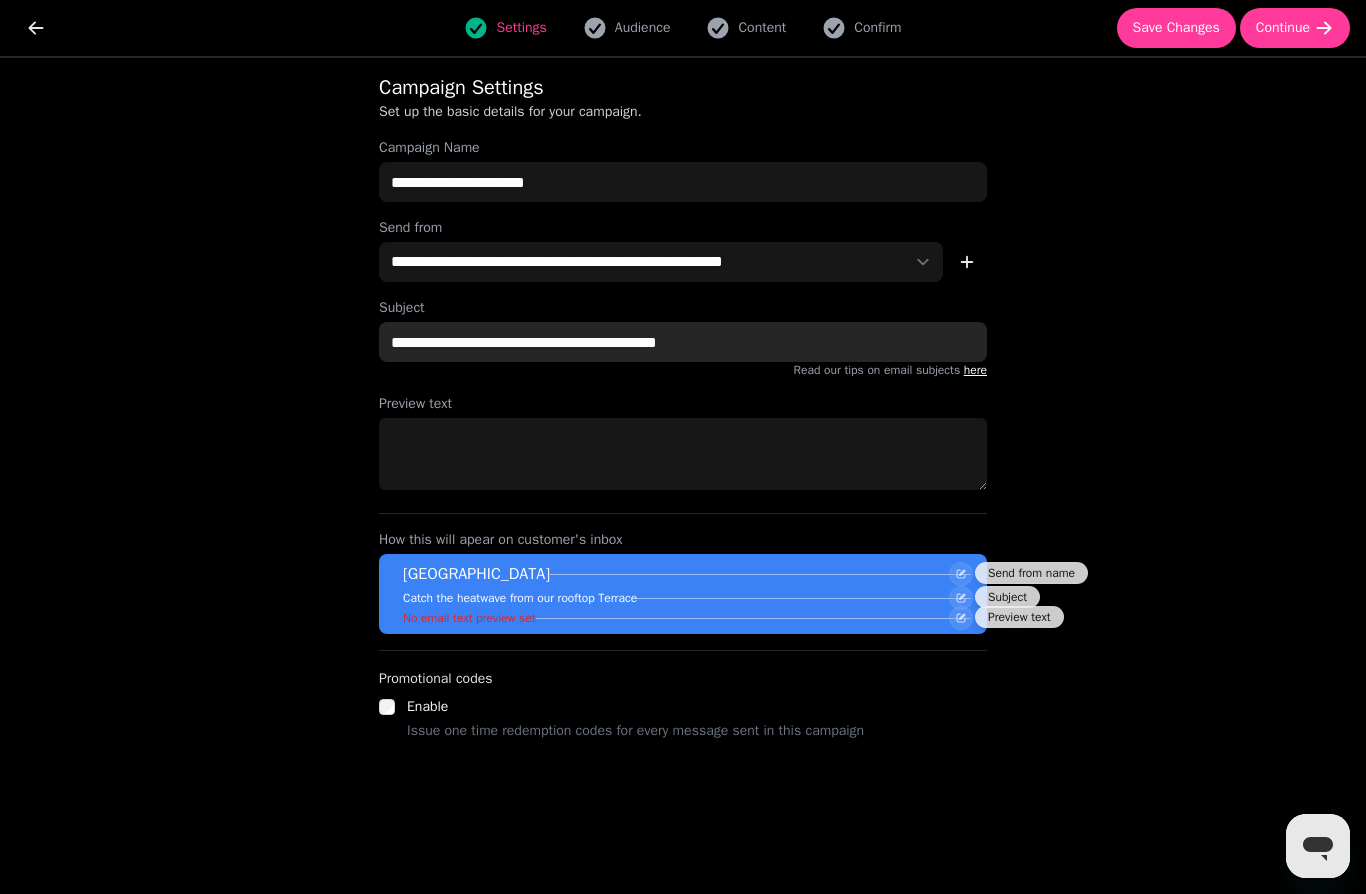 click on "**********" at bounding box center [683, 342] 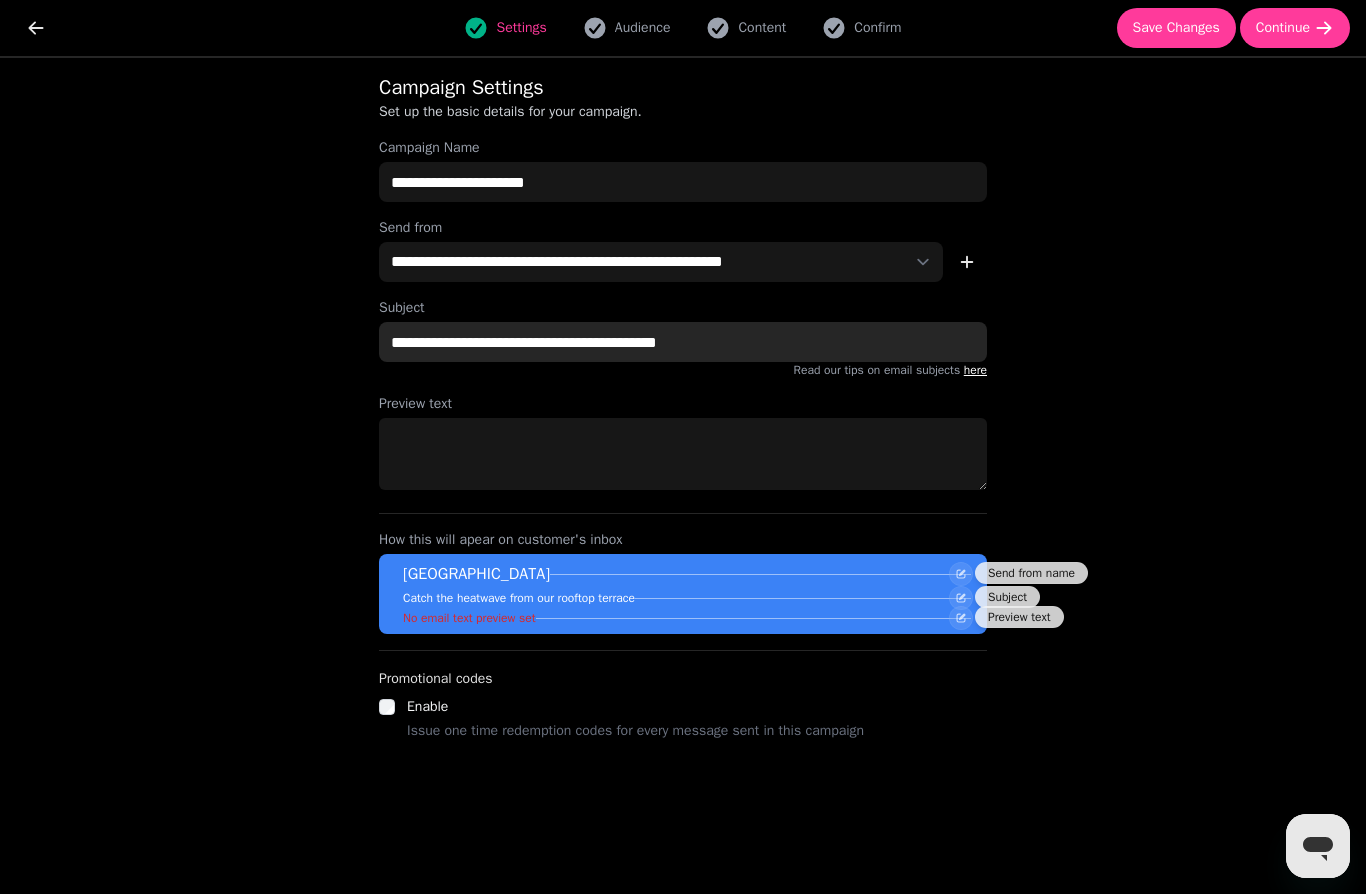 click on "**********" at bounding box center (683, 342) 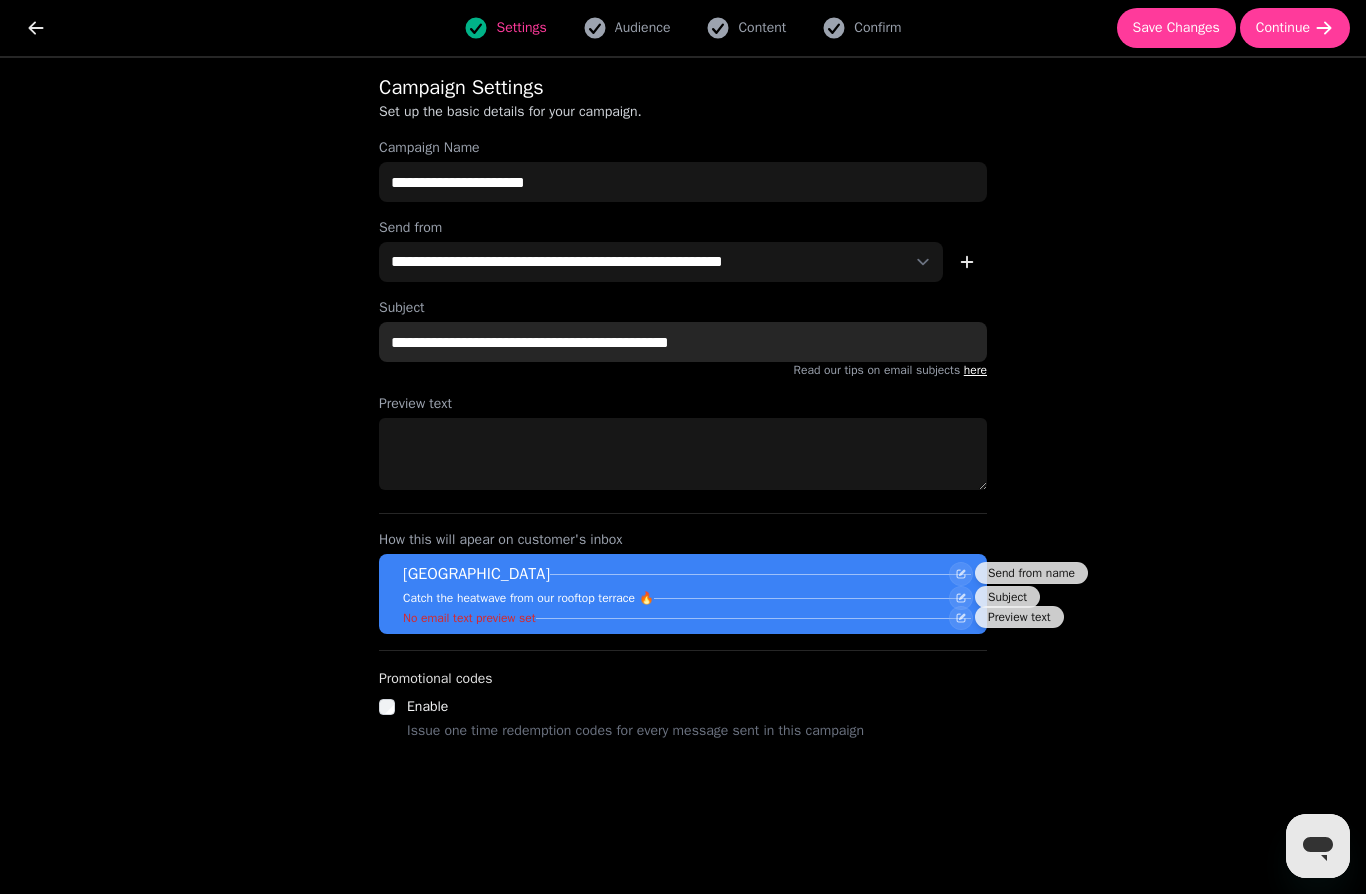 click on "**********" at bounding box center [683, 342] 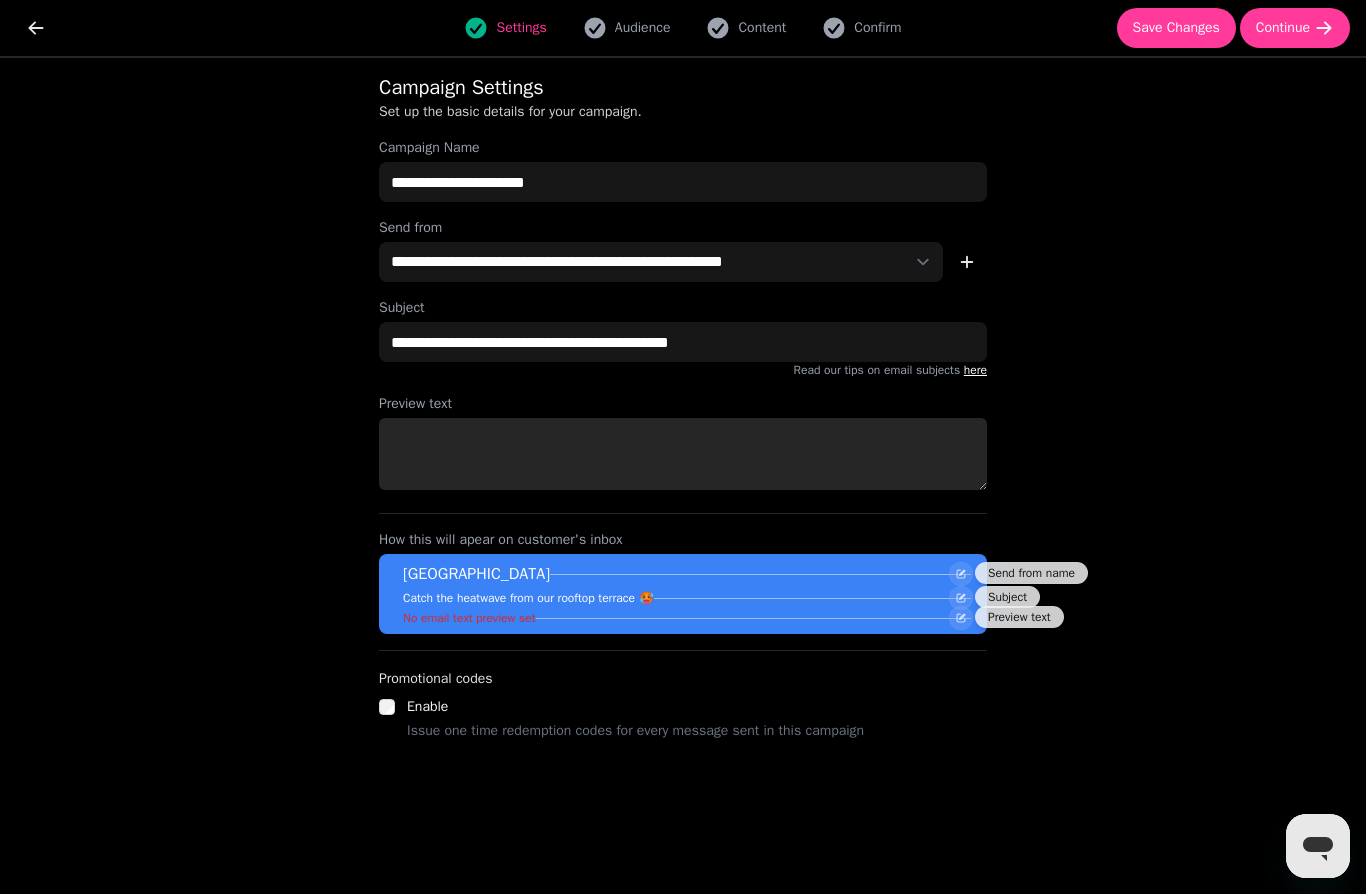 click on "Preview text" at bounding box center (683, 454) 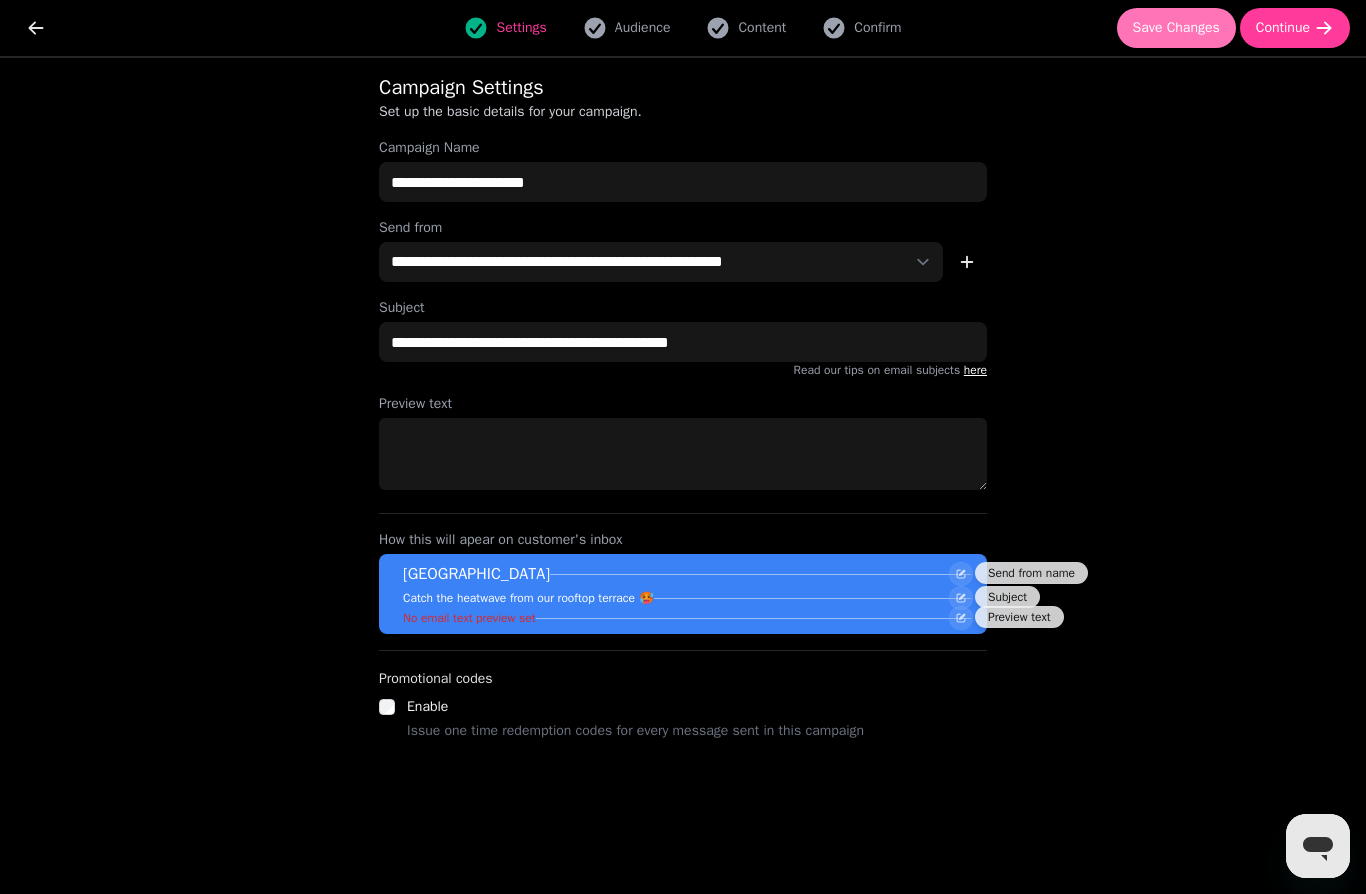 click on "Save Changes" at bounding box center [1176, 28] 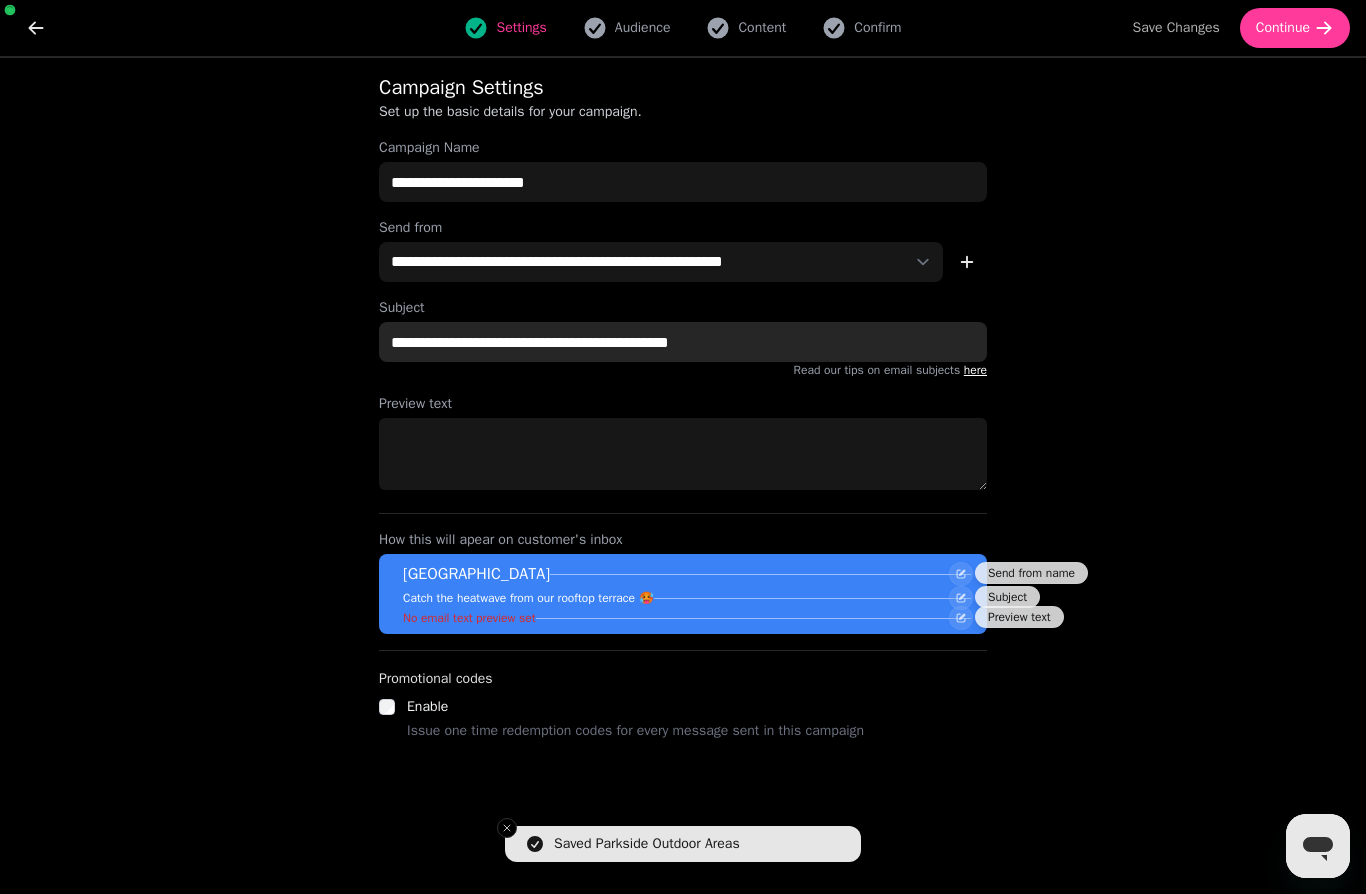 click on "**********" at bounding box center [683, 342] 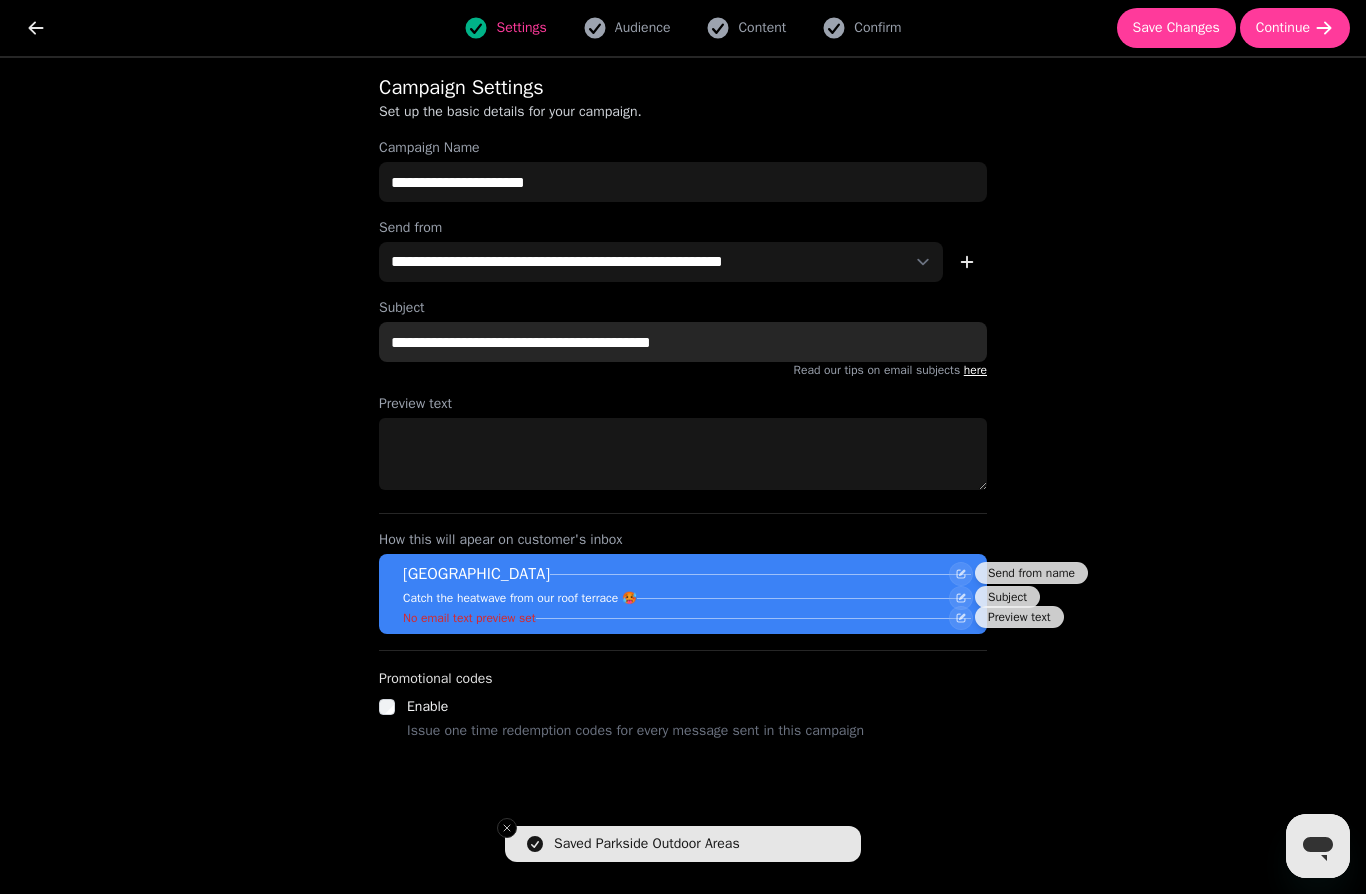 type on "**********" 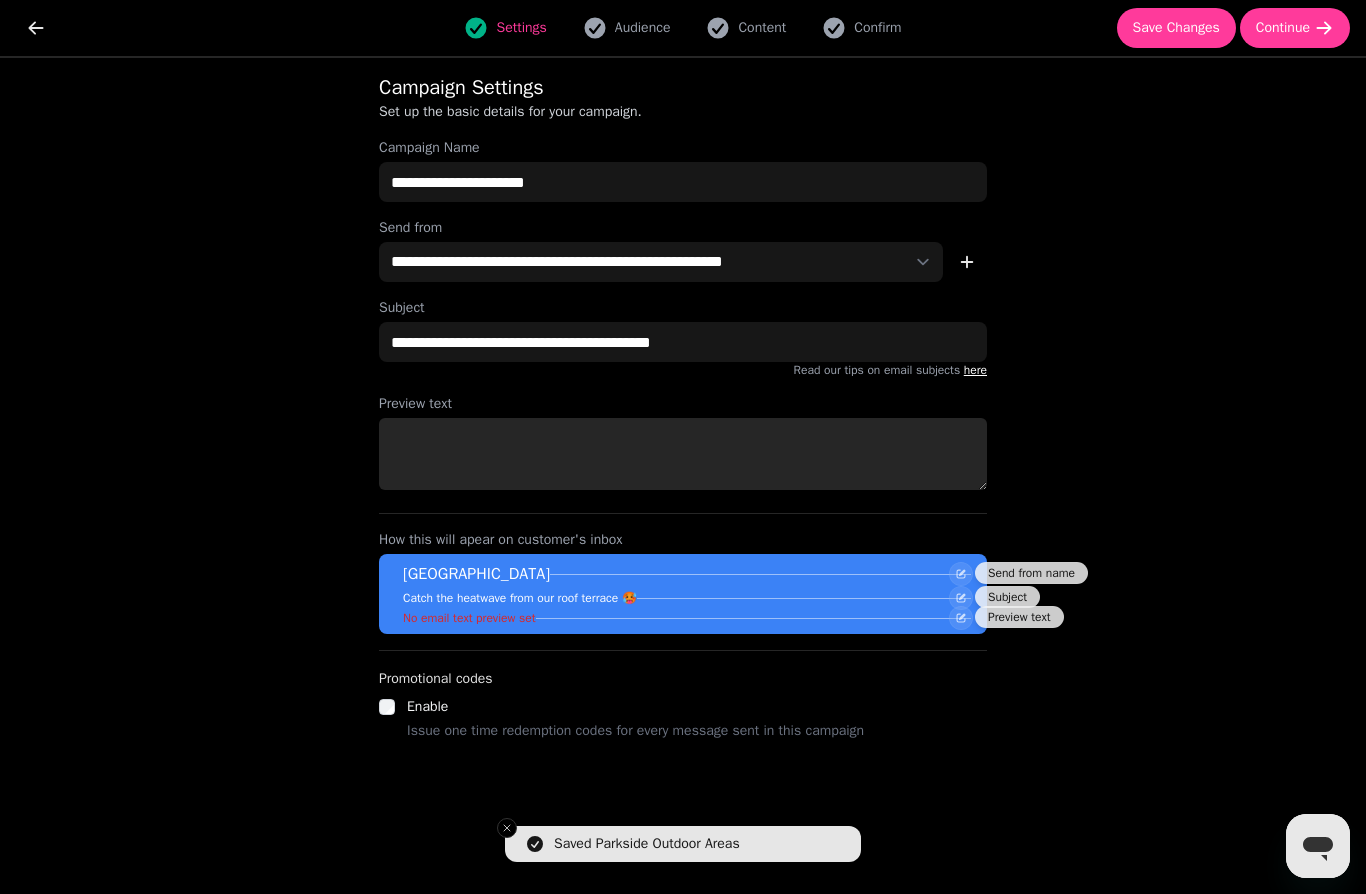 click on "Preview text" at bounding box center (683, 454) 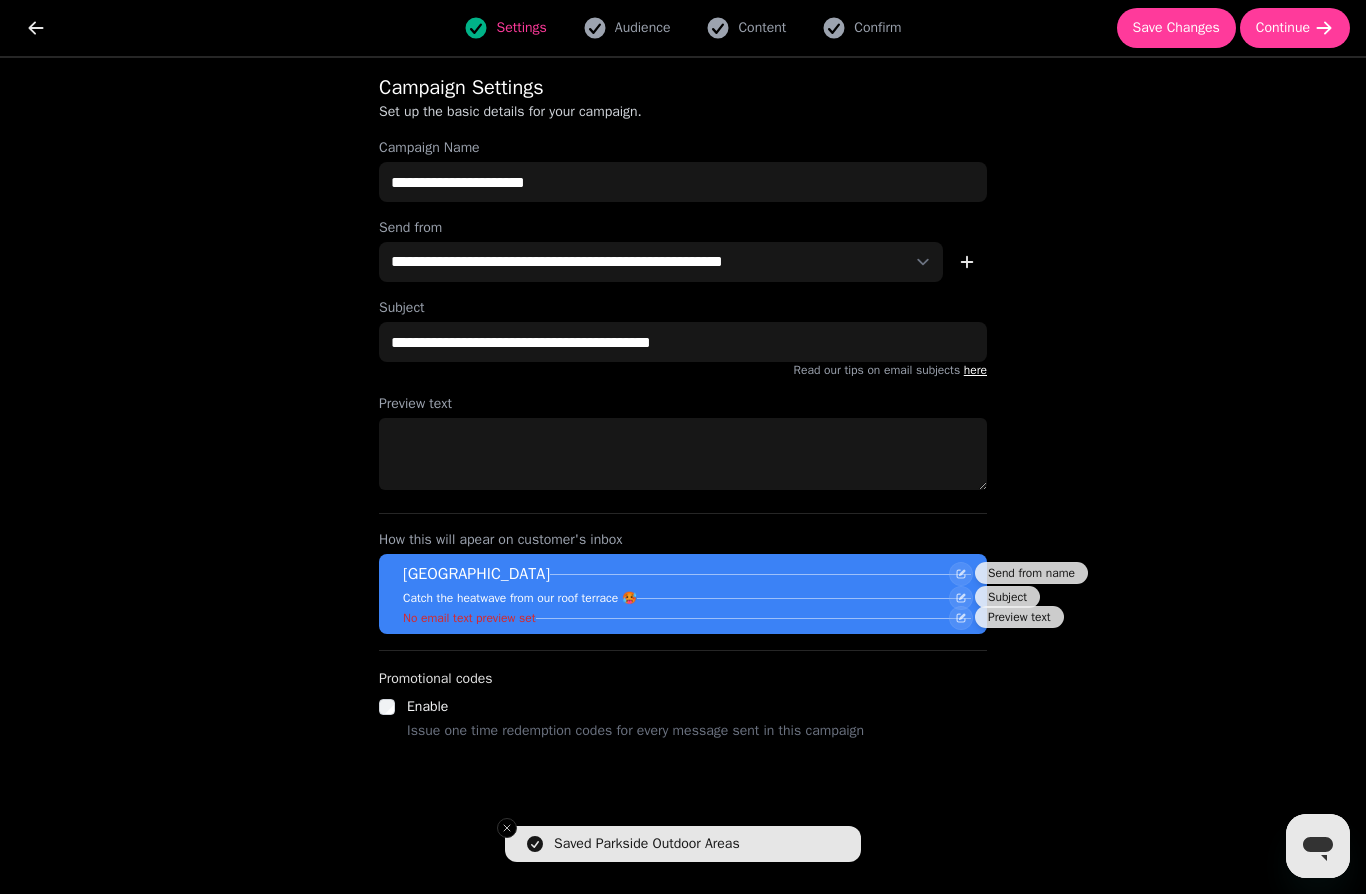 click on "Settings Audience Content Confirm" at bounding box center (683, 28) 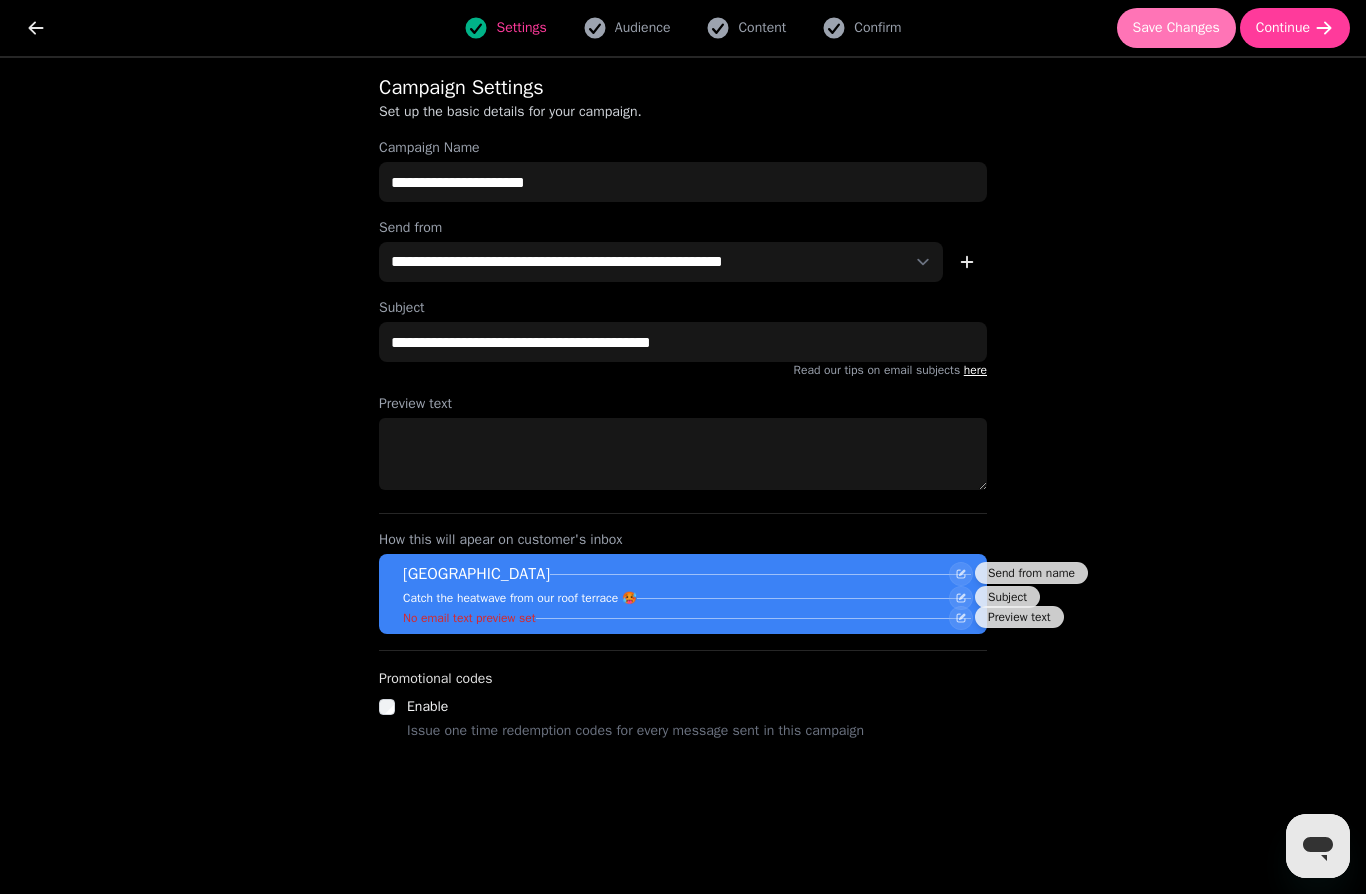 click on "Save Changes" at bounding box center [1176, 28] 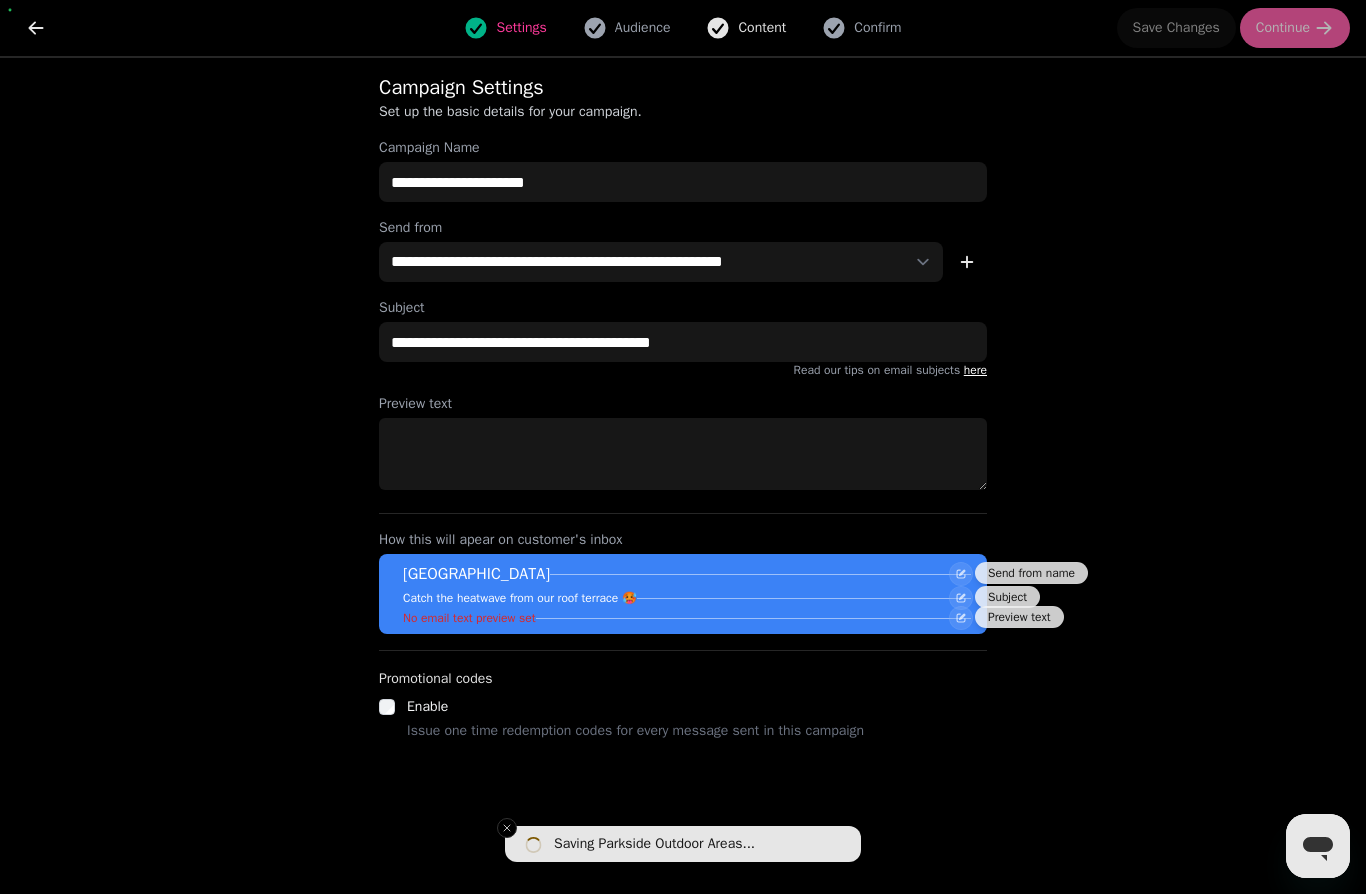 click on "Content" at bounding box center [762, 28] 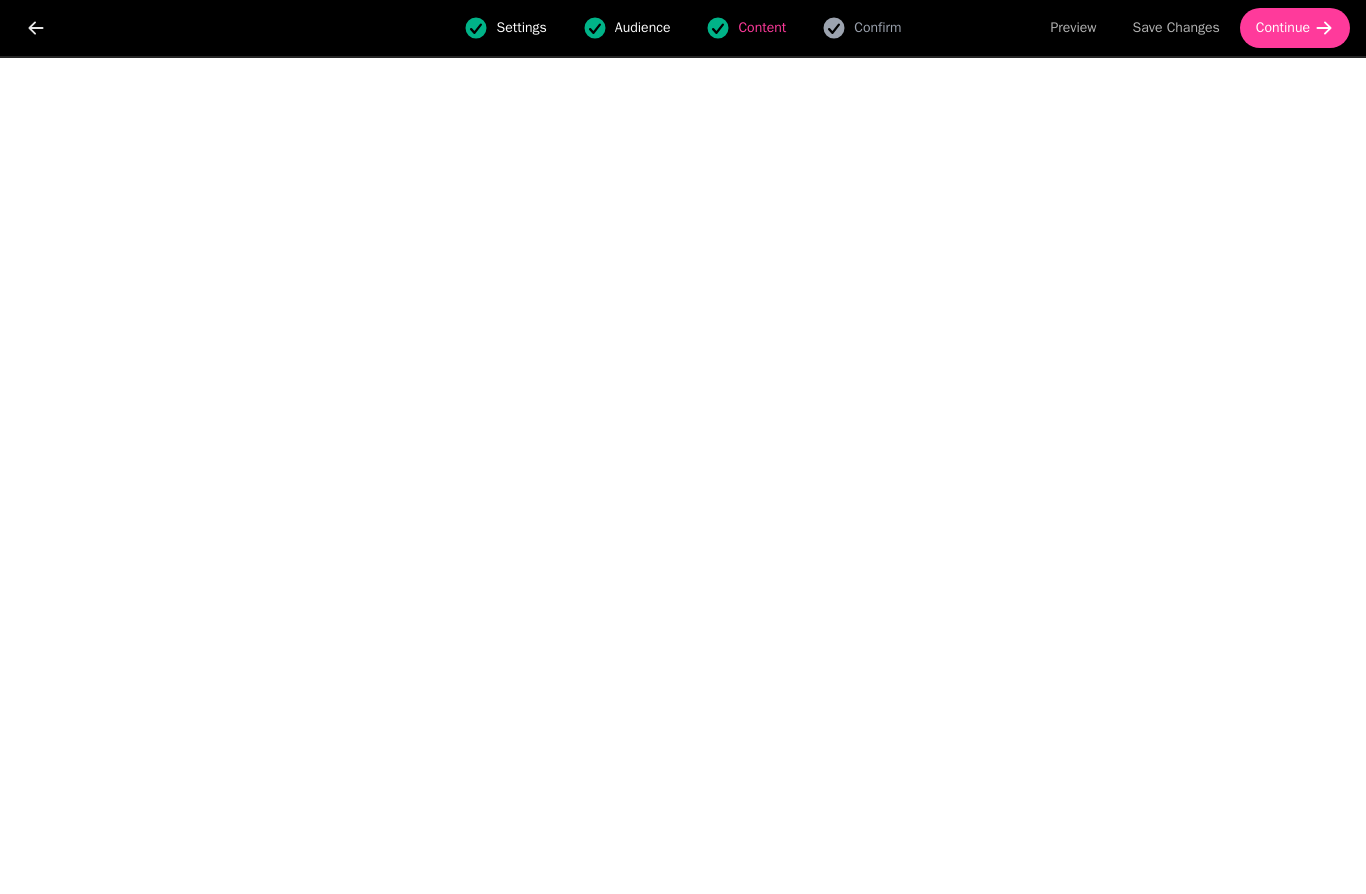 click on "Settings" at bounding box center (505, 28) 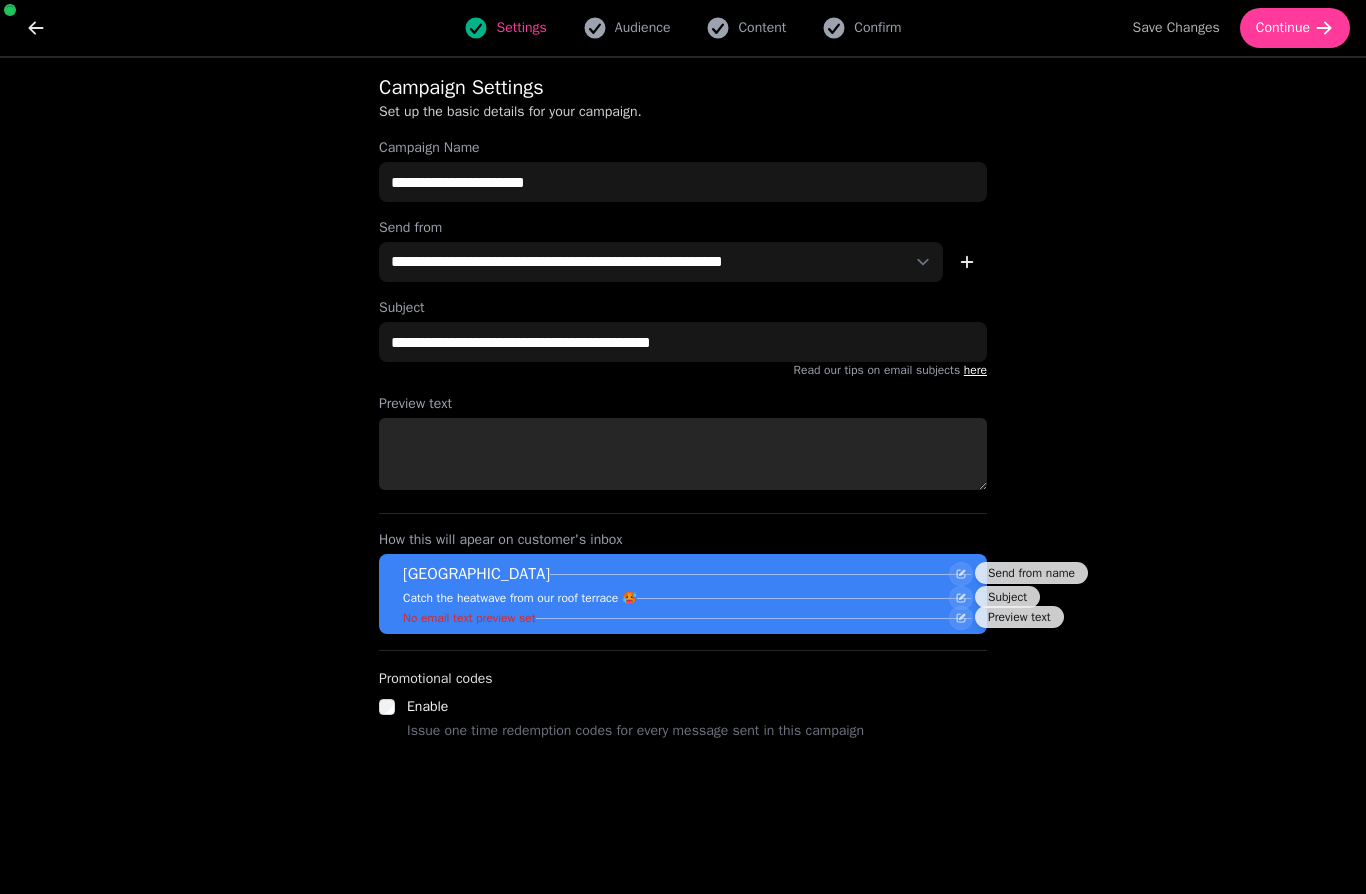 click on "Preview text" at bounding box center (683, 454) 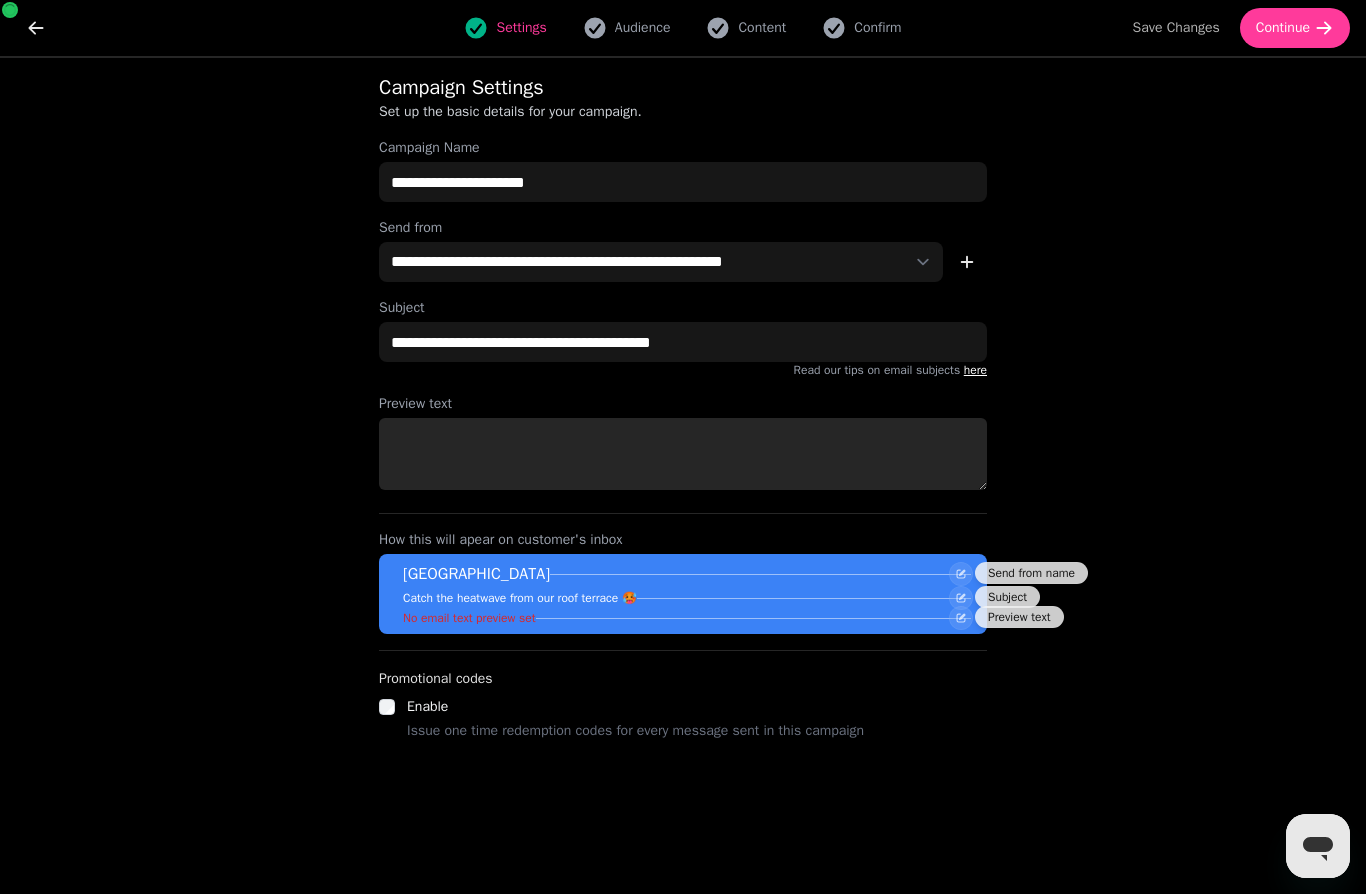 paste on "**********" 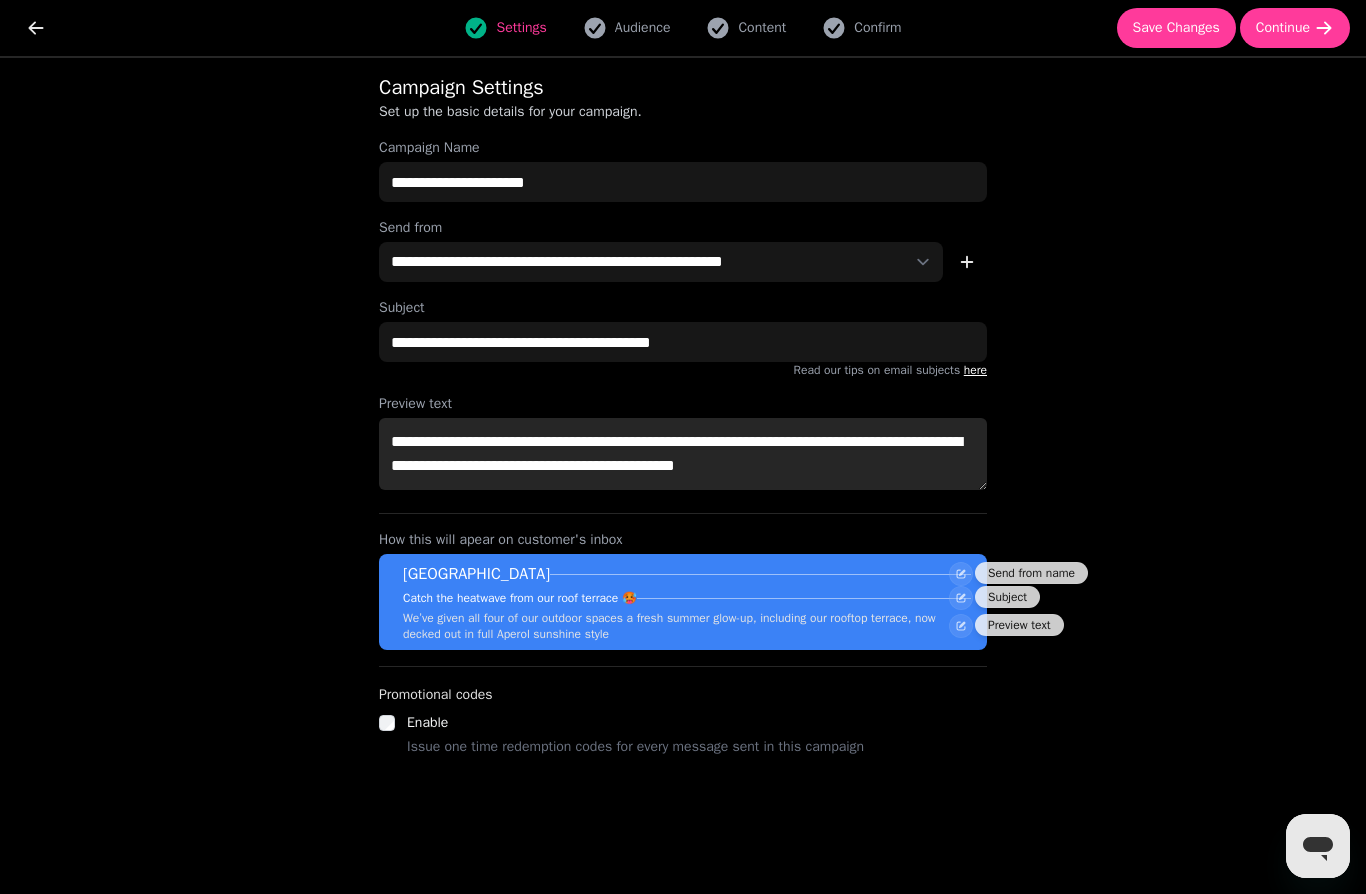 click on "**********" at bounding box center (683, 454) 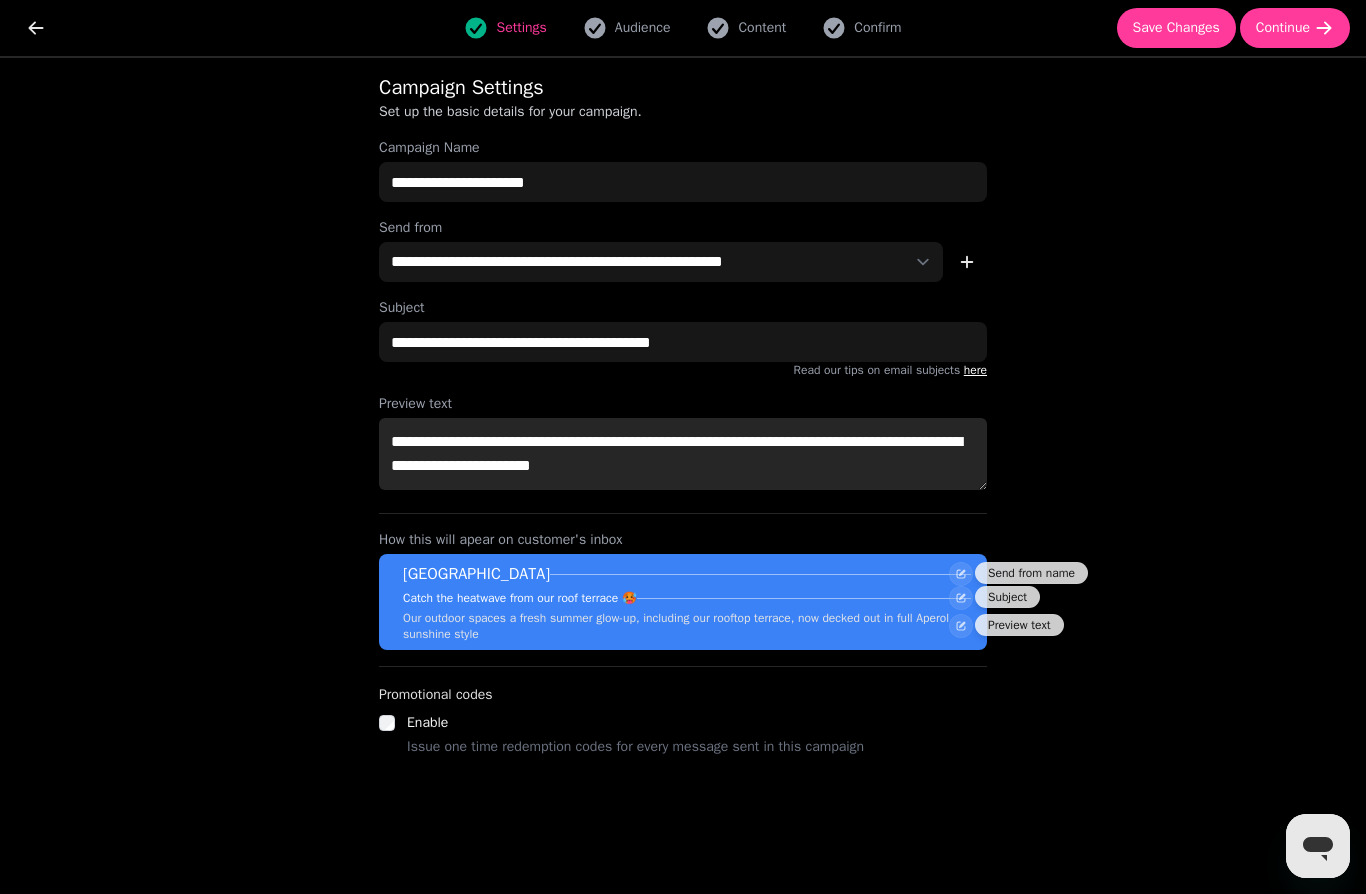 click on "**********" at bounding box center (683, 454) 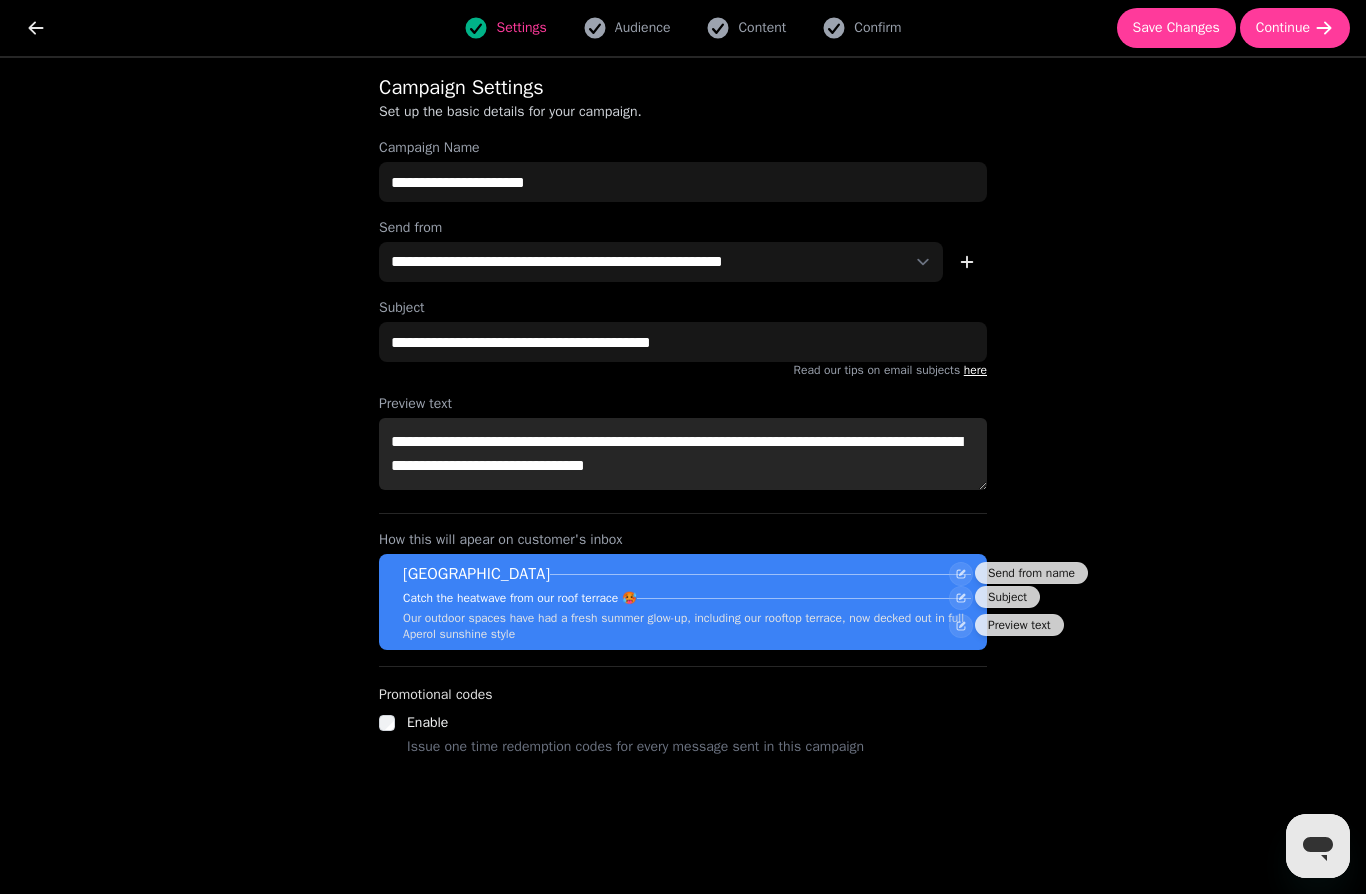 click on "**********" at bounding box center [683, 454] 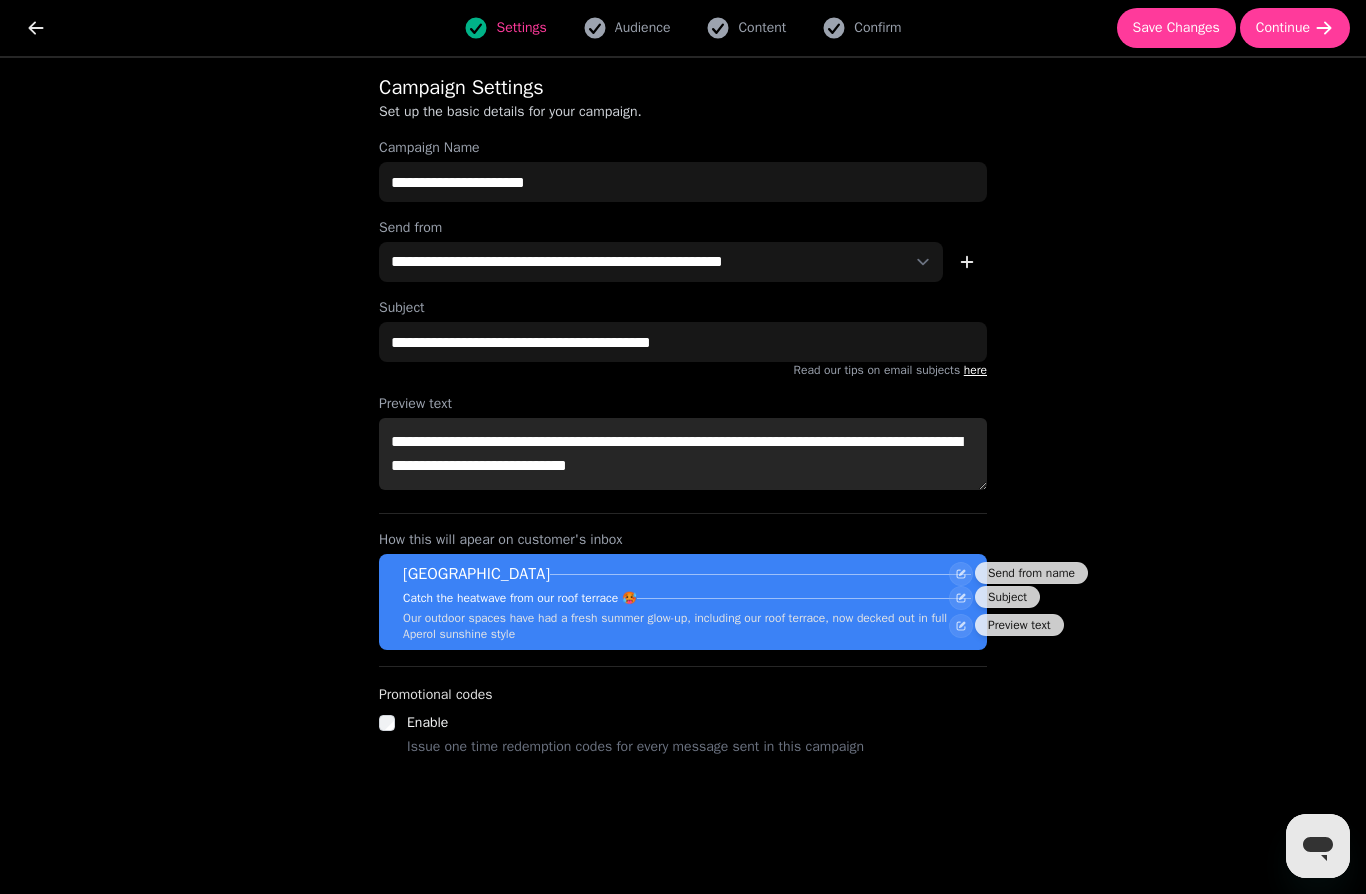 click on "**********" at bounding box center [683, 454] 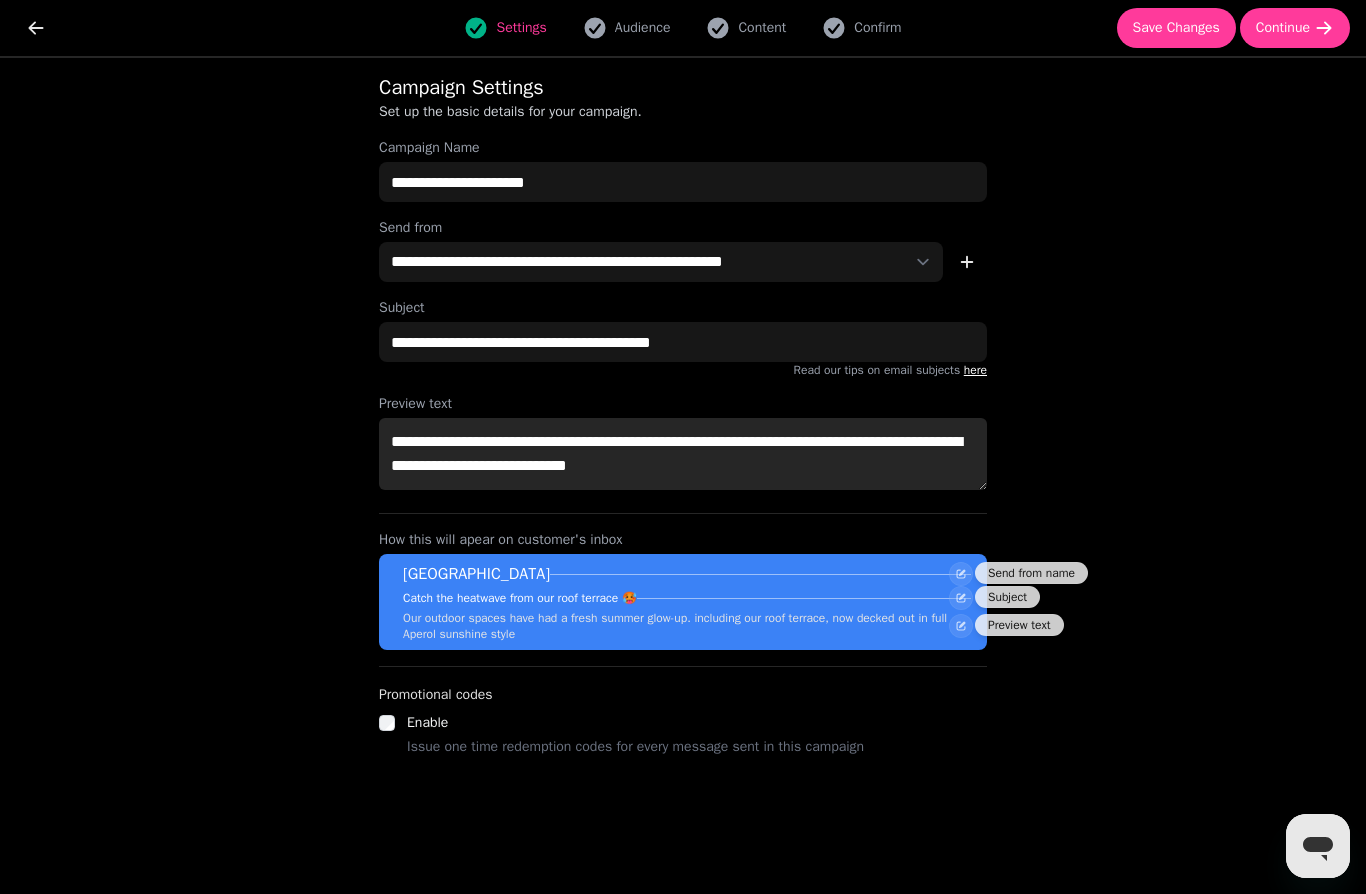 drag, startPoint x: 893, startPoint y: 443, endPoint x: 792, endPoint y: 444, distance: 101.00495 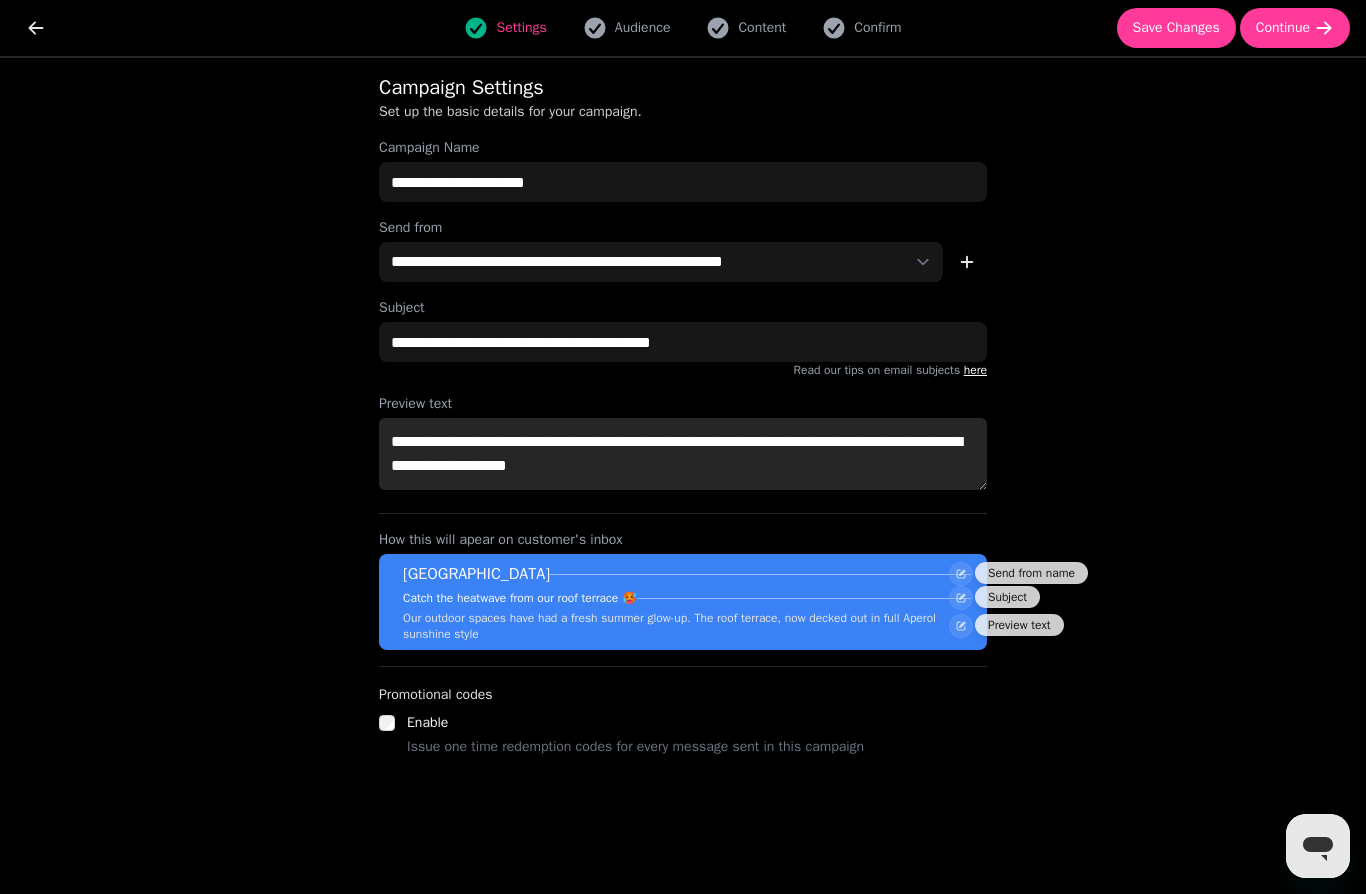 drag, startPoint x: 953, startPoint y: 447, endPoint x: 911, endPoint y: 446, distance: 42.0119 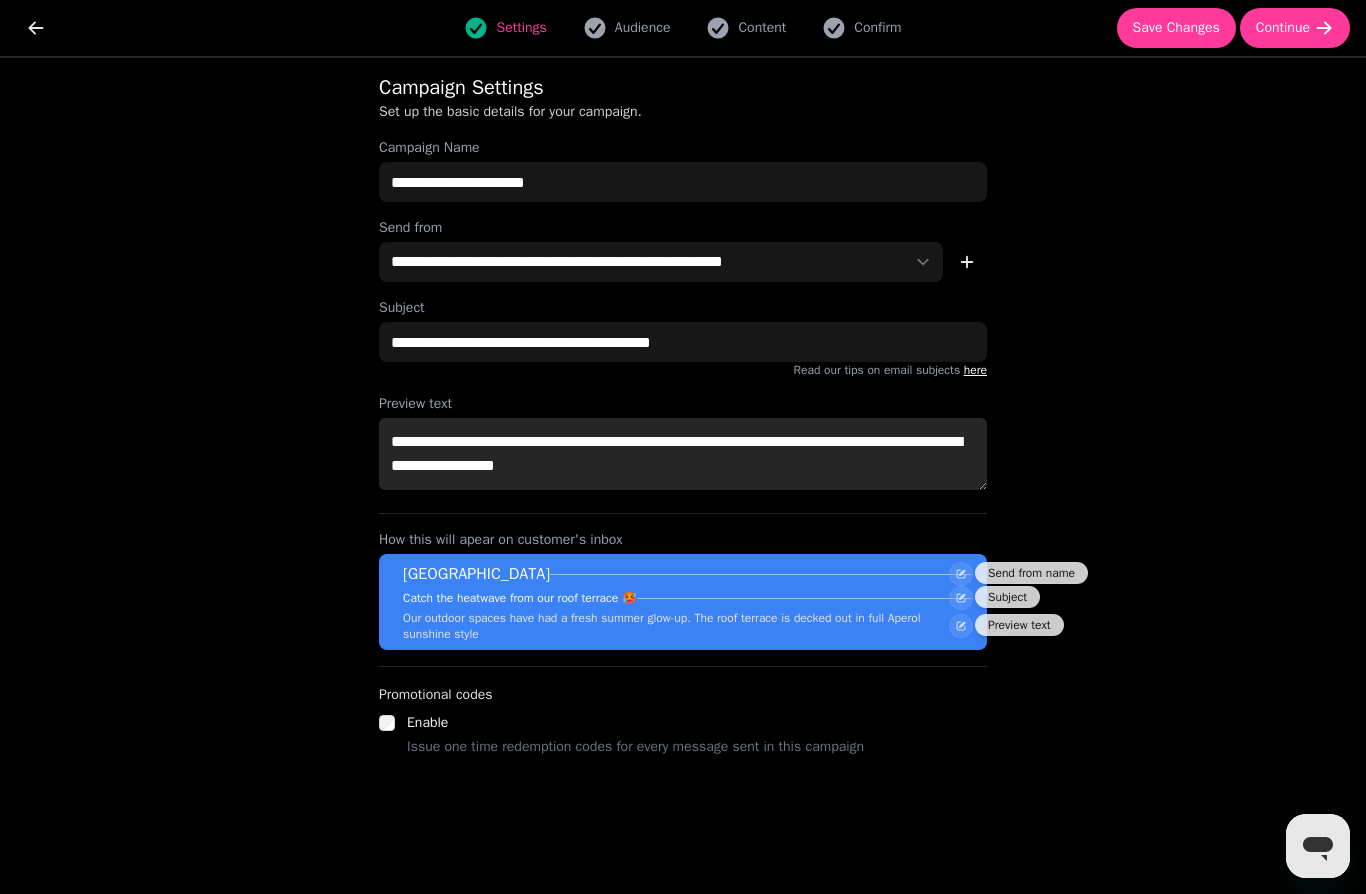 click on "**********" at bounding box center [683, 454] 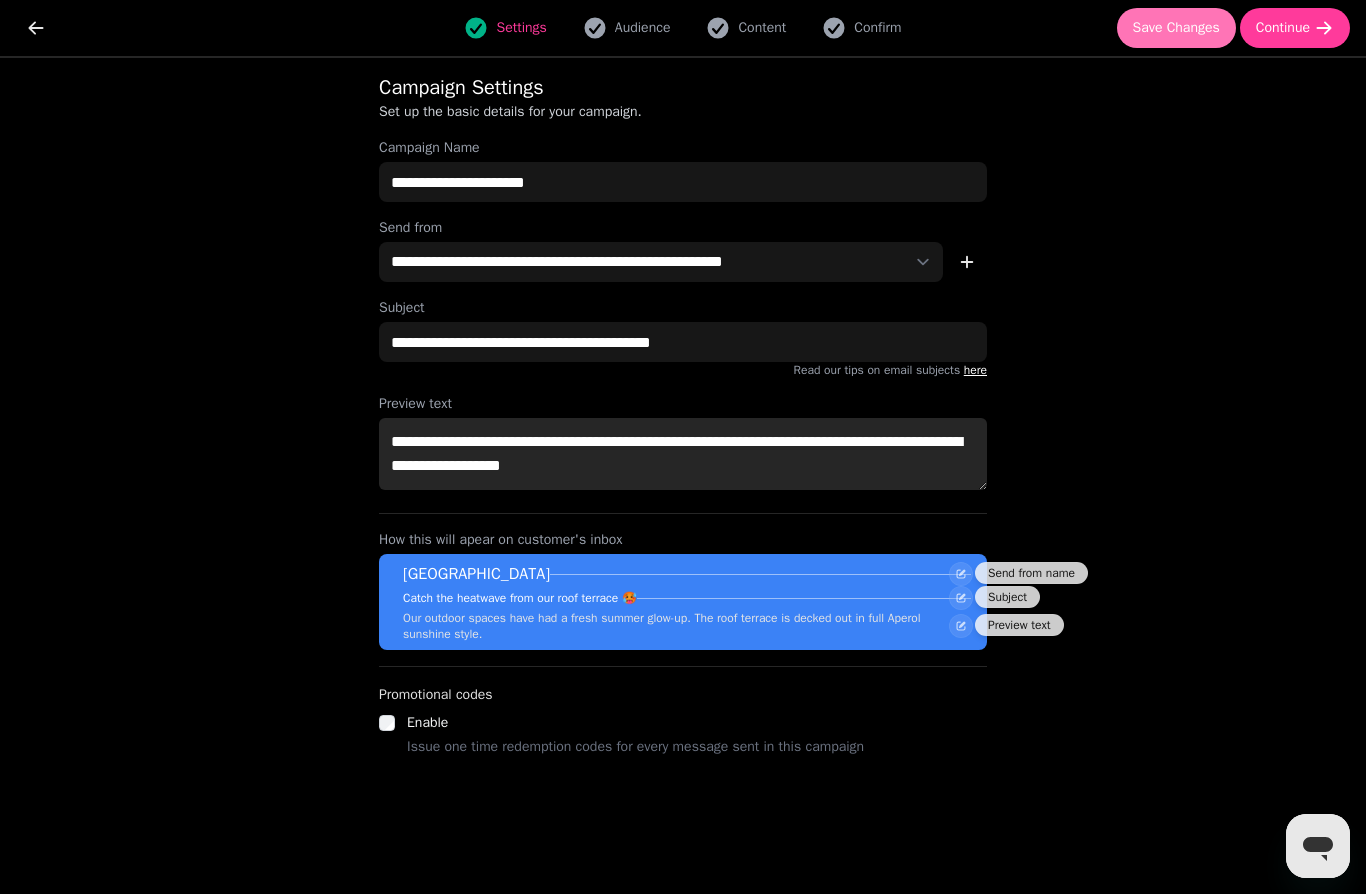 type on "**********" 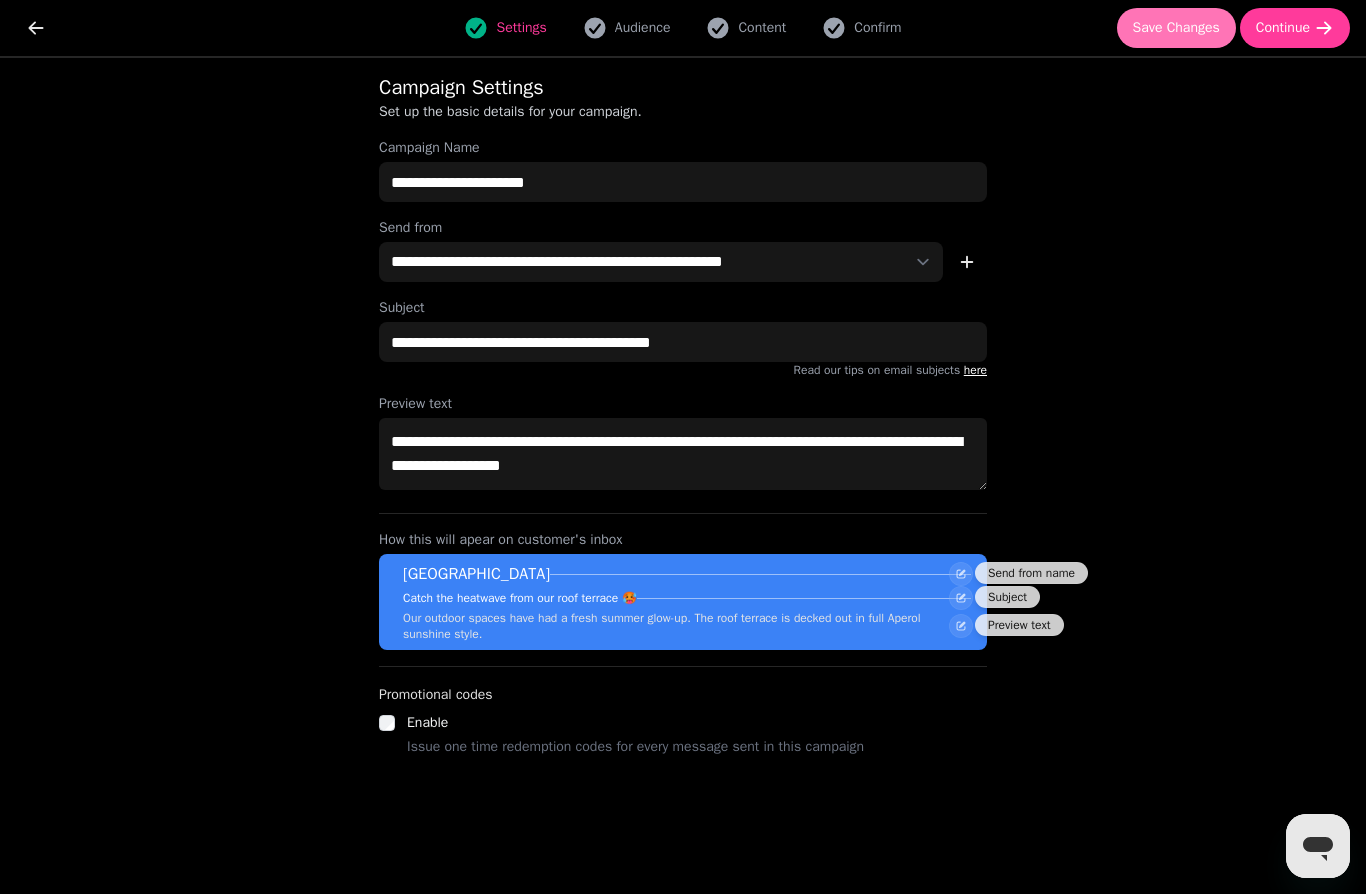 click on "Save Changes" at bounding box center [1176, 28] 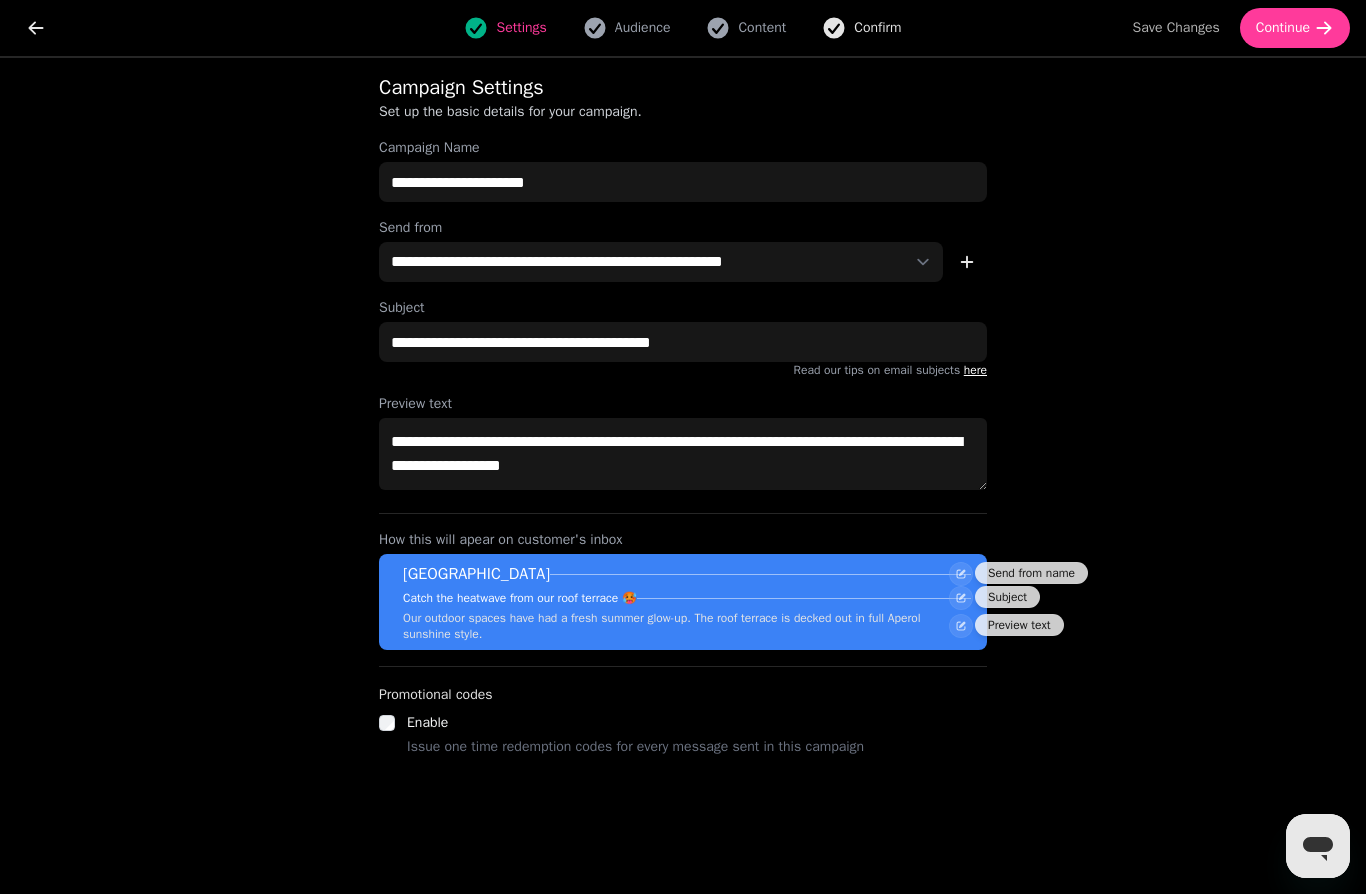 click on "Confirm" at bounding box center [877, 28] 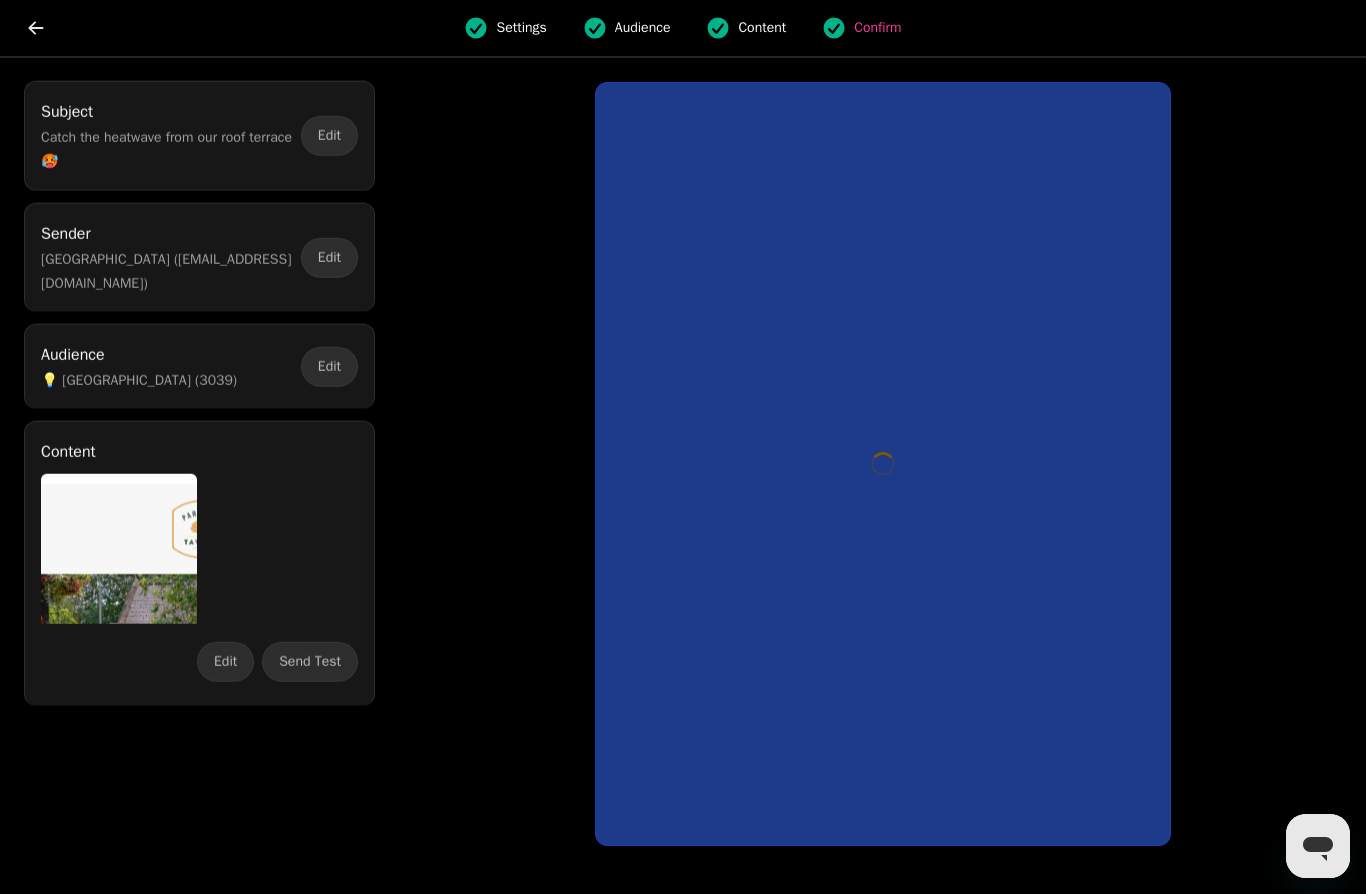 scroll, scrollTop: 0, scrollLeft: 0, axis: both 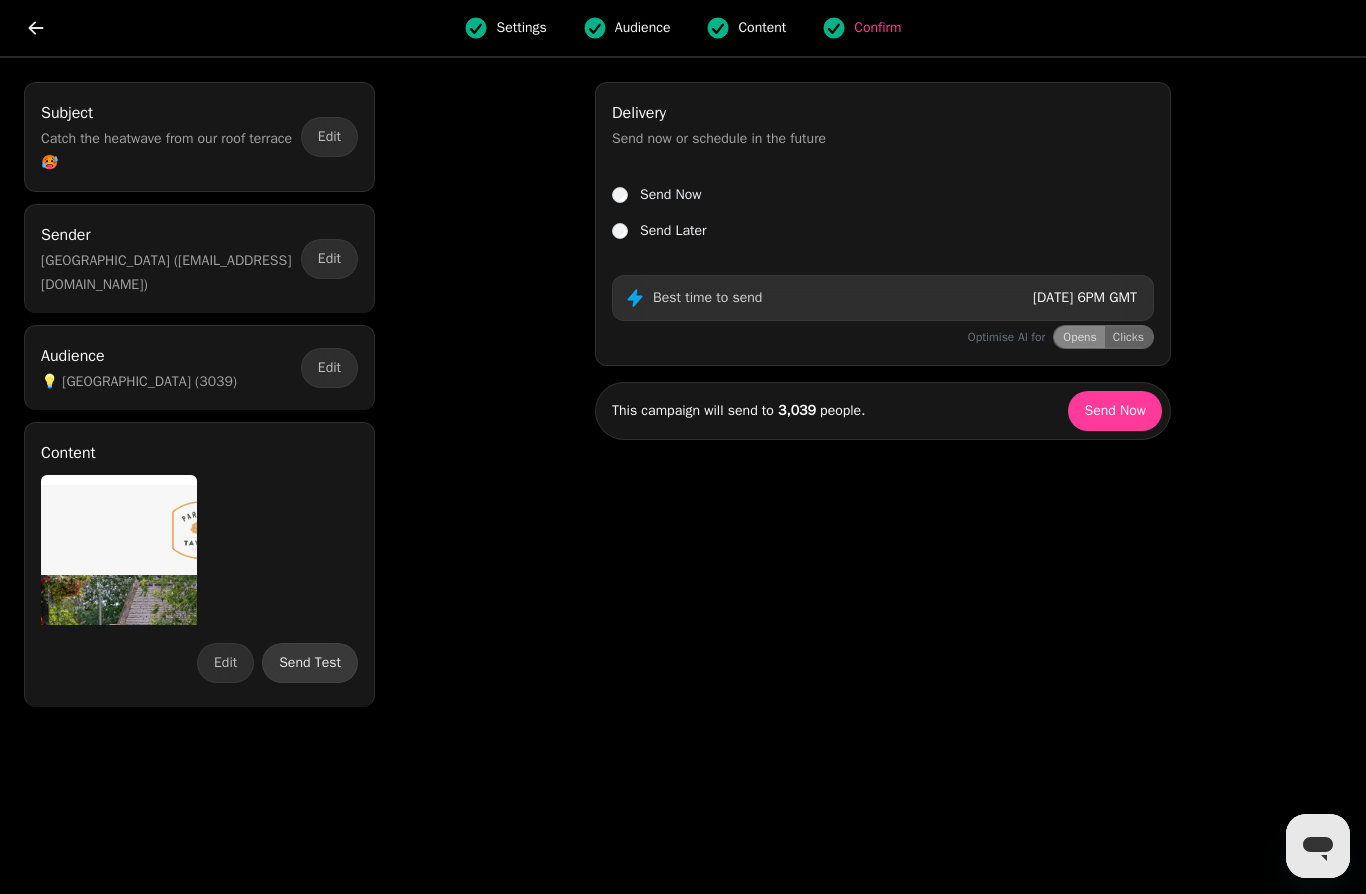 click on "Send Test" at bounding box center (310, 663) 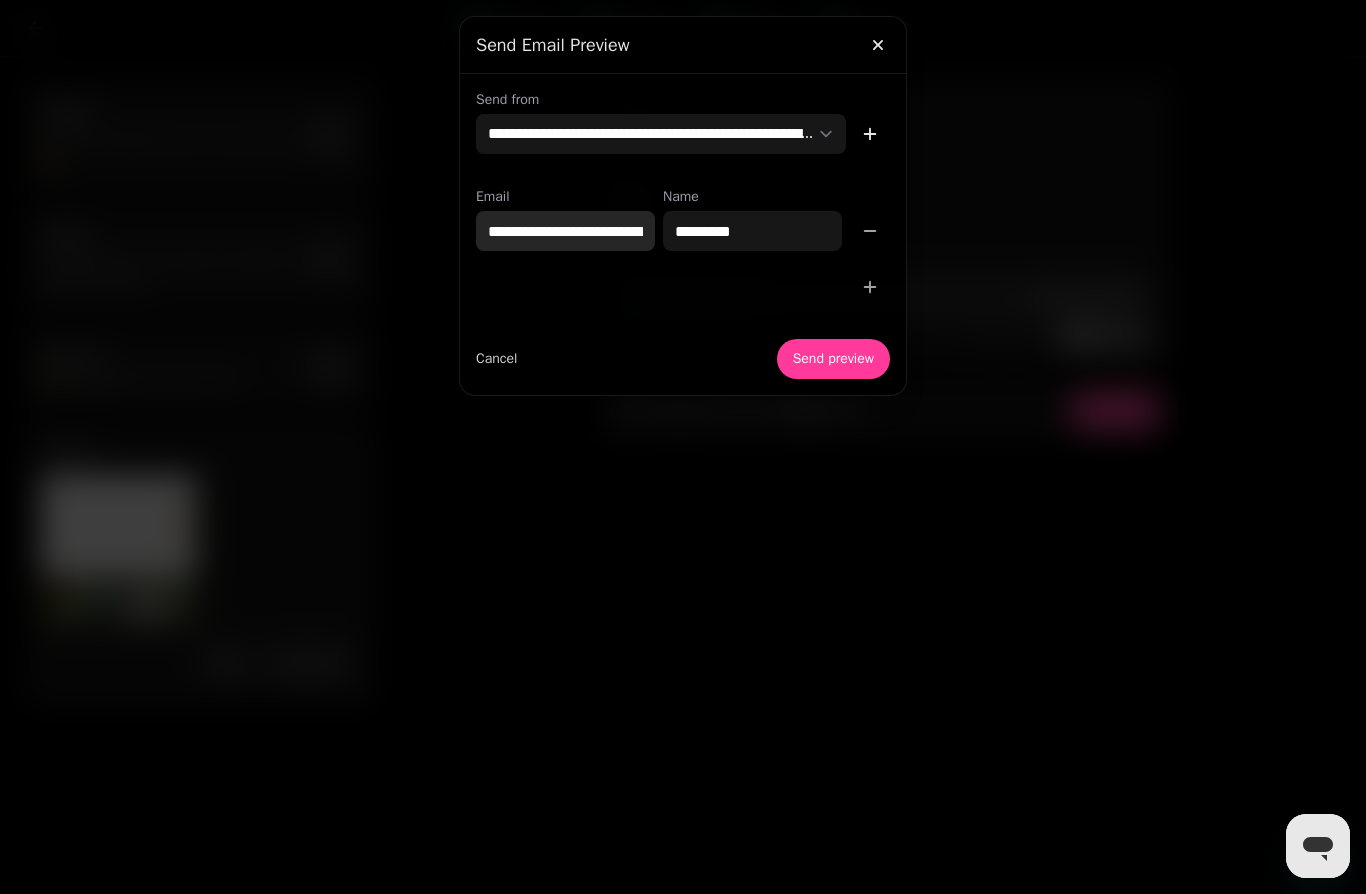 click on "**********" at bounding box center (565, 231) 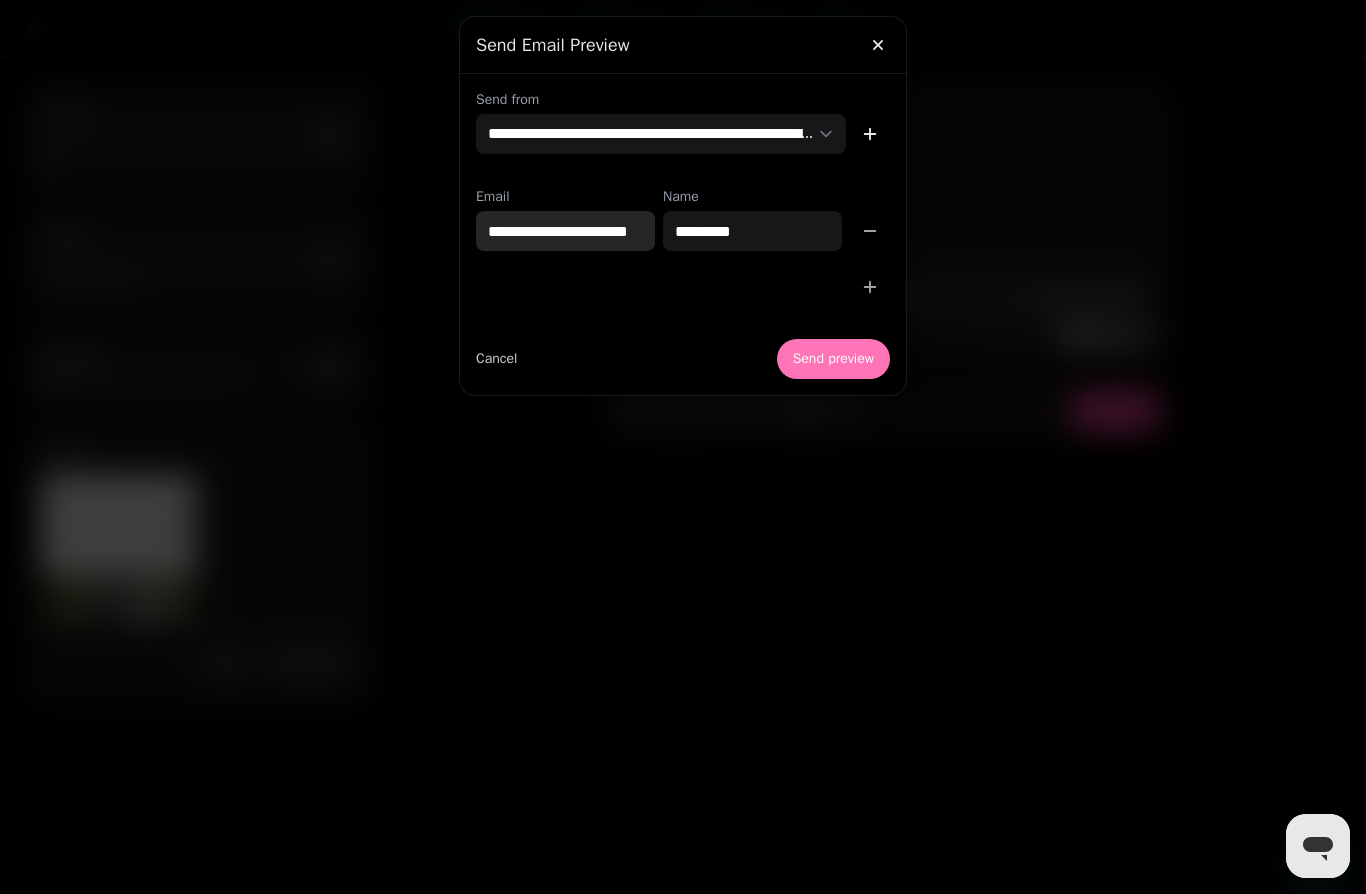 type on "**********" 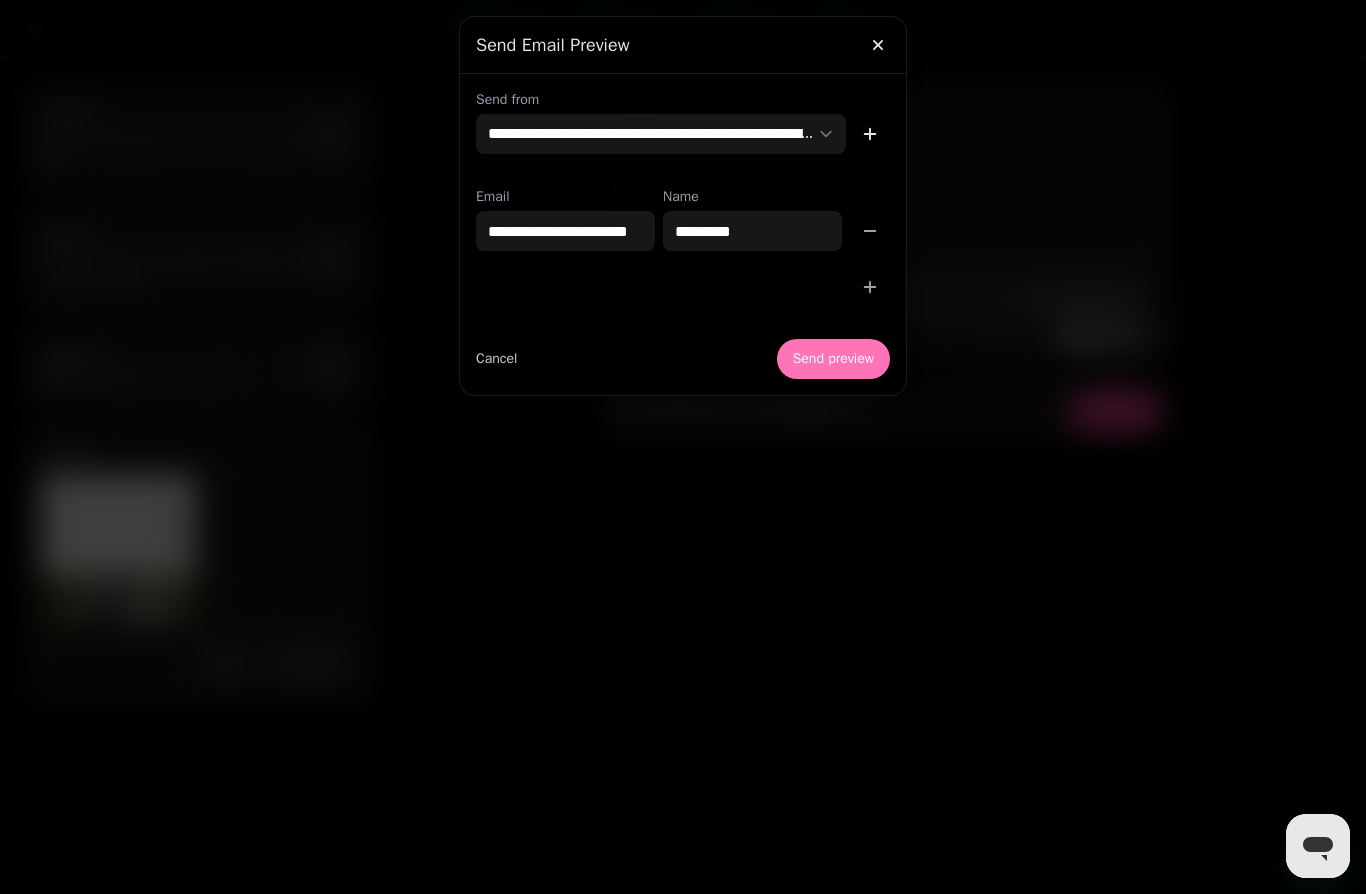click on "Send preview" at bounding box center [833, 359] 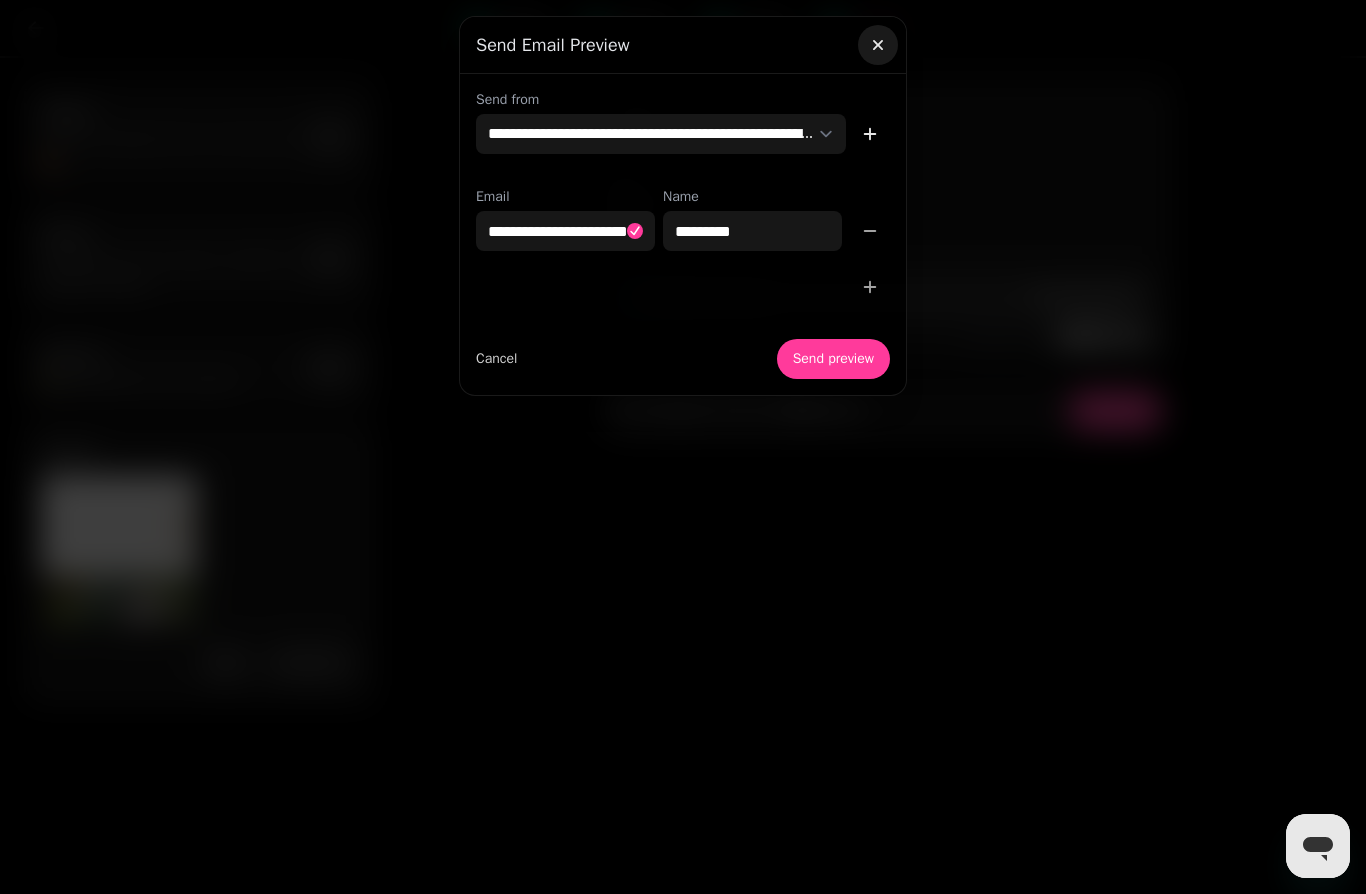 click at bounding box center [878, 45] 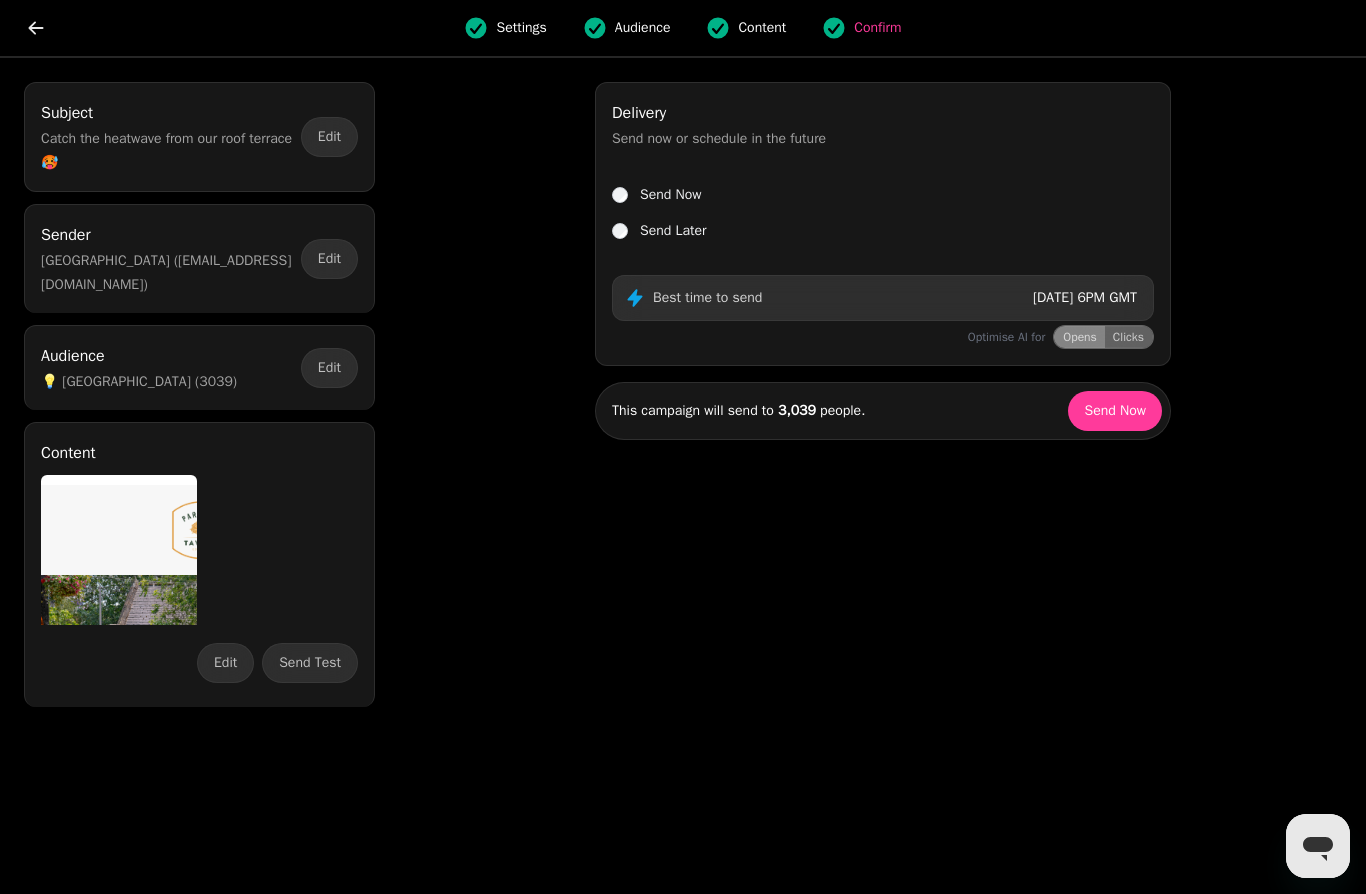 click on "Content" at bounding box center (762, 28) 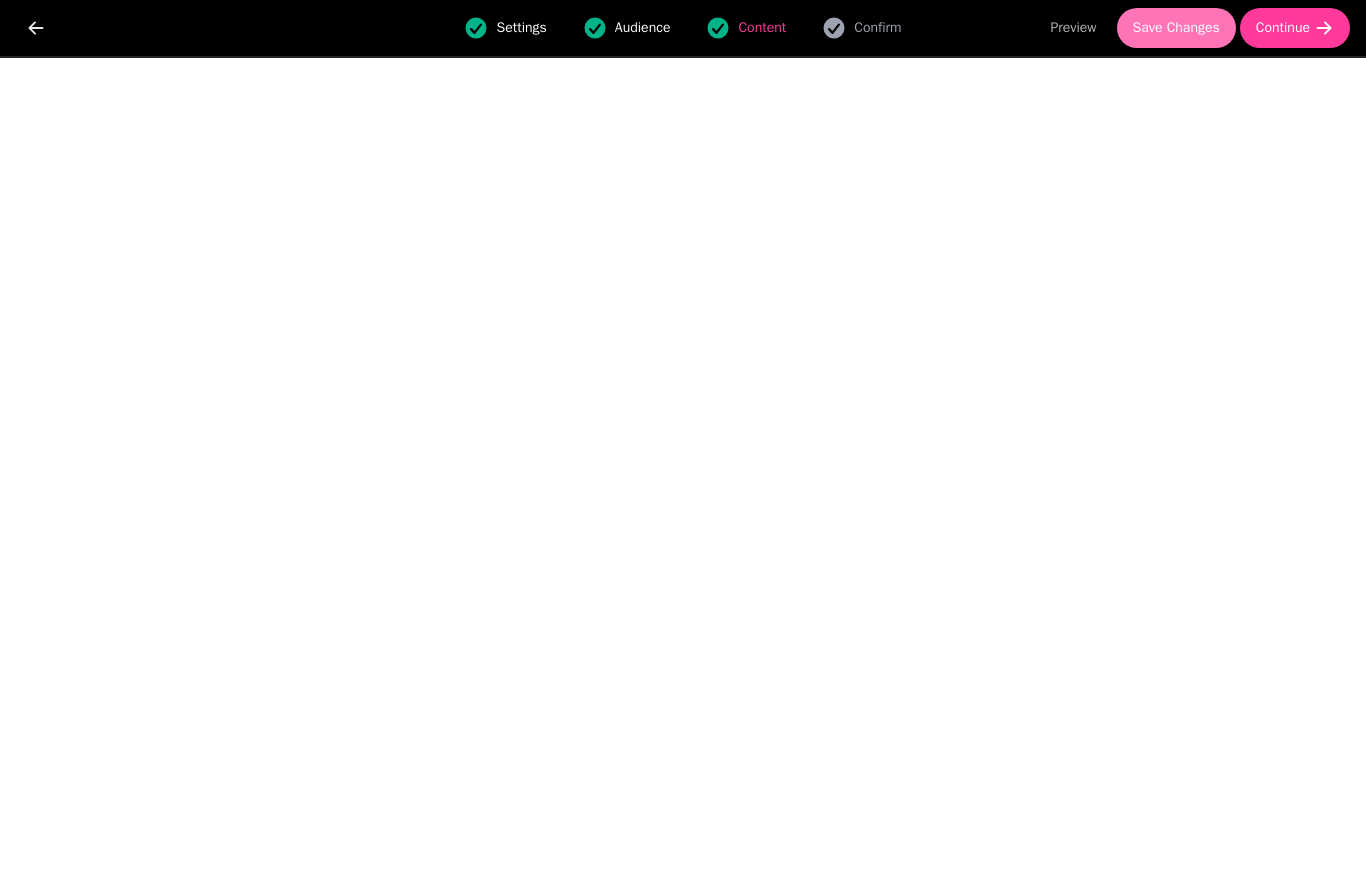 click on "Save Changes" at bounding box center (1176, 28) 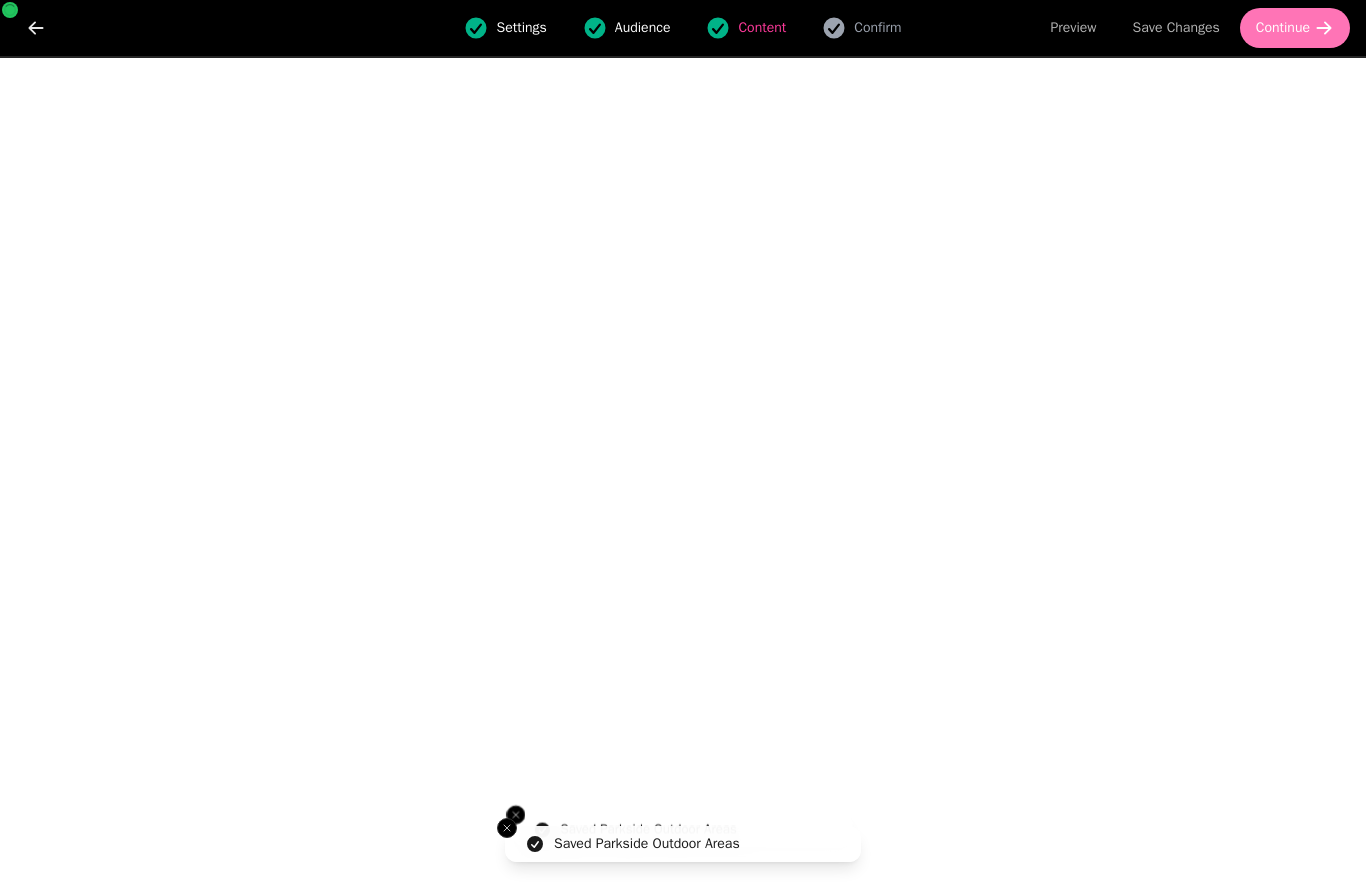 click on "Continue" at bounding box center [1295, 28] 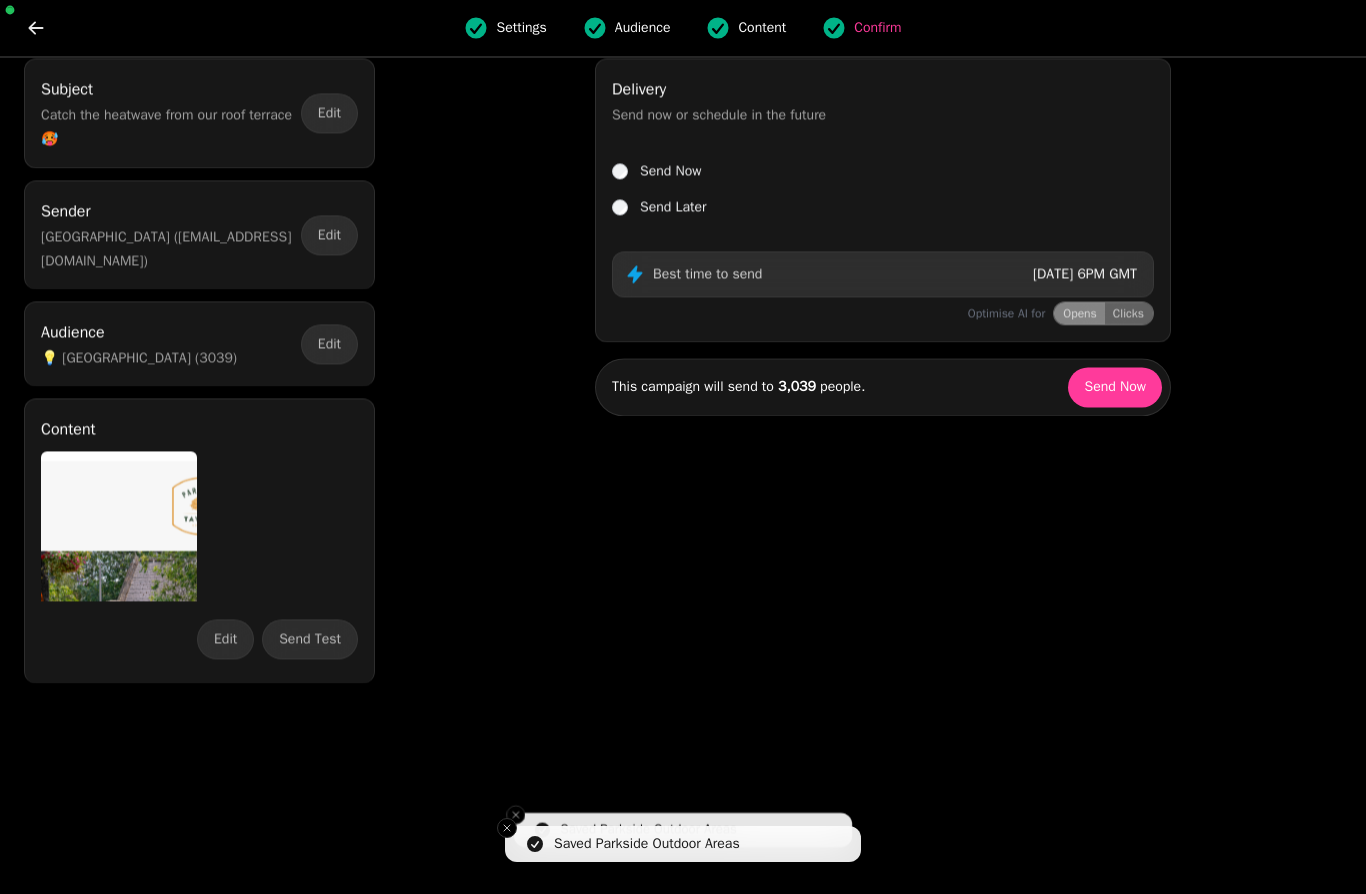 scroll, scrollTop: 0, scrollLeft: 0, axis: both 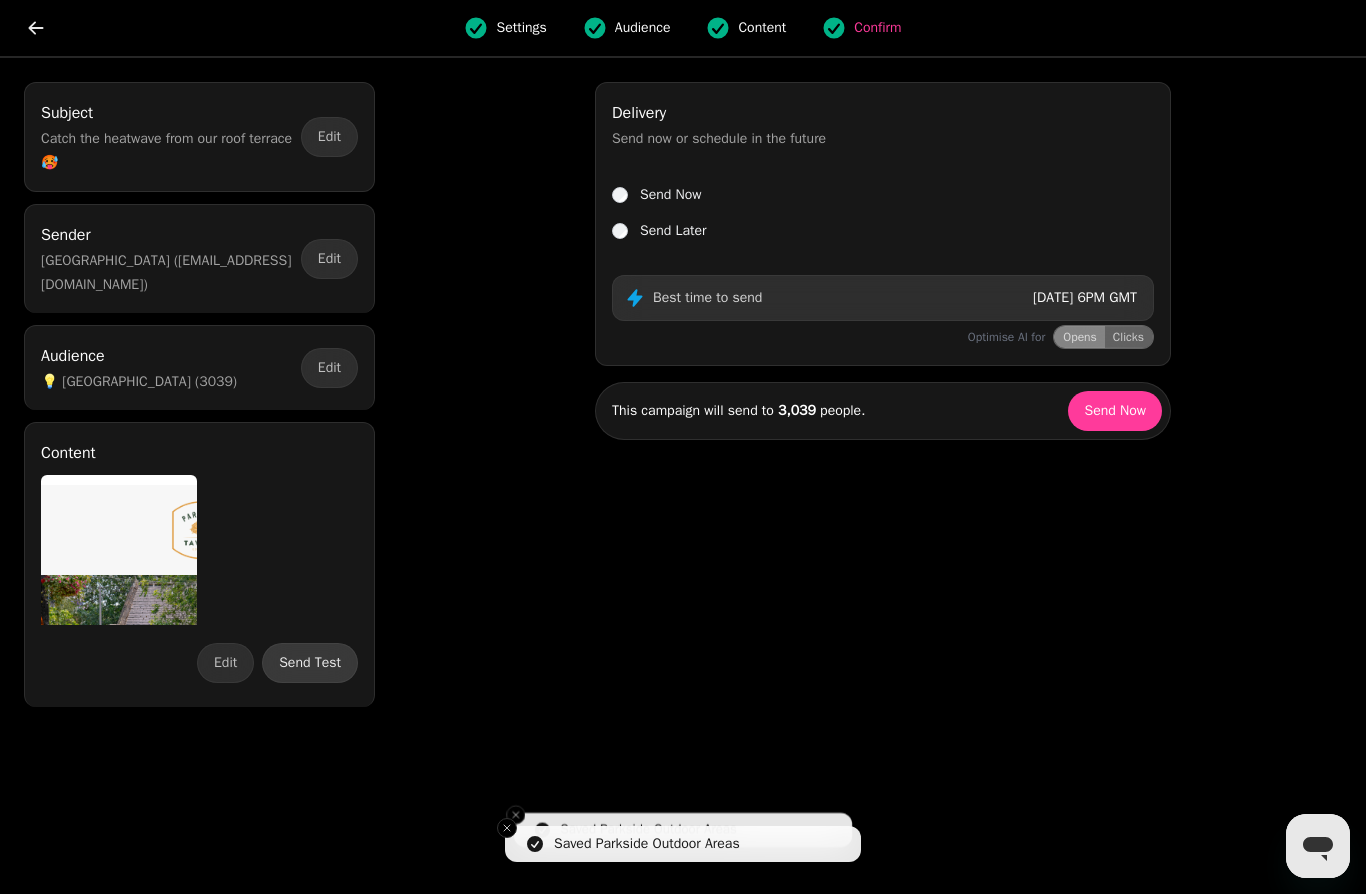 click on "Send Test" at bounding box center (310, 663) 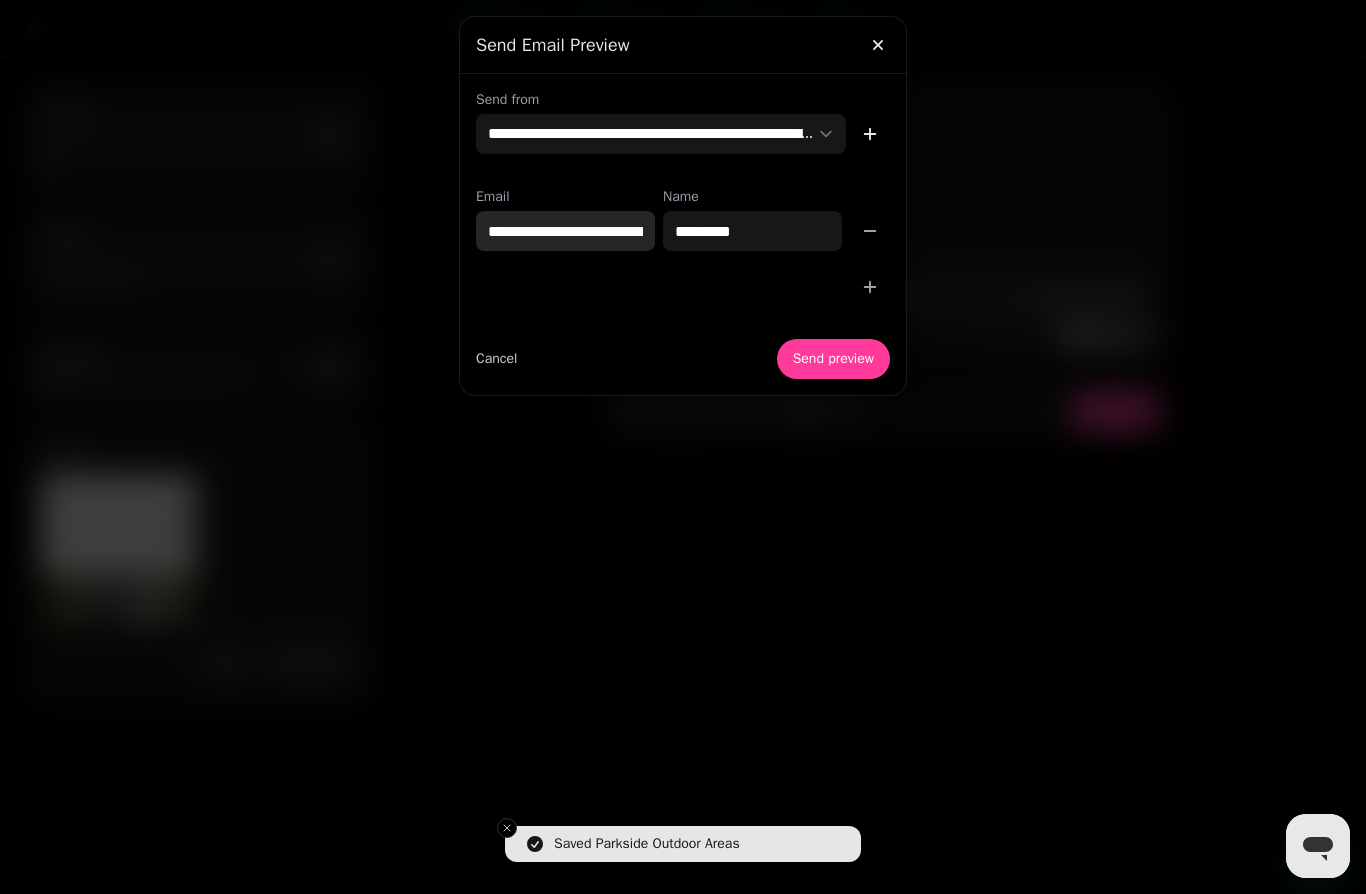 click on "**********" at bounding box center (565, 231) 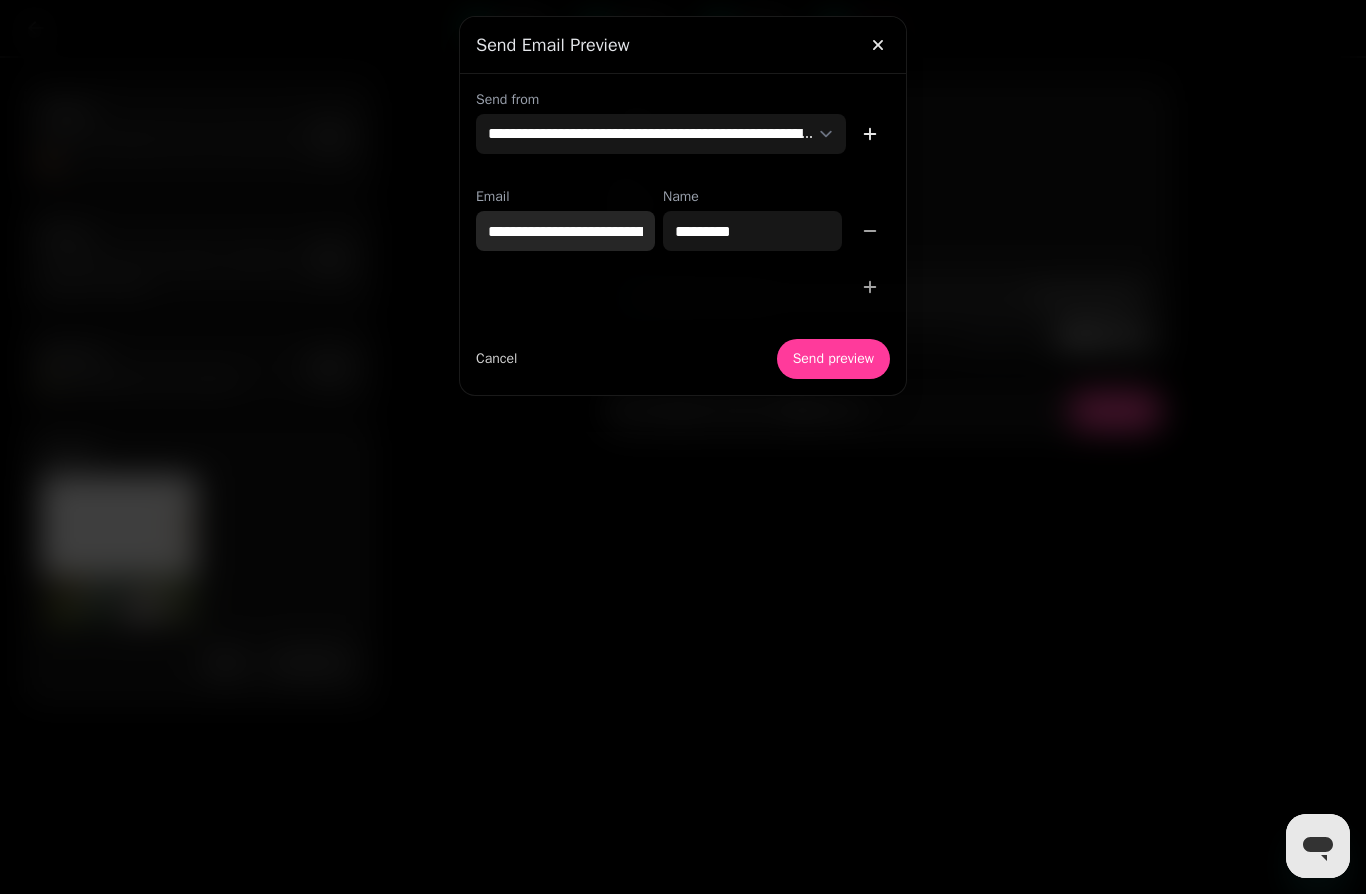 click on "**********" at bounding box center [565, 231] 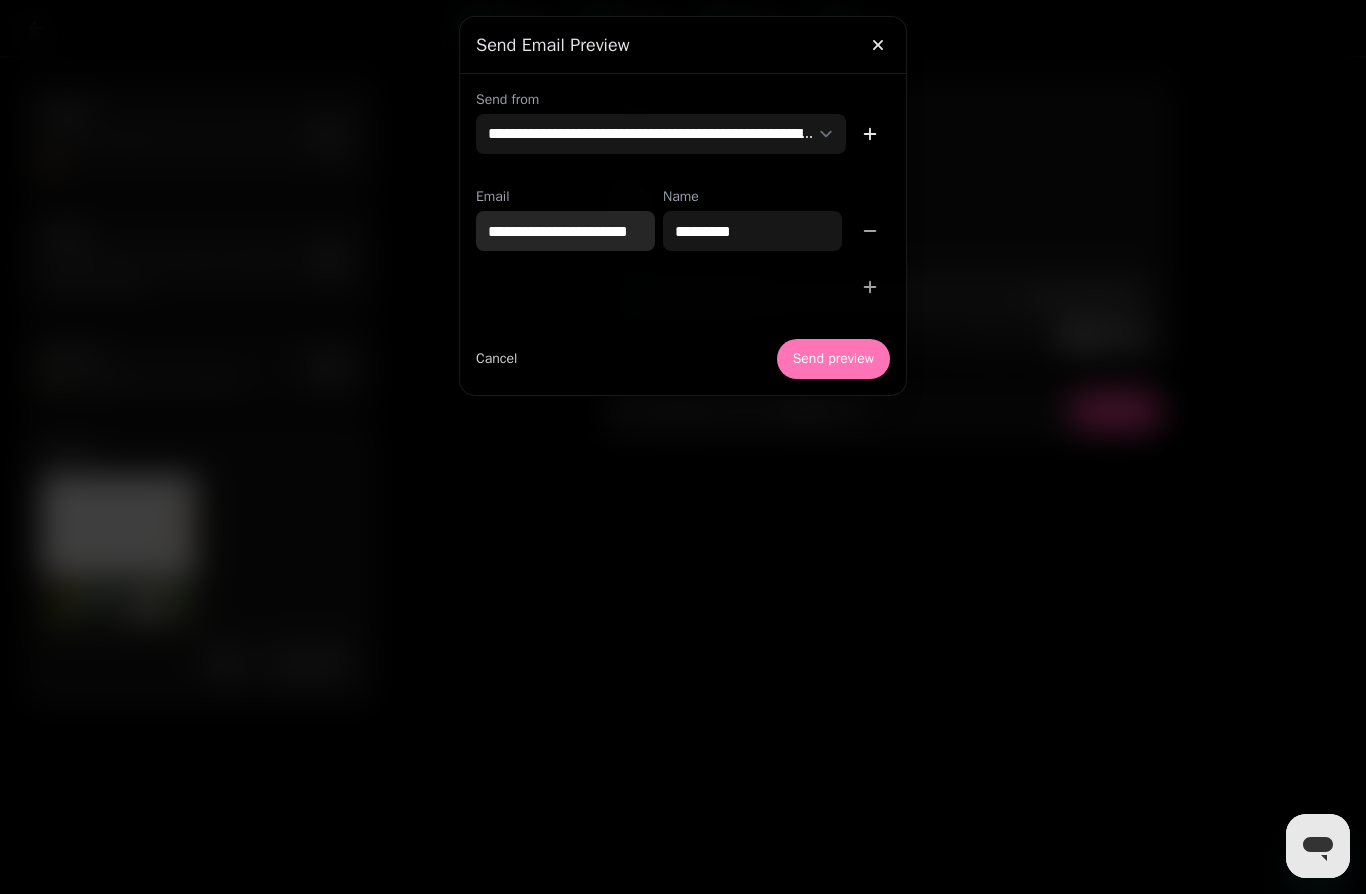 type on "**********" 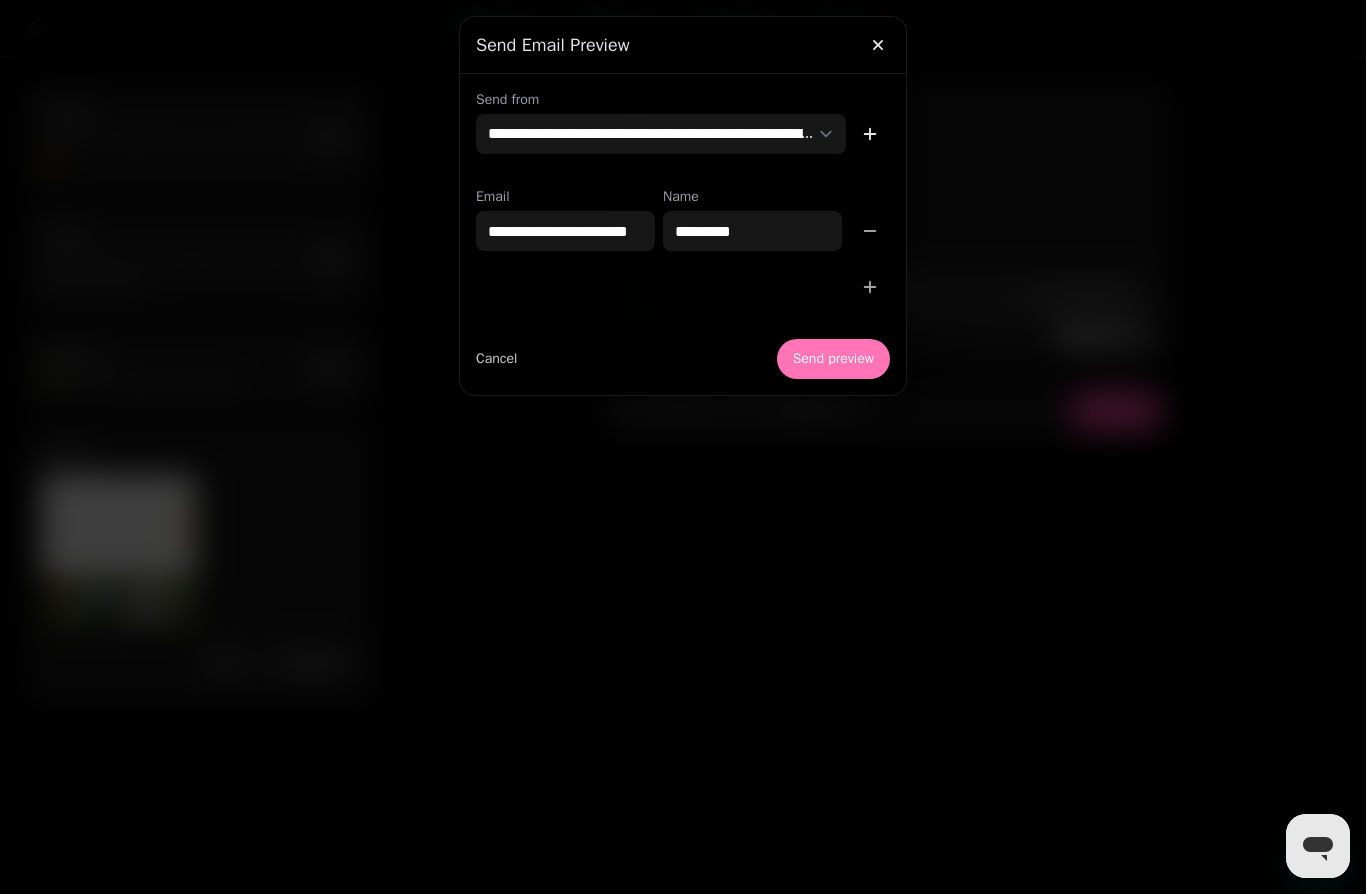 click on "Send preview" at bounding box center (833, 359) 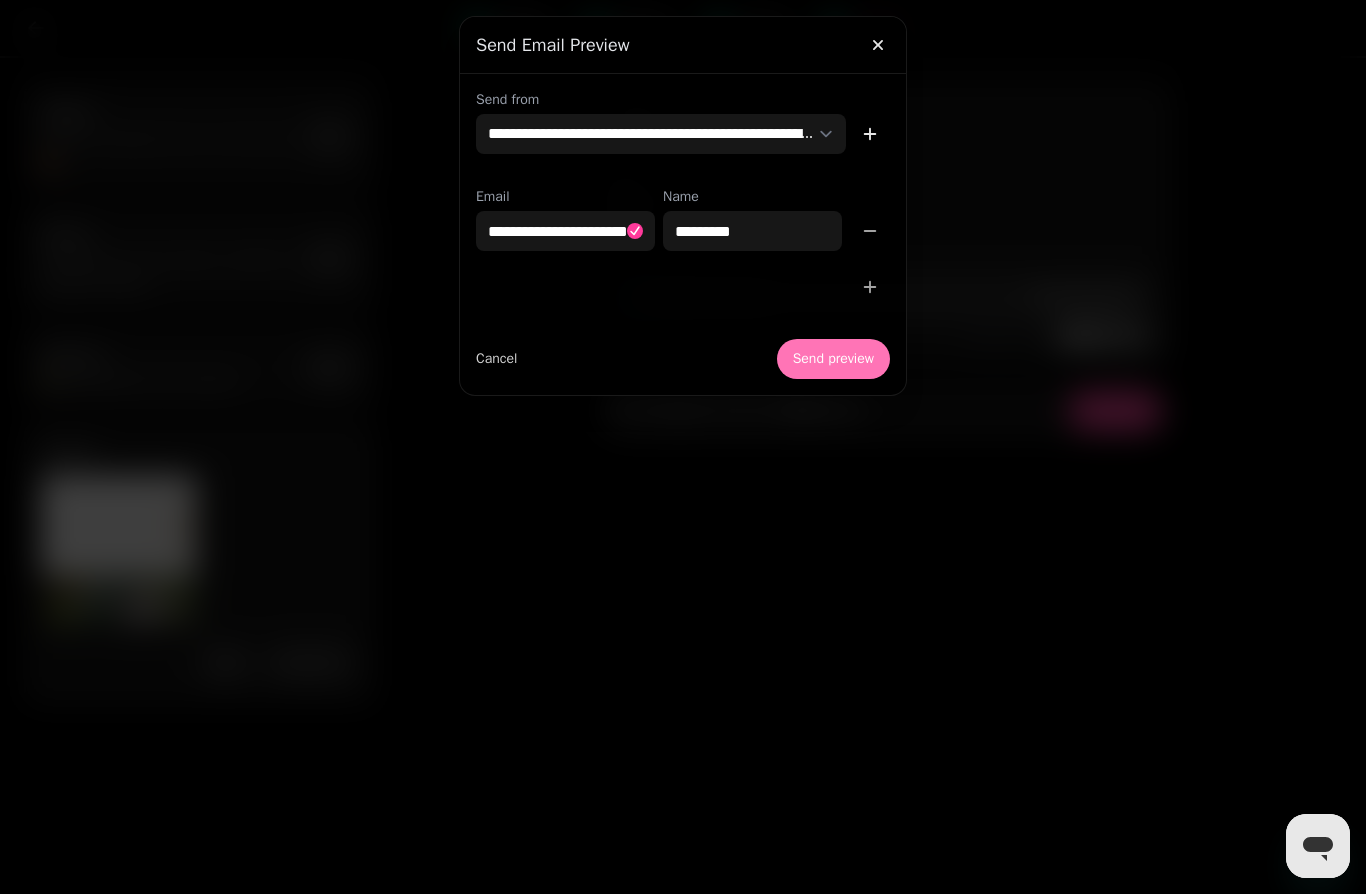 click on "Send preview" at bounding box center [833, 359] 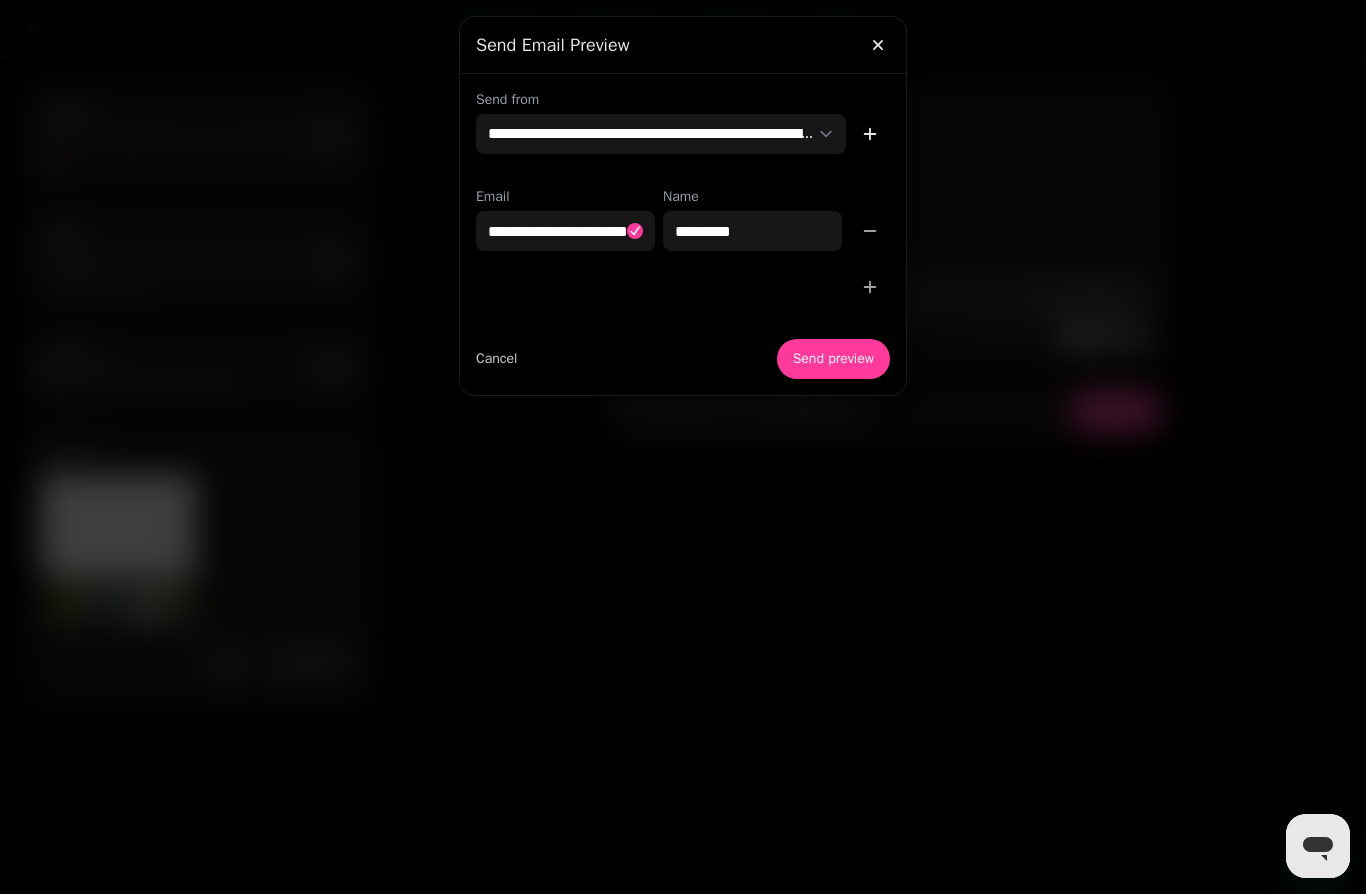 click at bounding box center [683, 447] 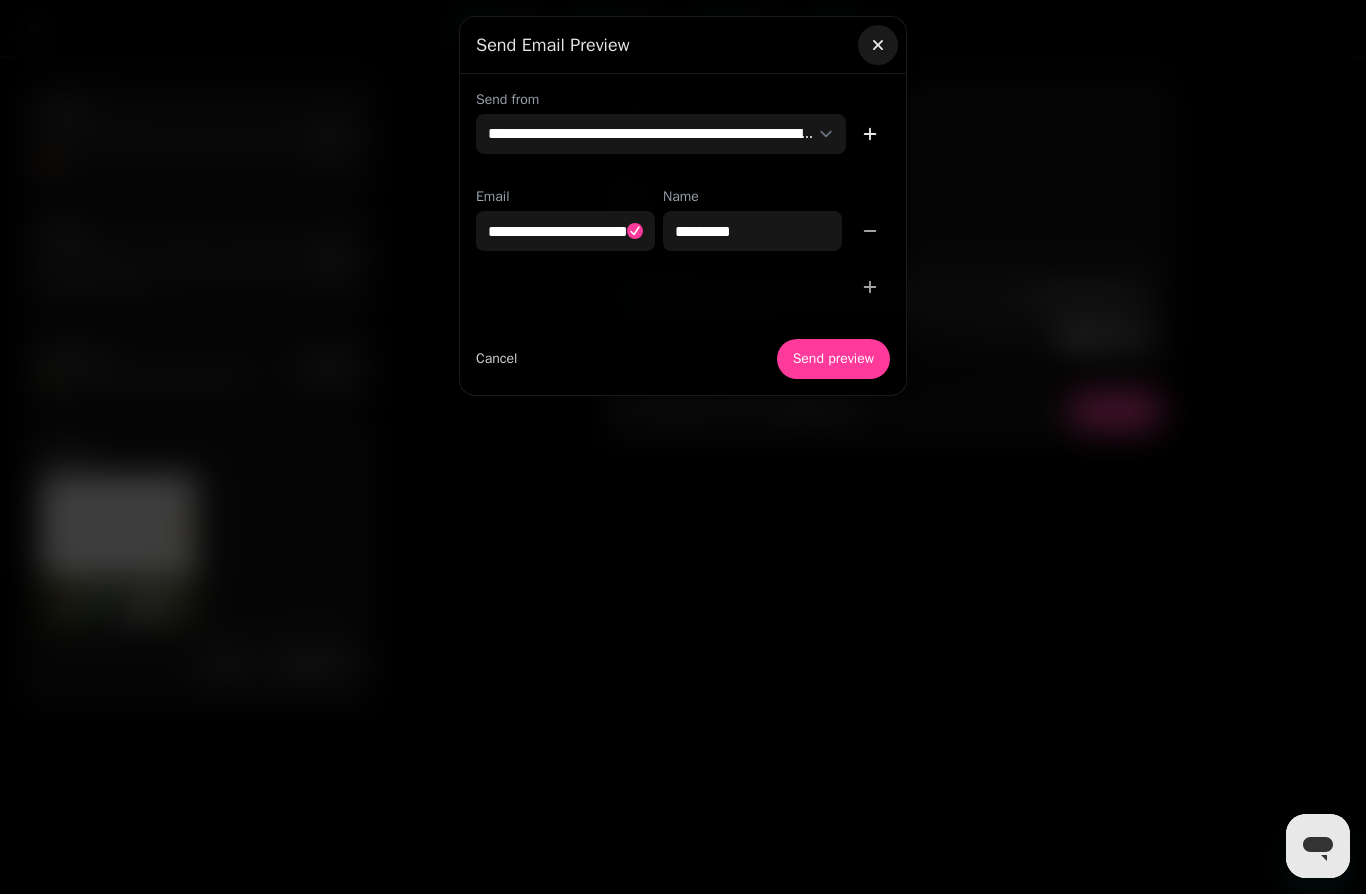click 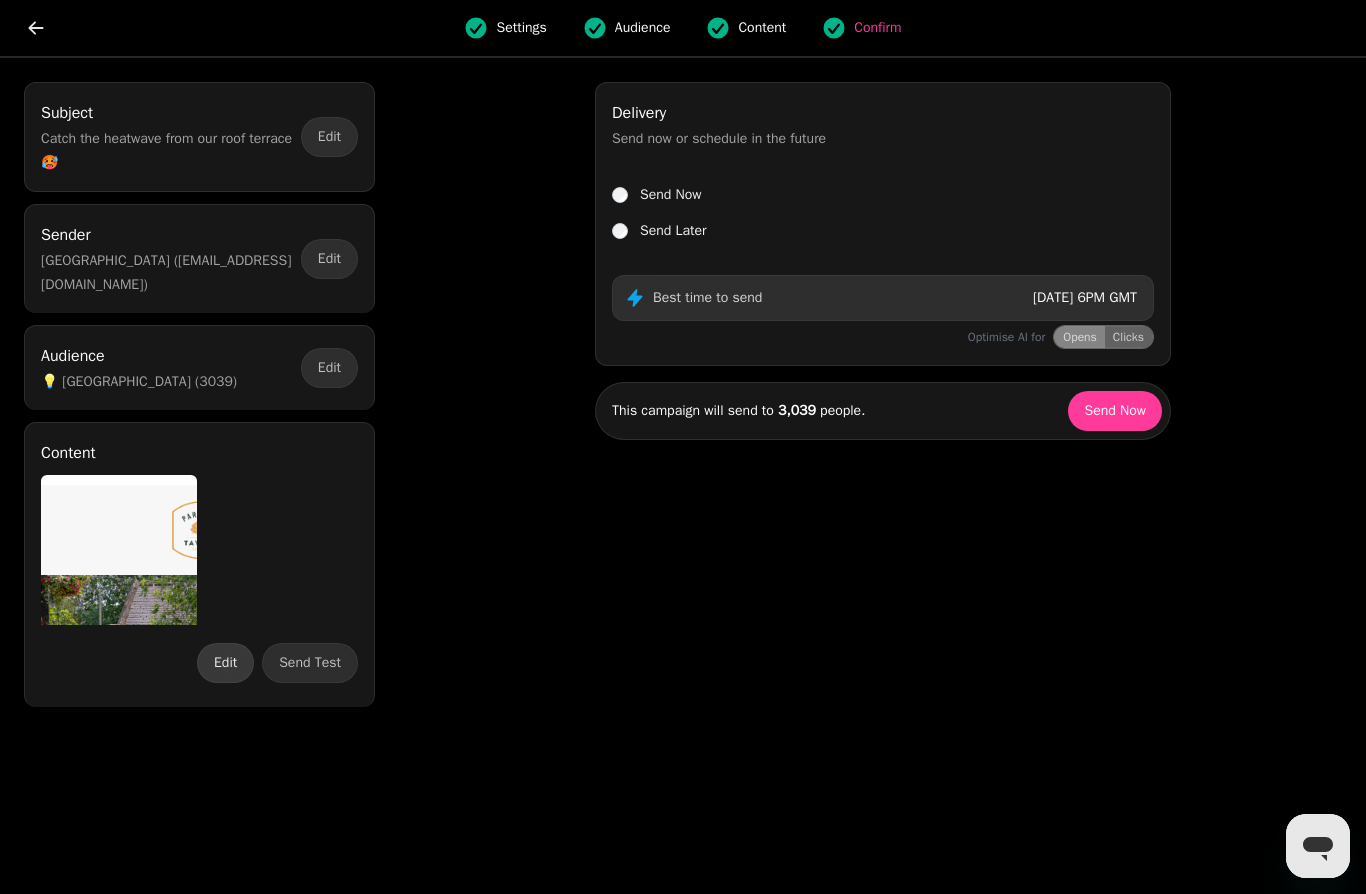 click on "Edit" at bounding box center [225, 663] 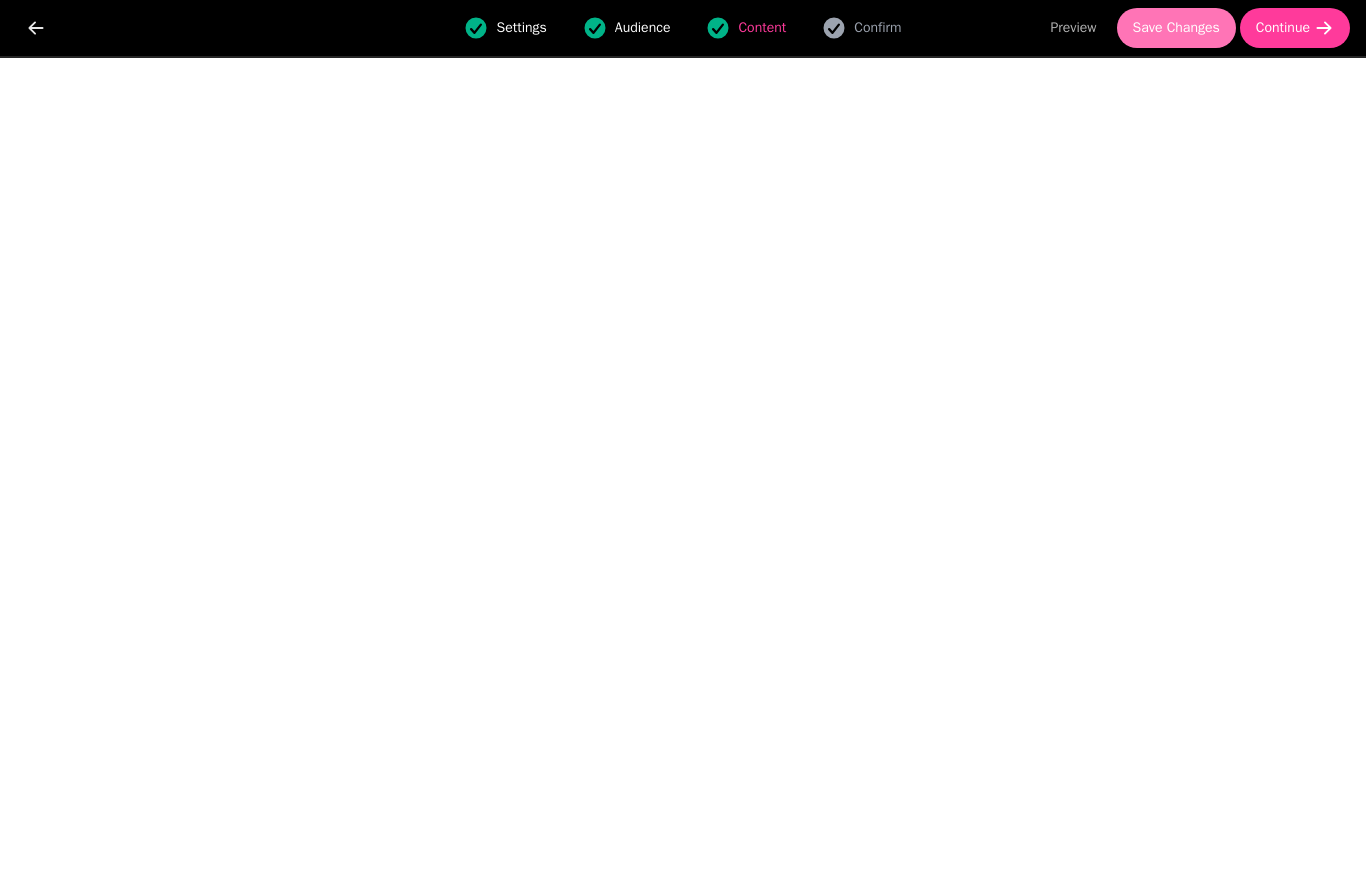 click on "Save Changes" at bounding box center [1176, 28] 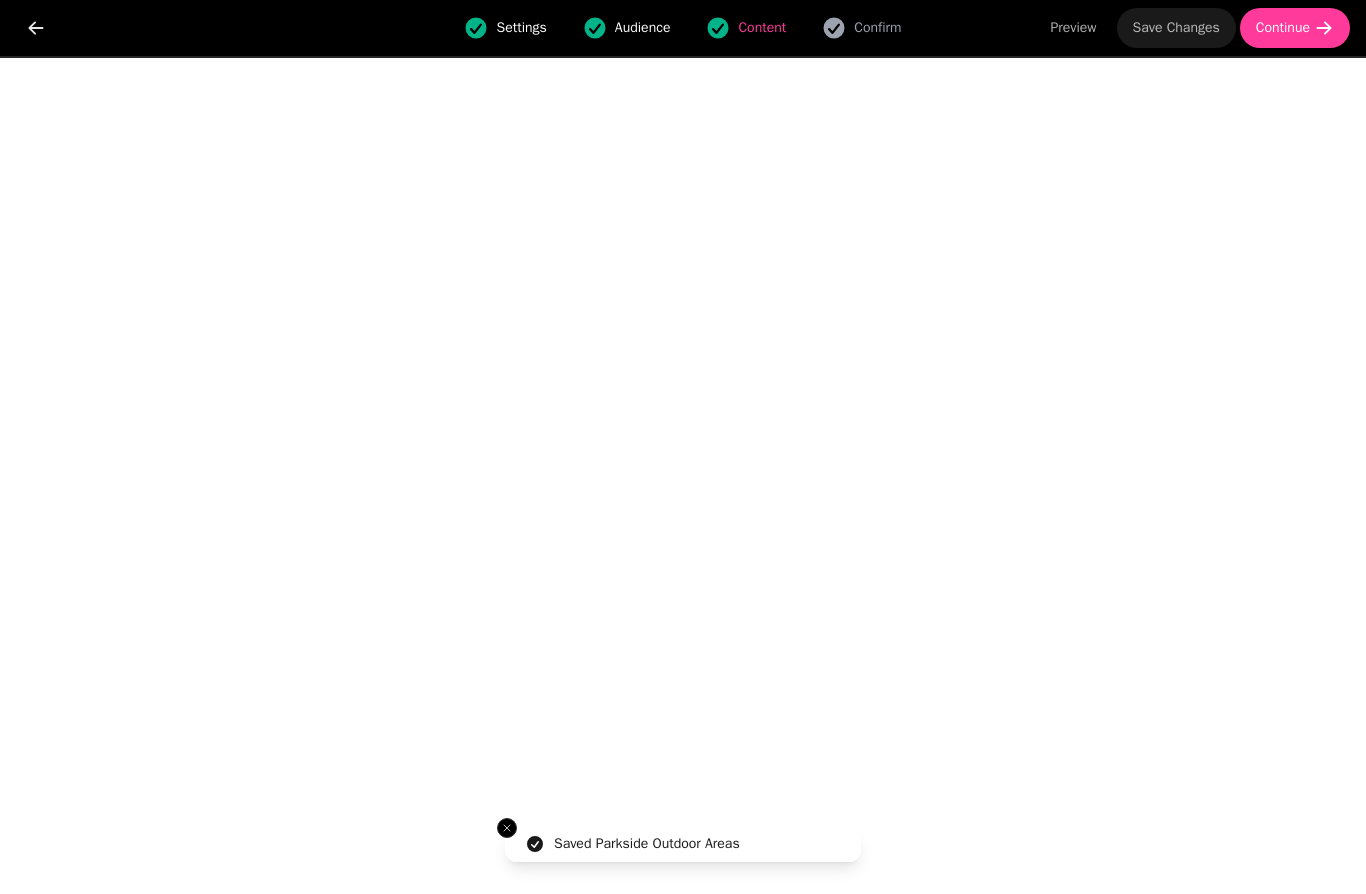 click on "Save Changes" at bounding box center [1176, 28] 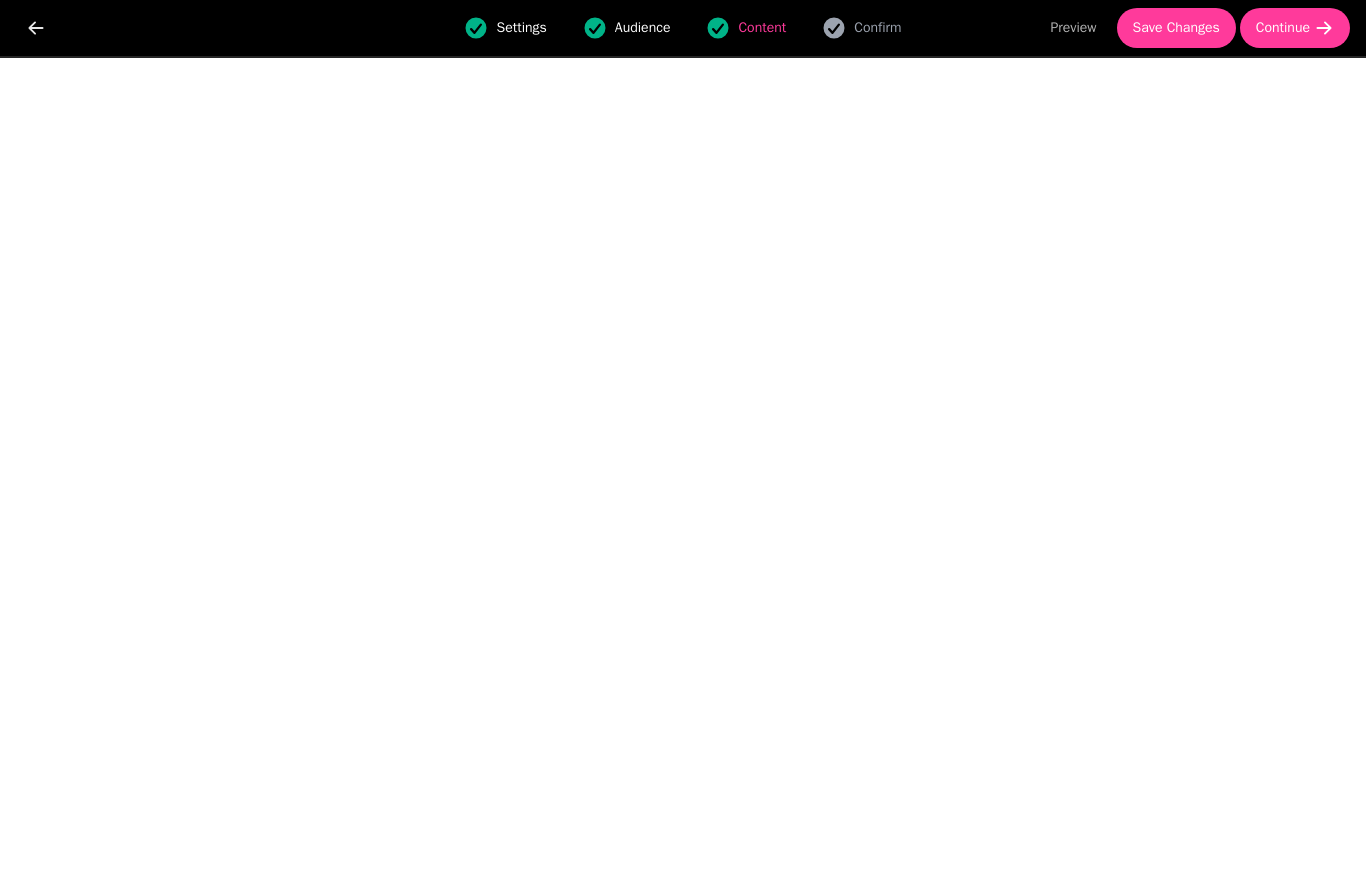 drag, startPoint x: 765, startPoint y: 41, endPoint x: -1, endPoint y: -1, distance: 767.1506 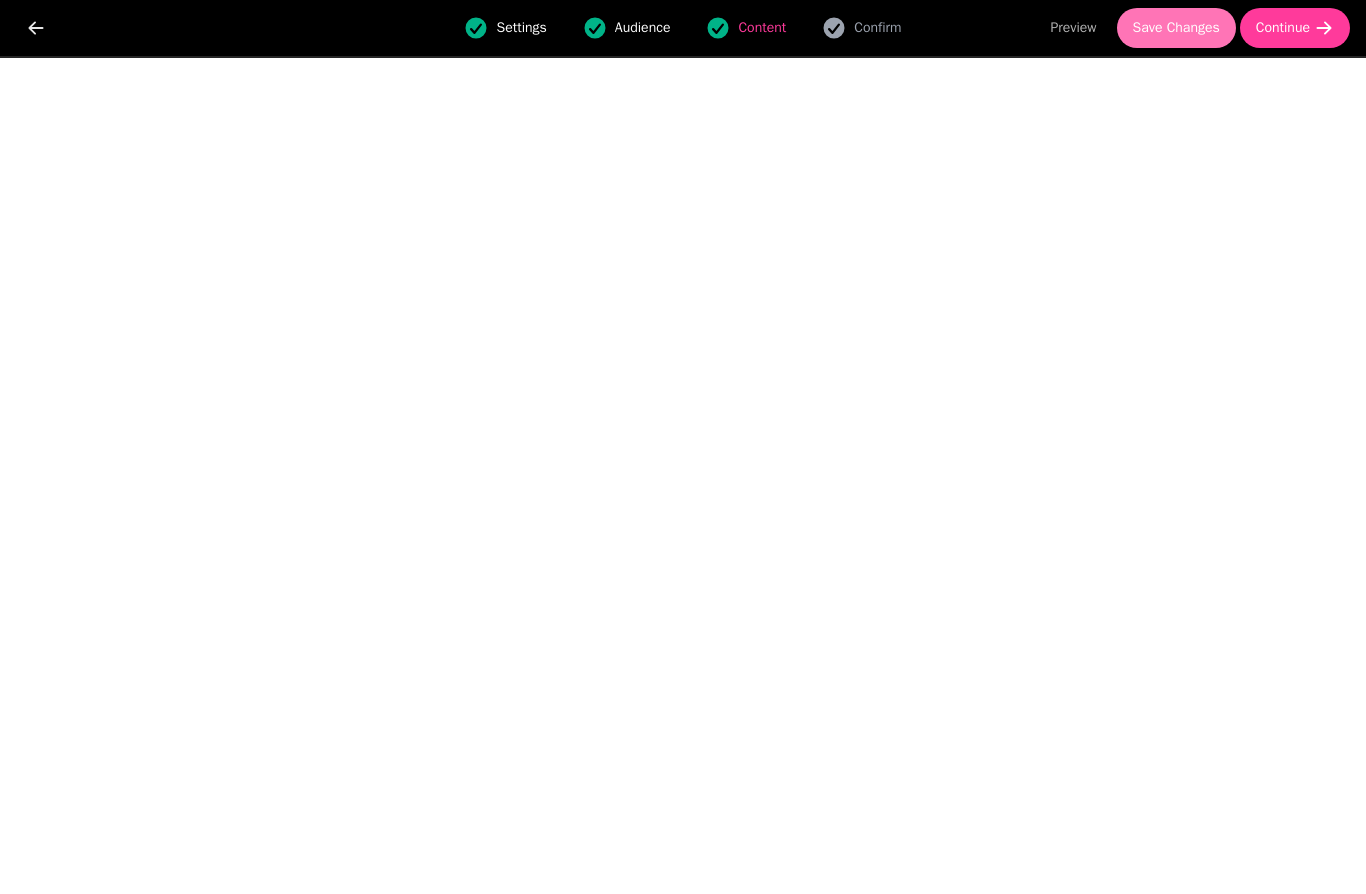 click on "Save Changes" at bounding box center (1176, 28) 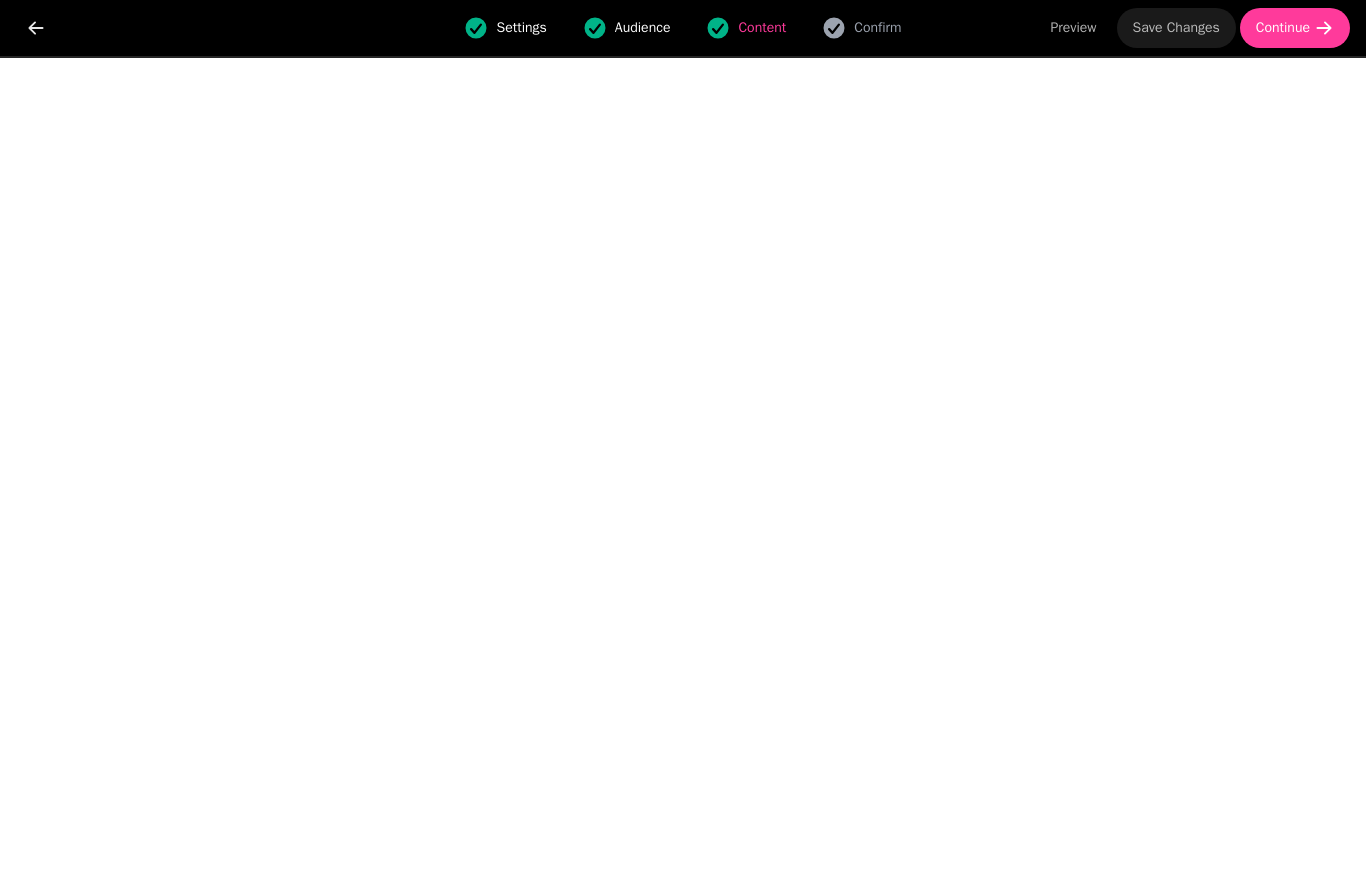 click on "Save Changes" at bounding box center (1176, 28) 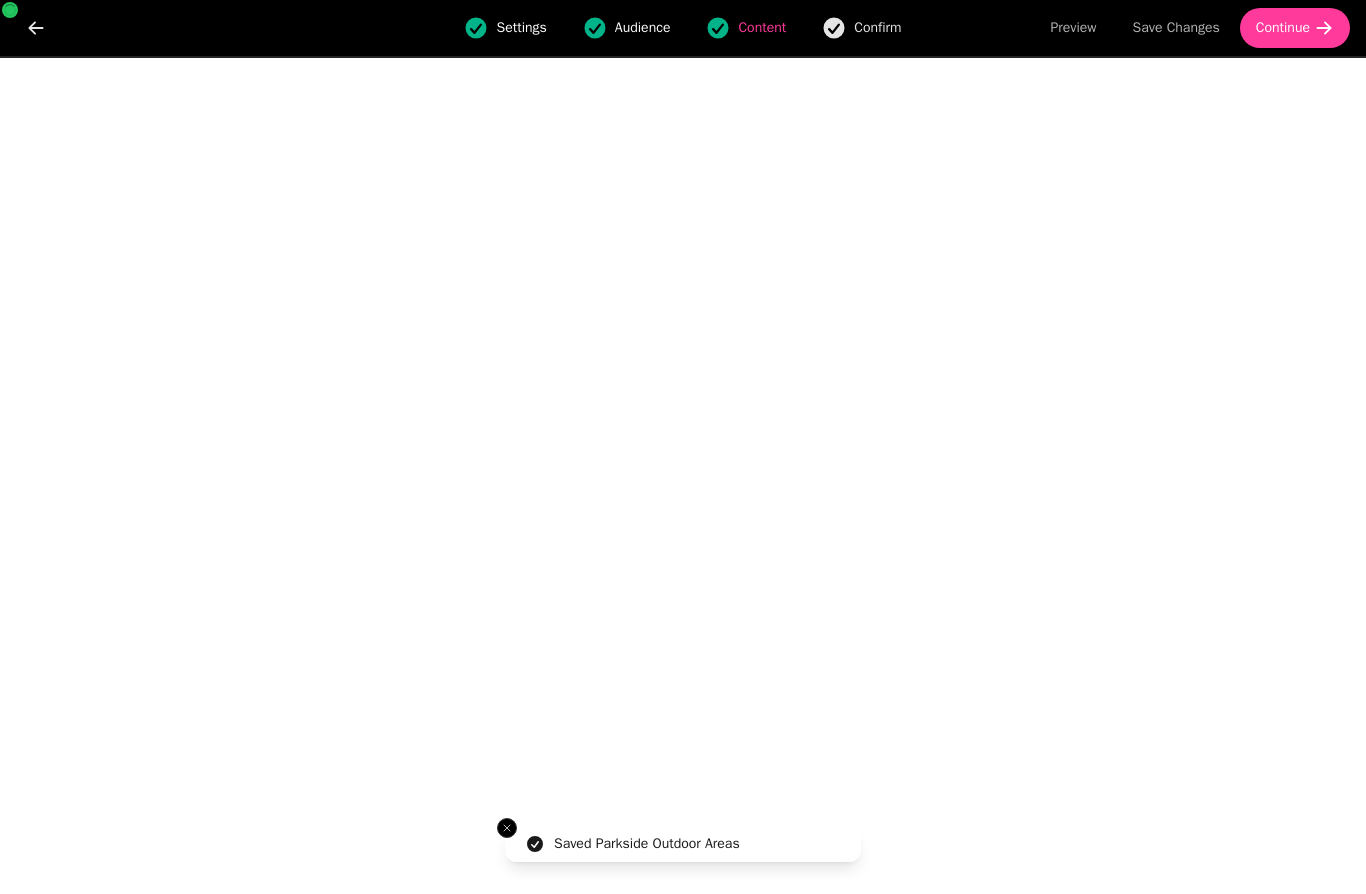 click on "Confirm" at bounding box center (877, 28) 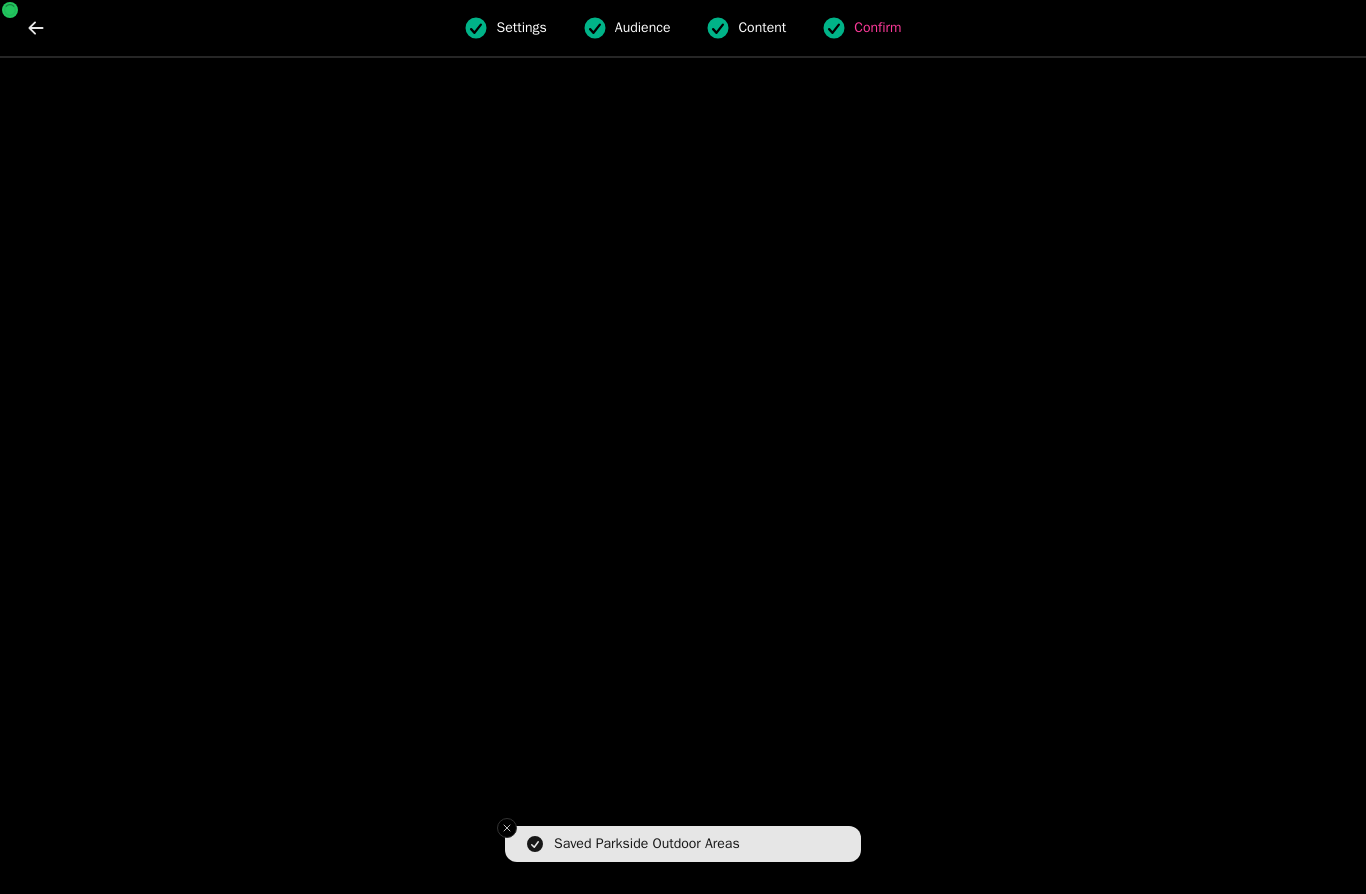 scroll, scrollTop: 0, scrollLeft: 0, axis: both 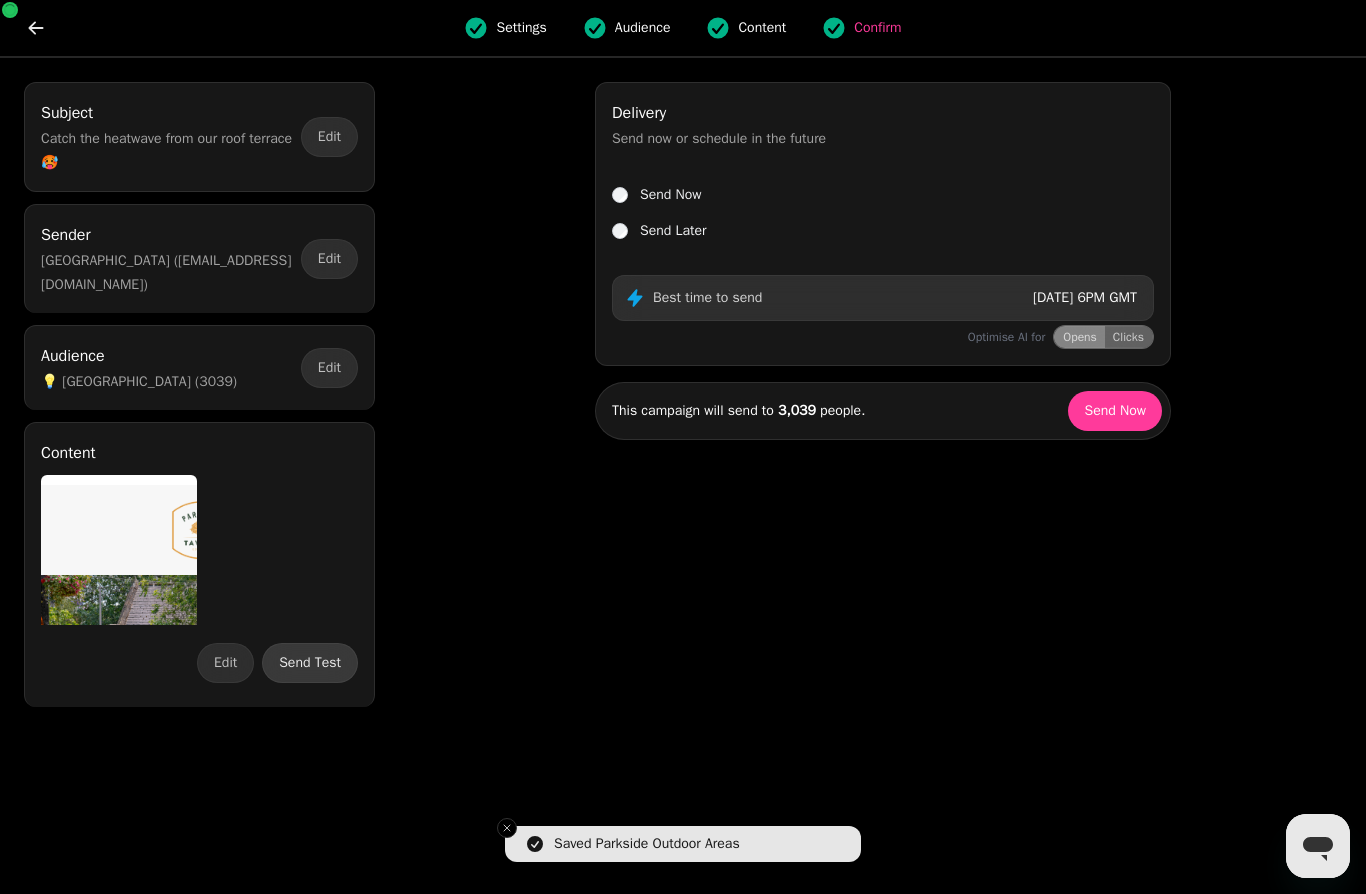 click on "Send Test" at bounding box center (310, 663) 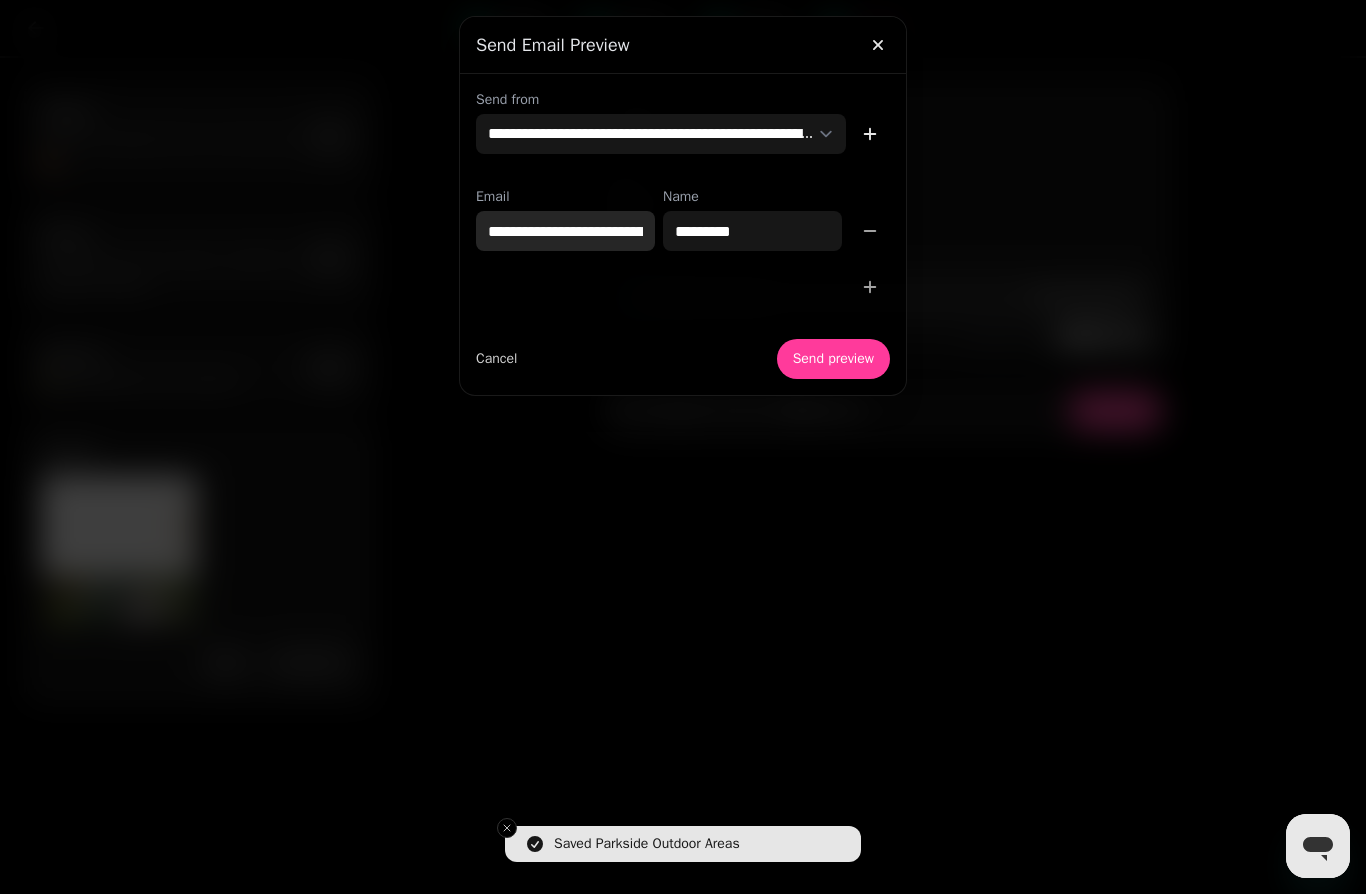 click on "**********" at bounding box center [565, 231] 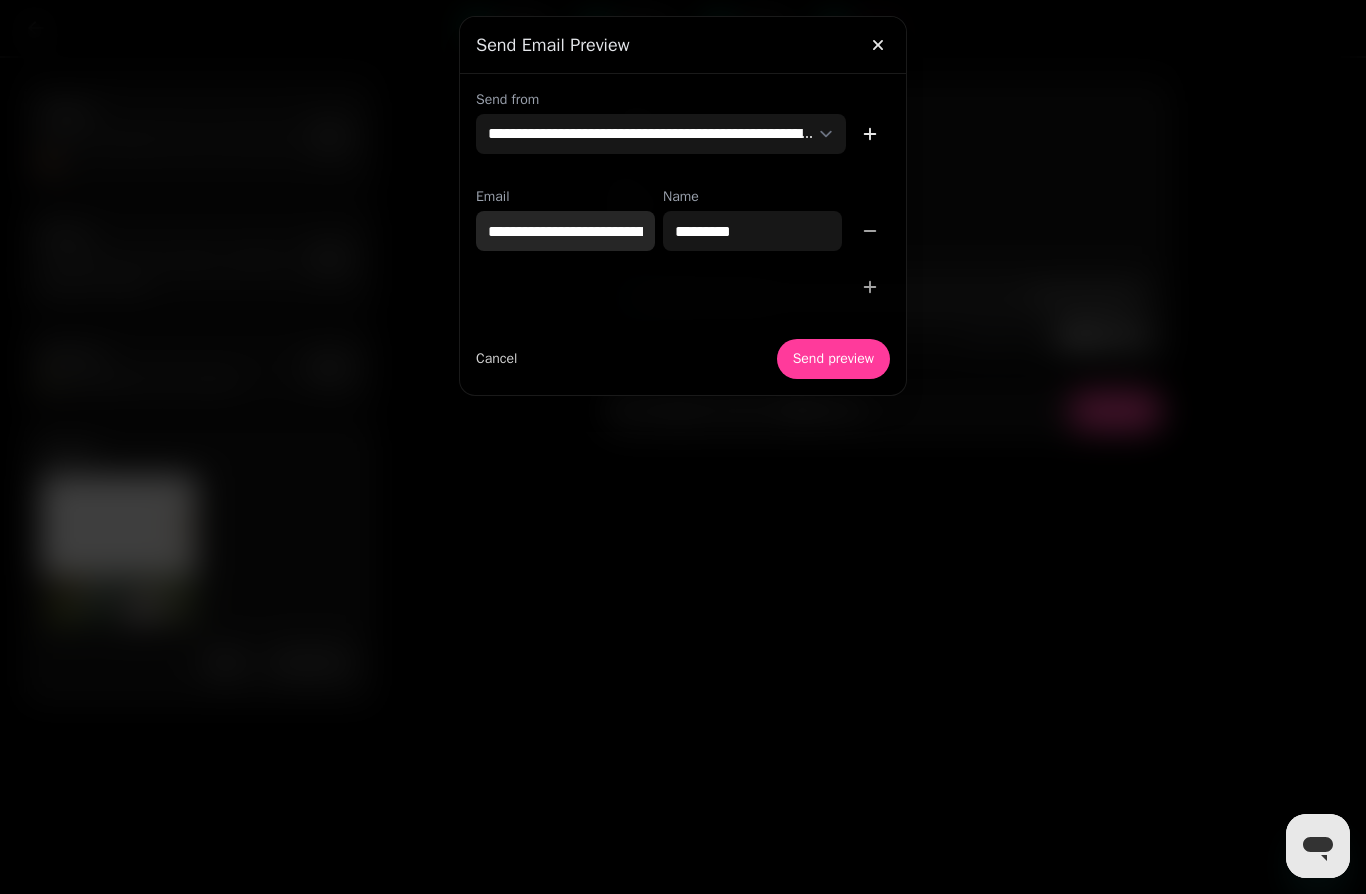click on "**********" at bounding box center [565, 231] 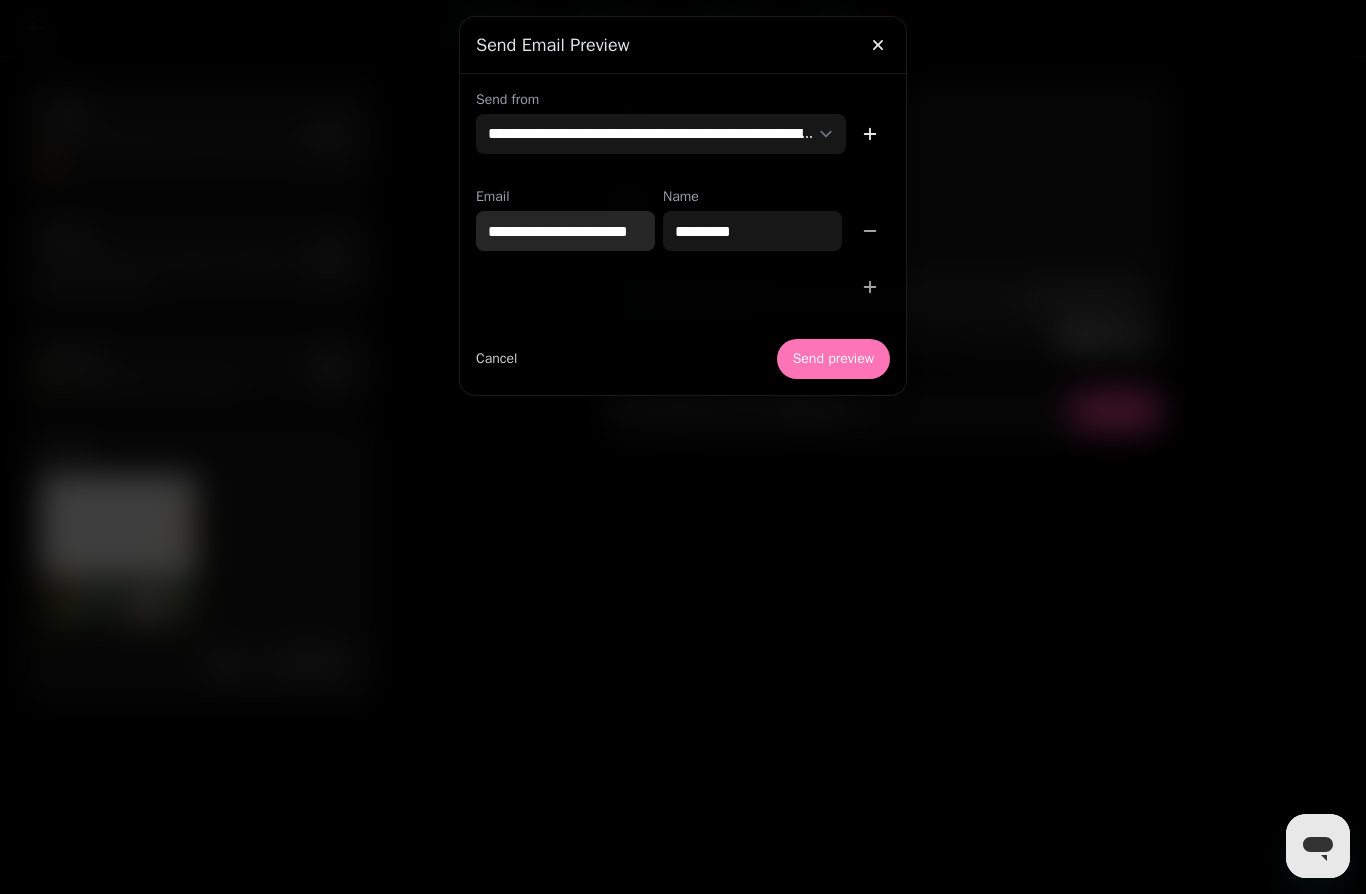 type on "**********" 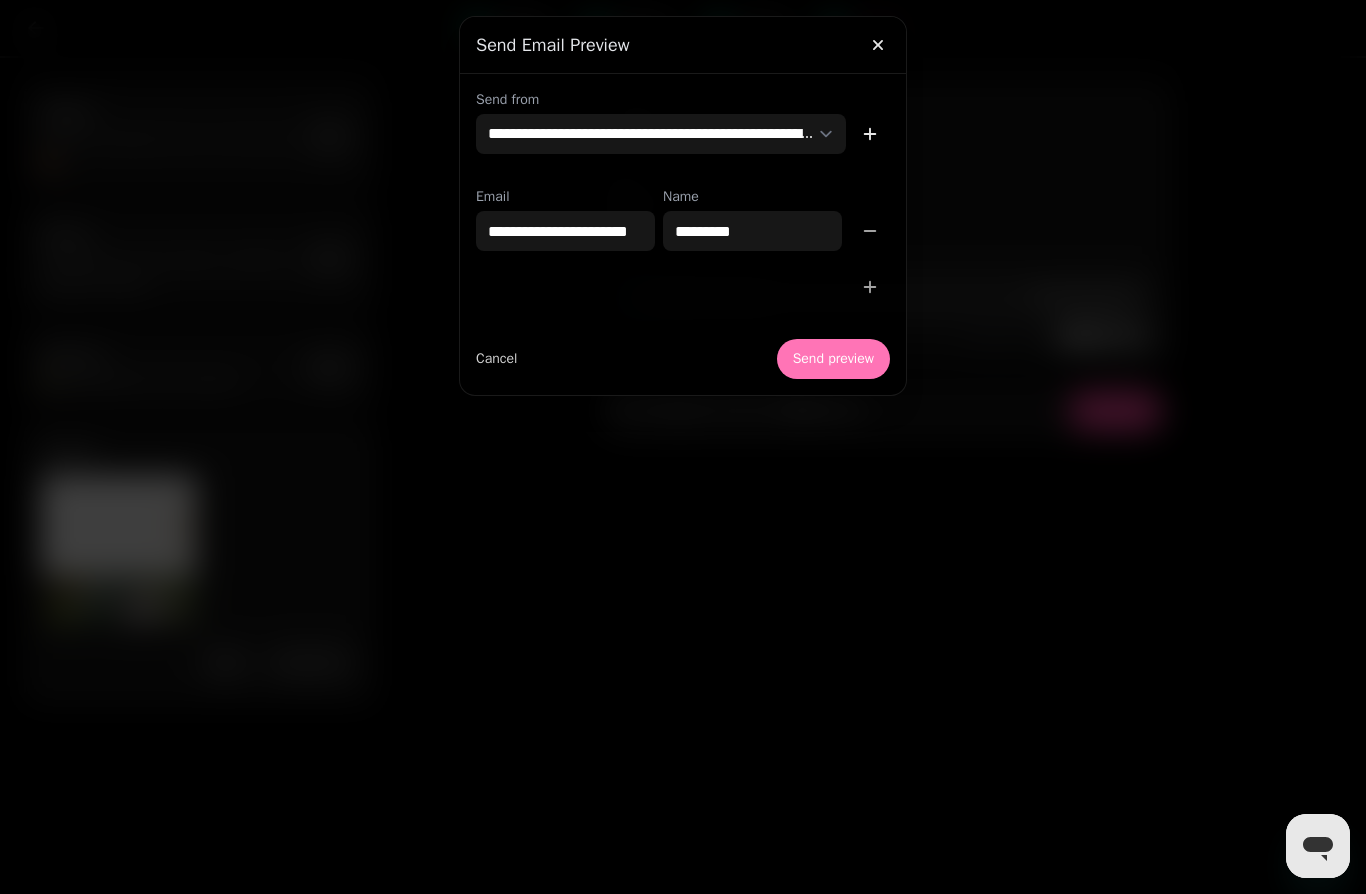 click on "Send preview" at bounding box center (833, 359) 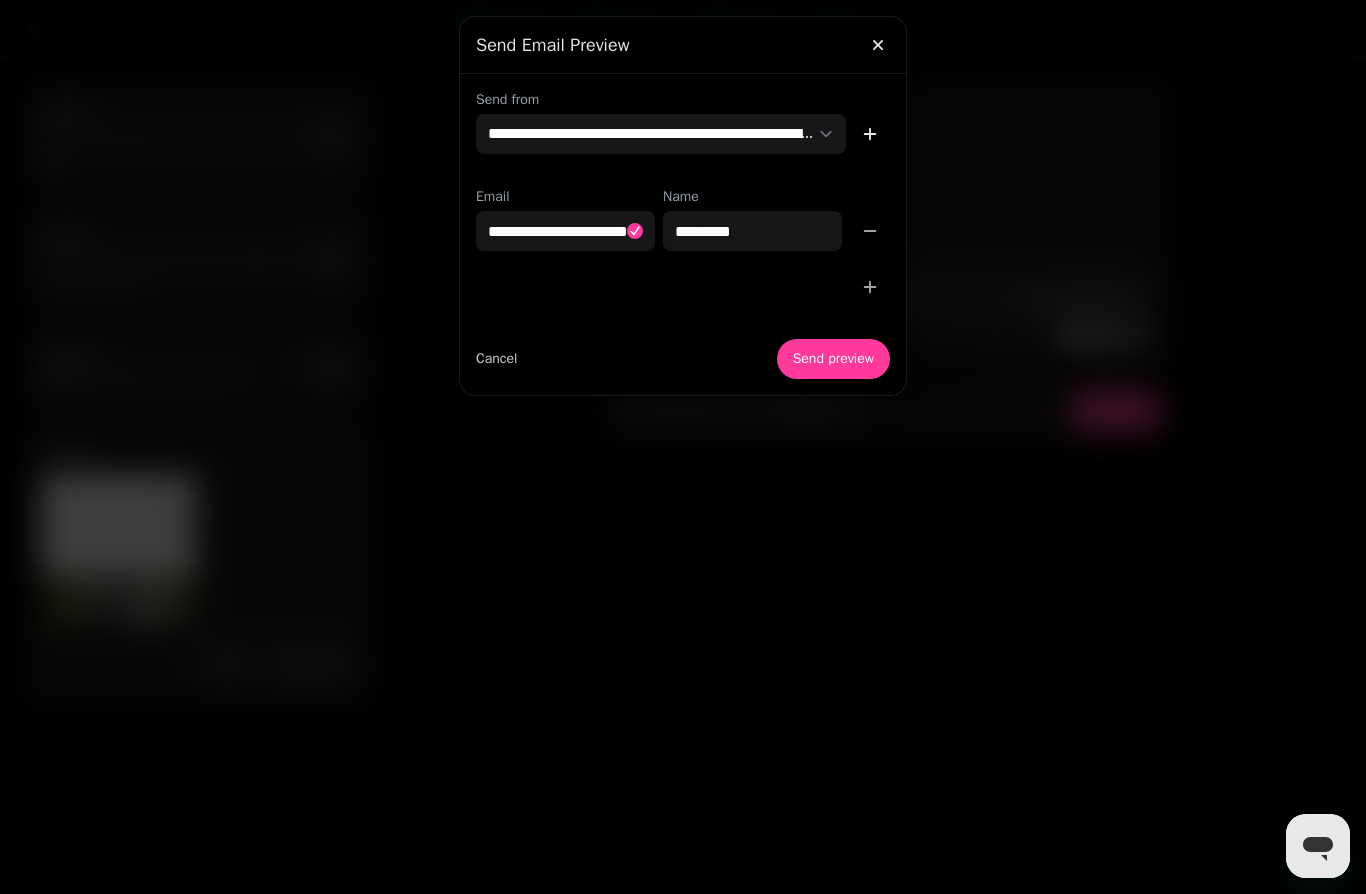 click at bounding box center [683, 447] 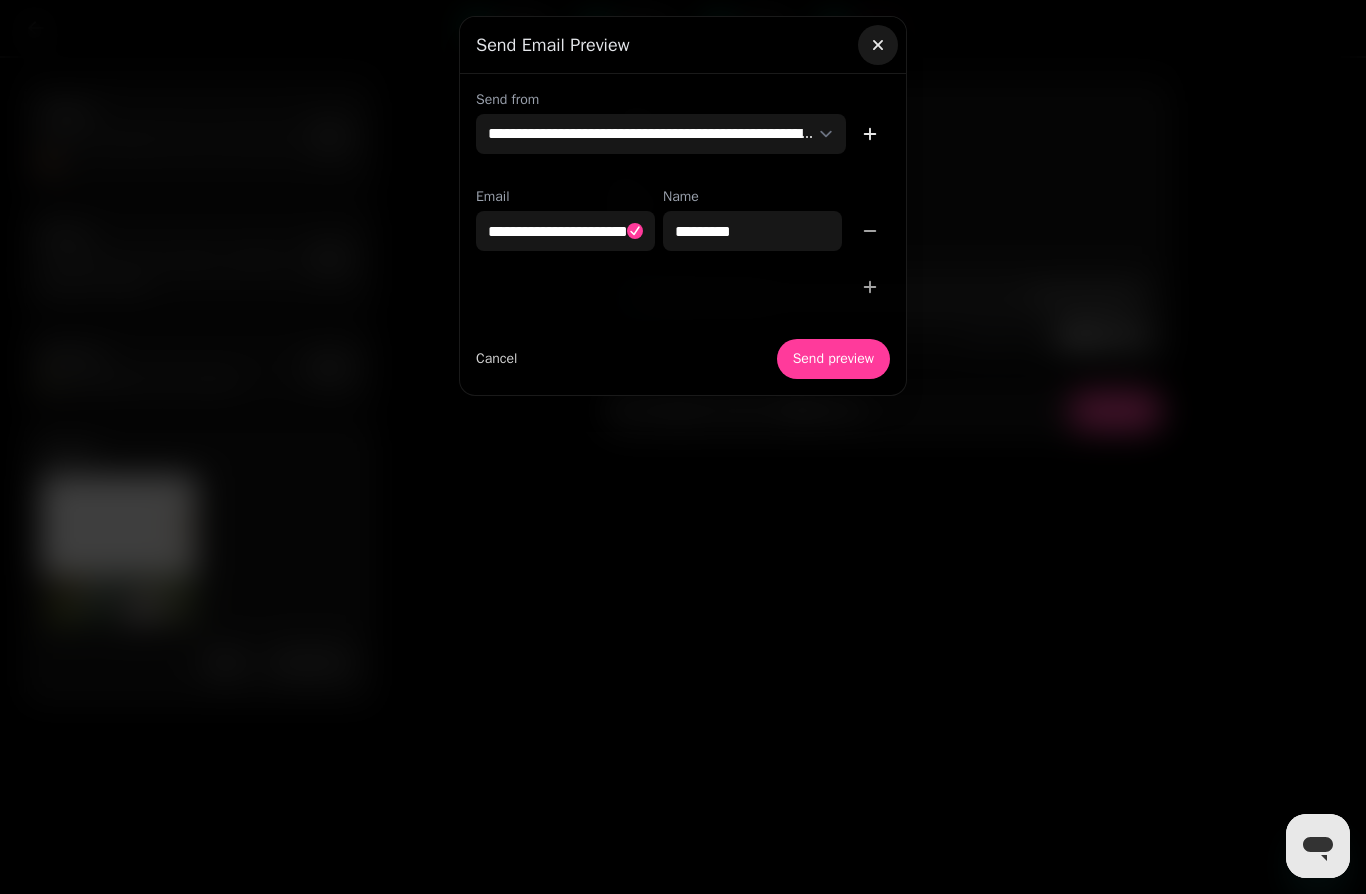 click at bounding box center (878, 45) 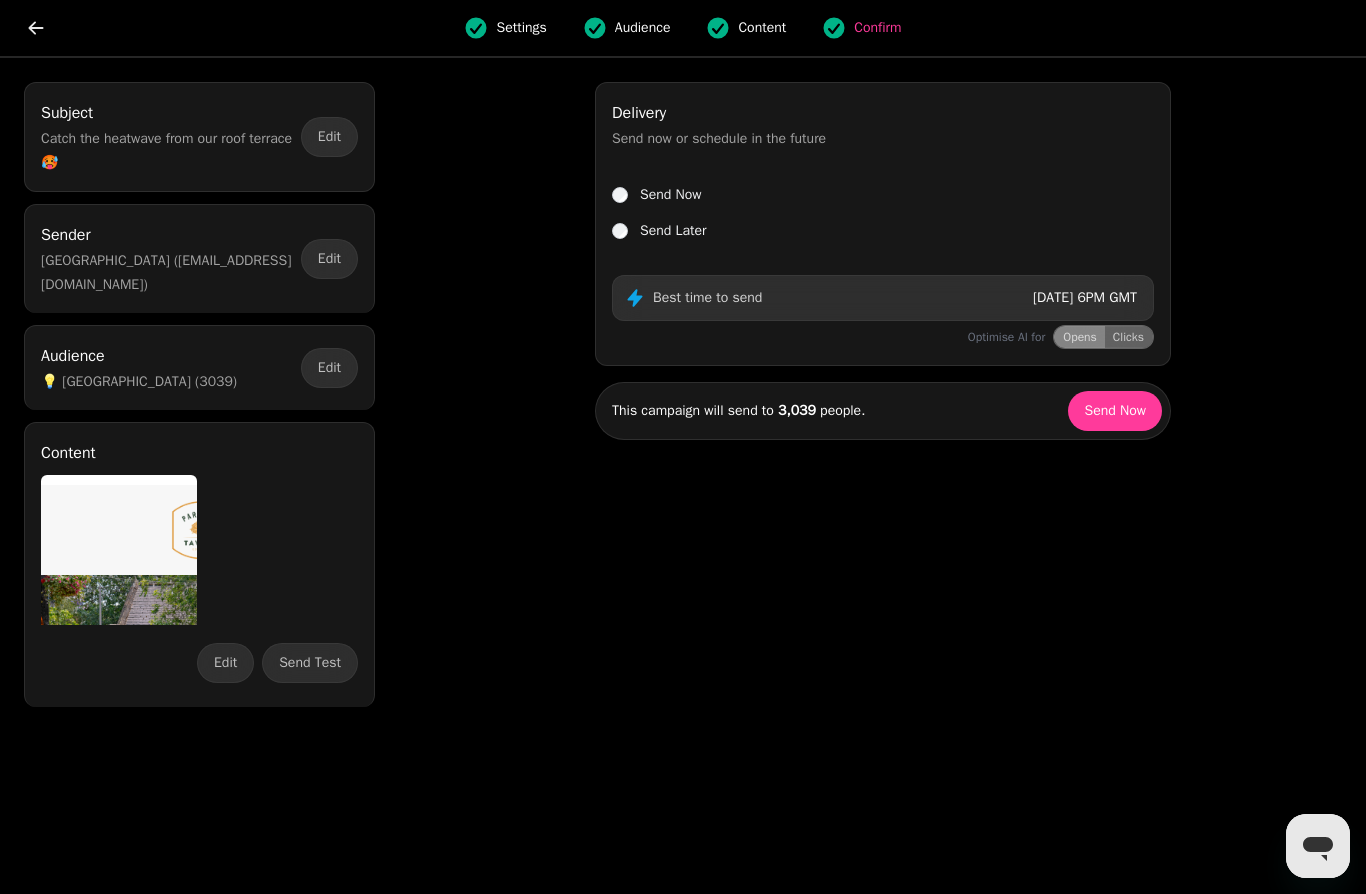 click on "Audience" at bounding box center [643, 28] 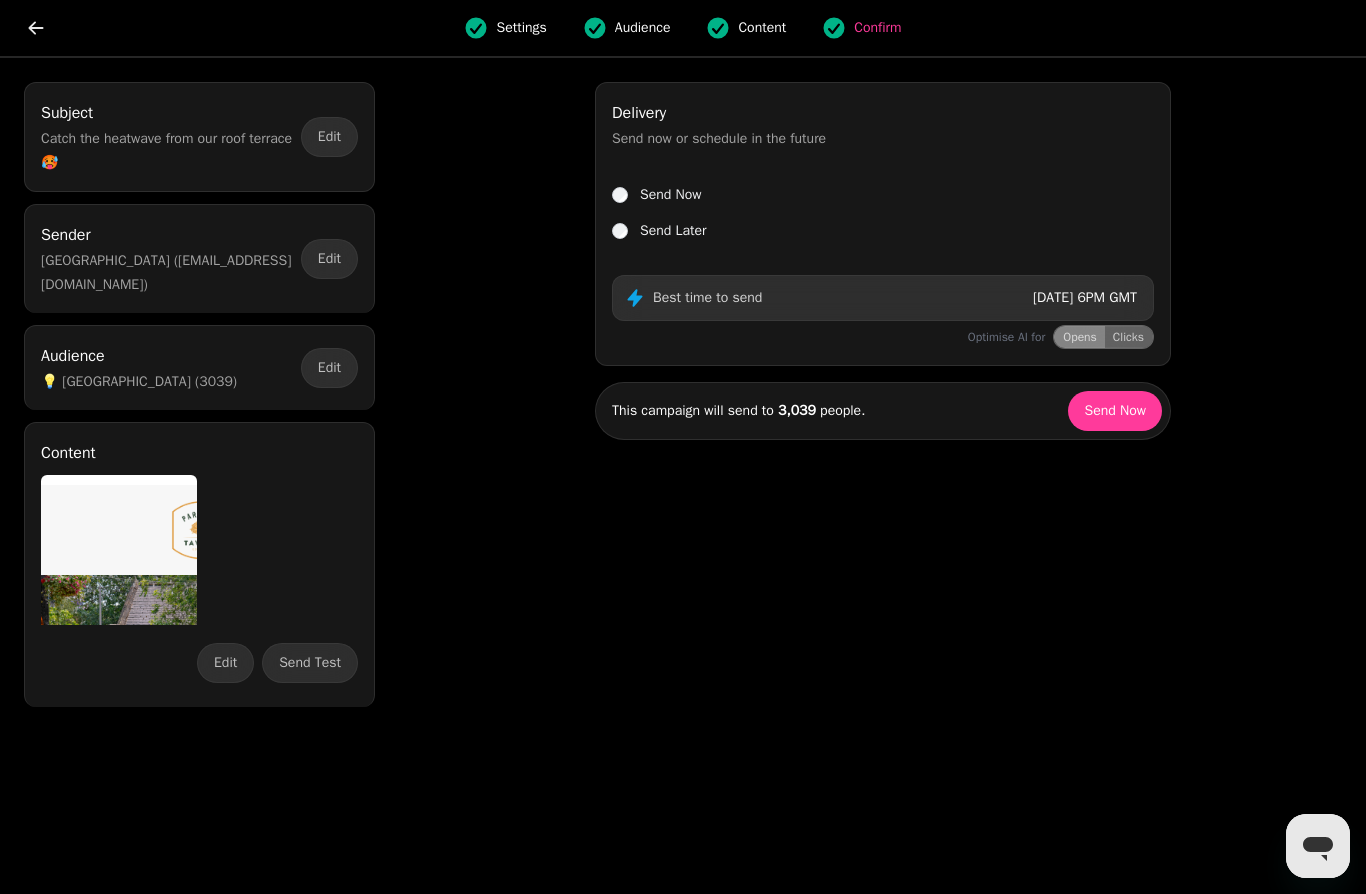 select on "**********" 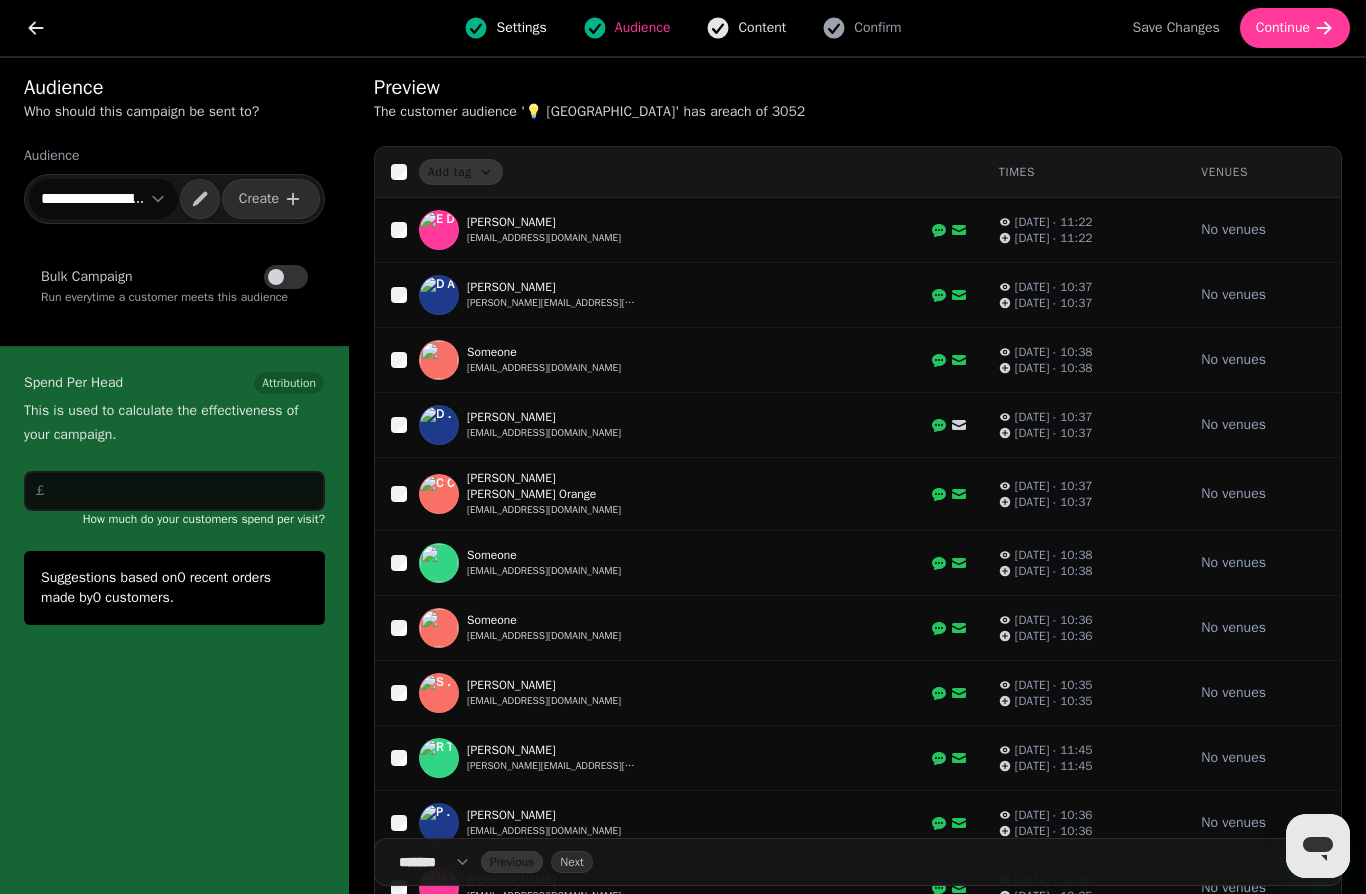 click on "Content" at bounding box center (762, 28) 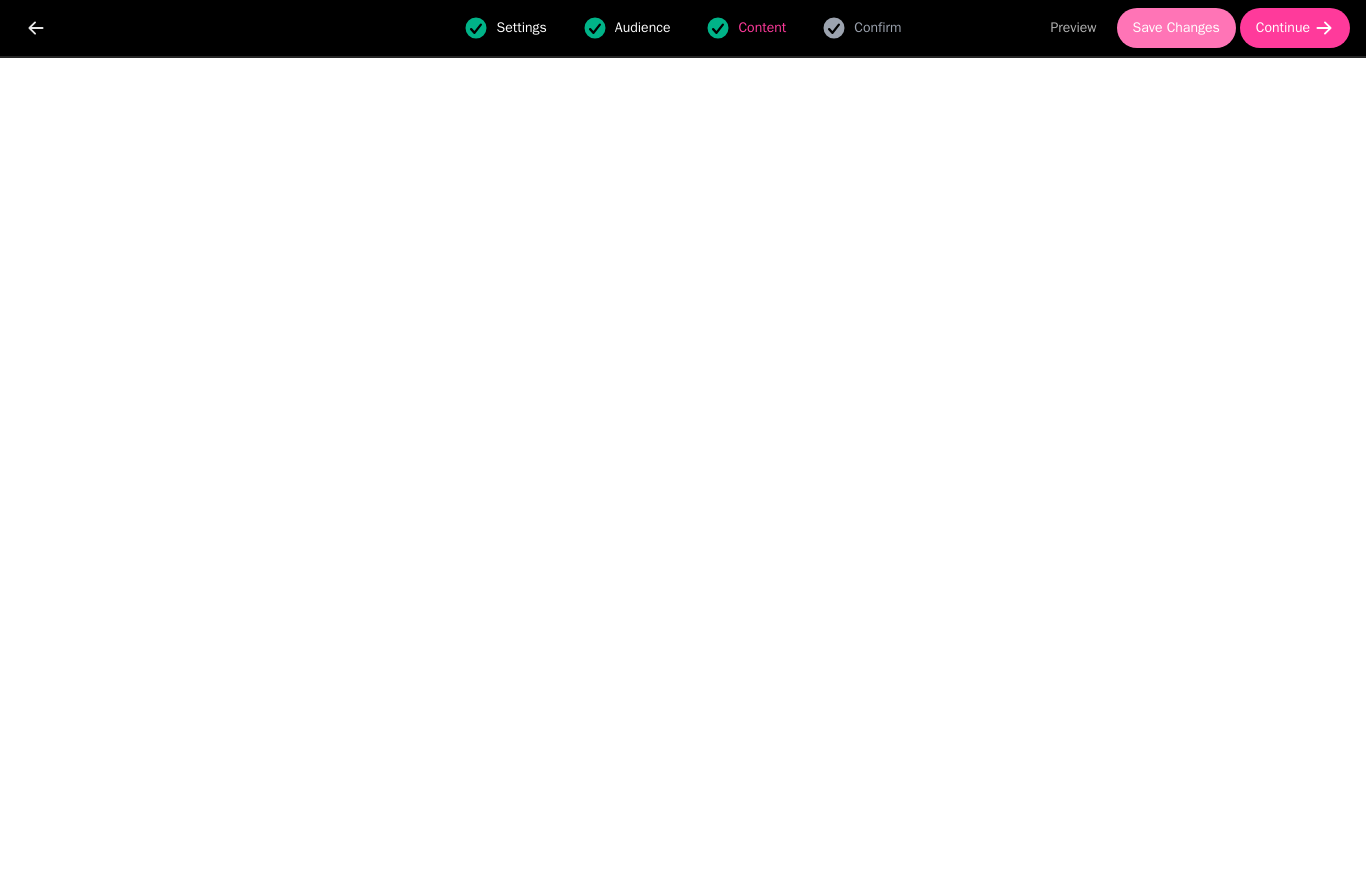 click on "Save Changes" at bounding box center [1176, 28] 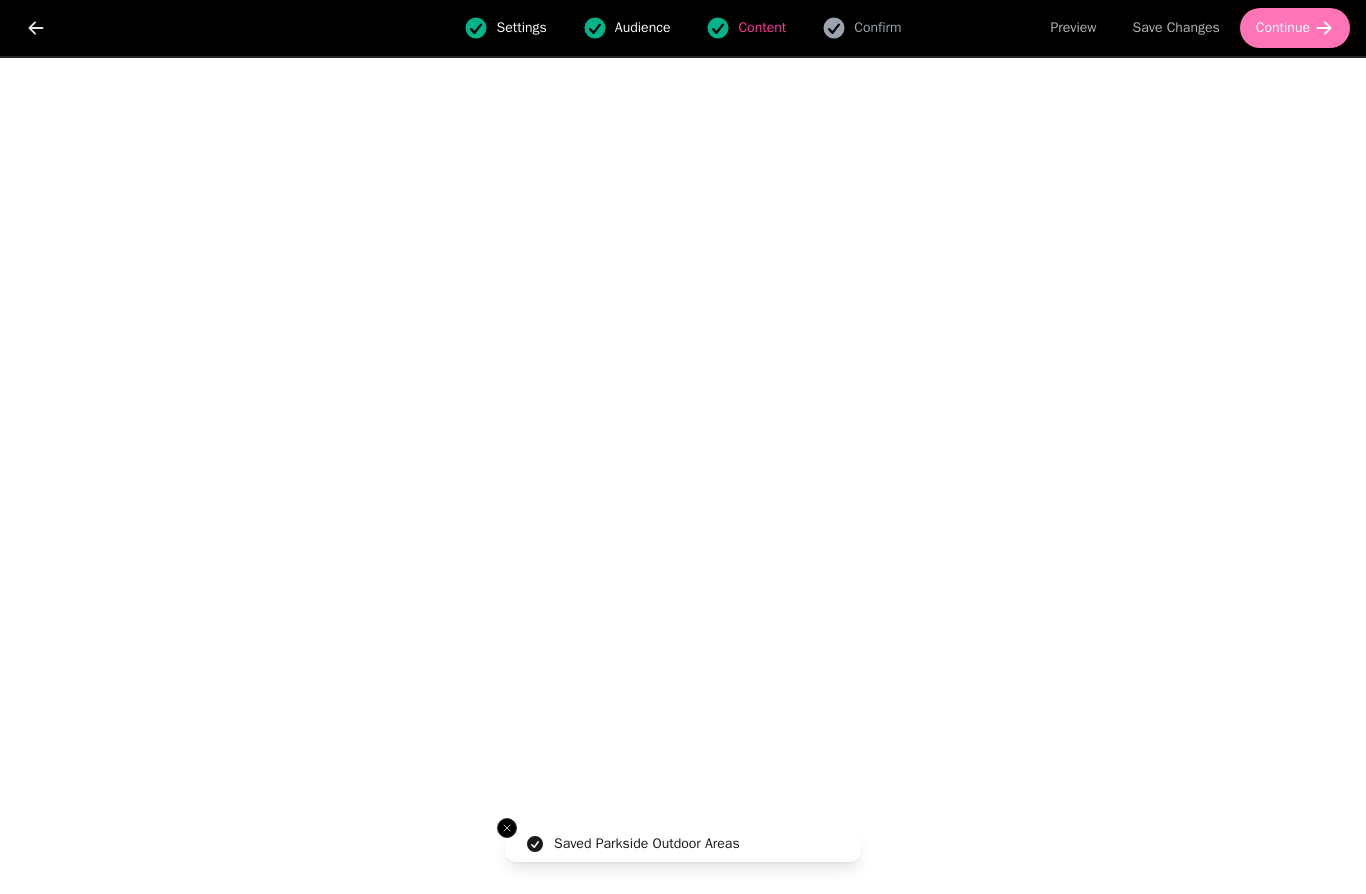 click on "Continue" at bounding box center (1295, 28) 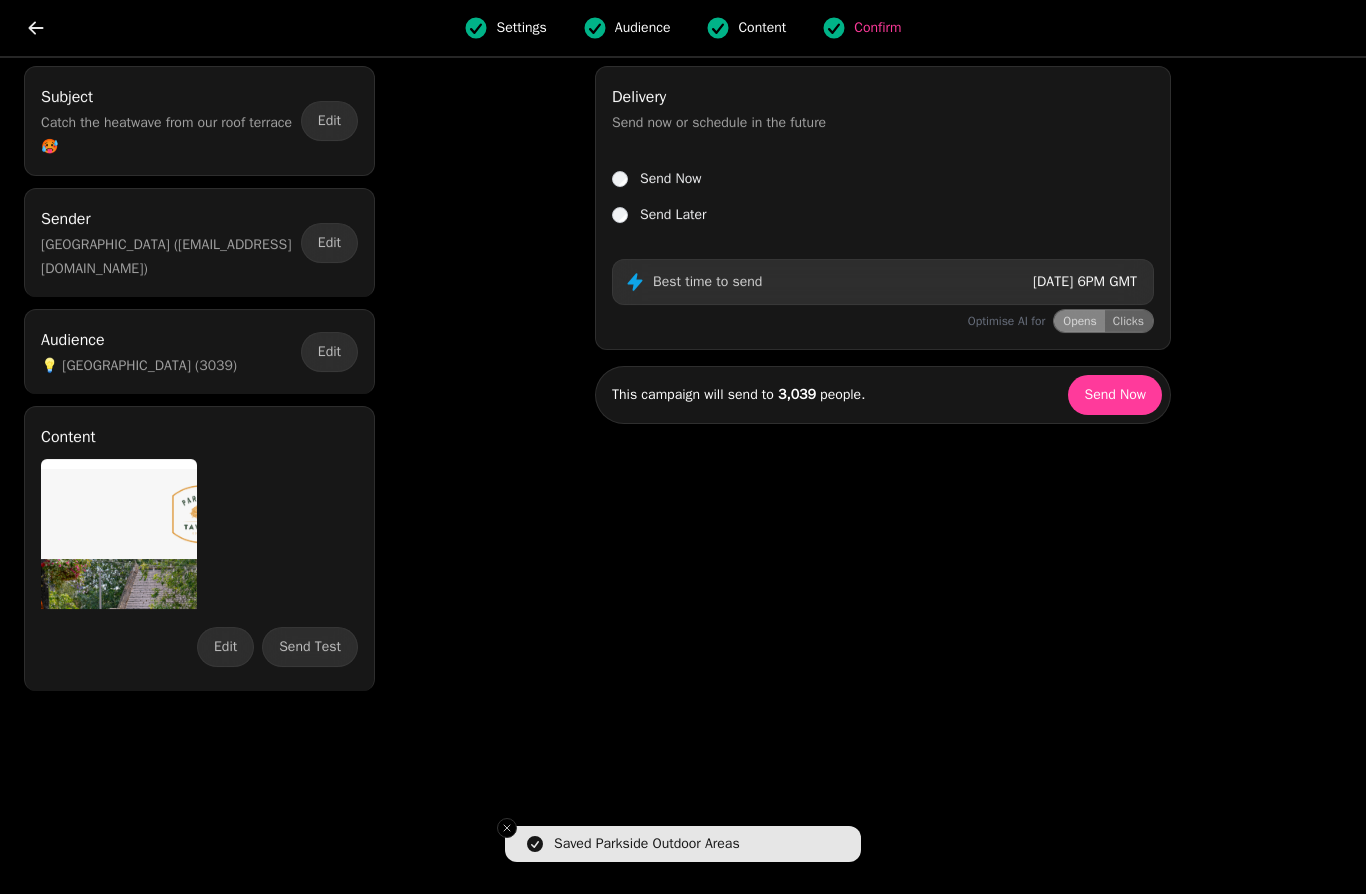 scroll, scrollTop: 0, scrollLeft: 0, axis: both 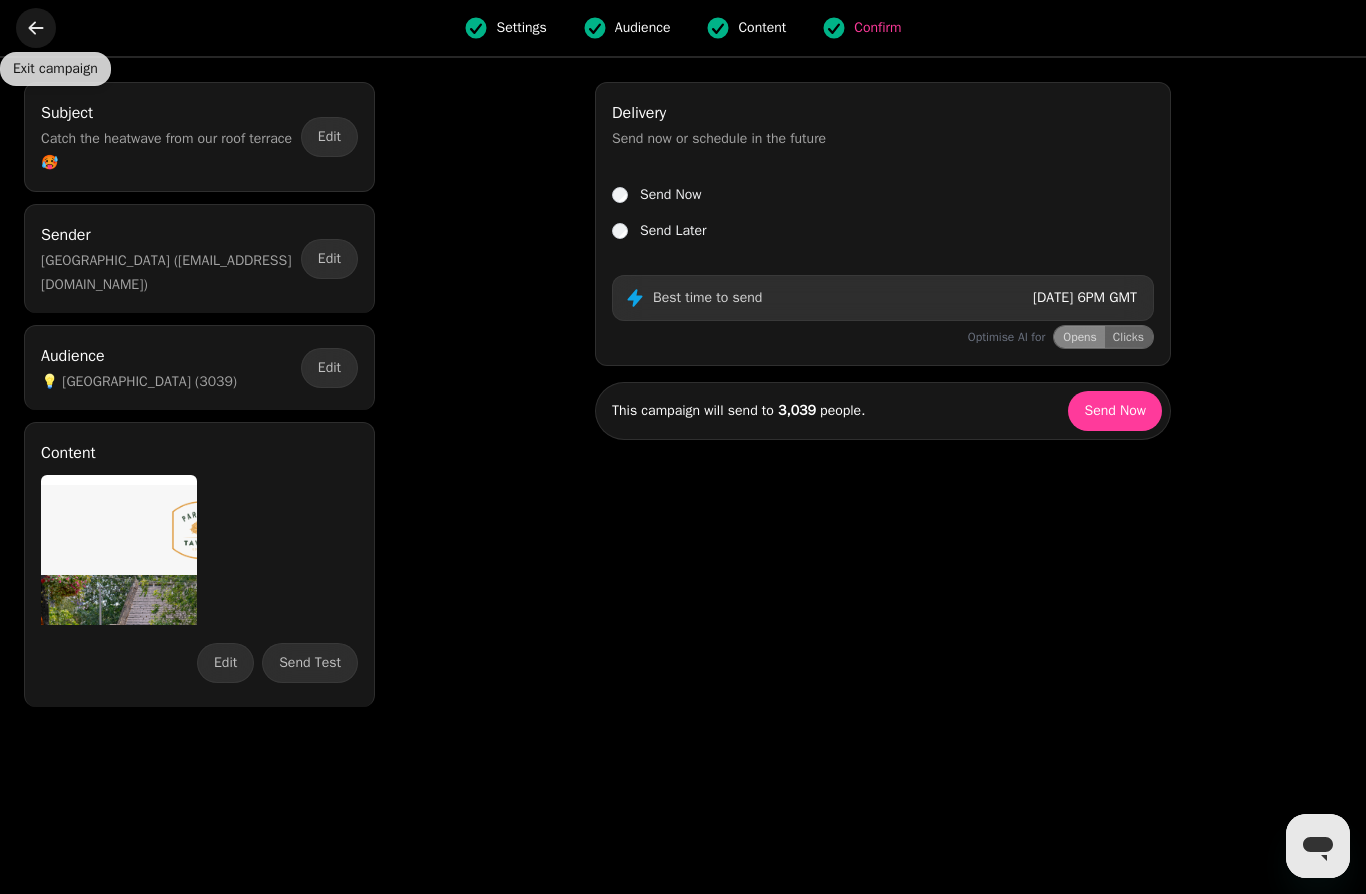 click 